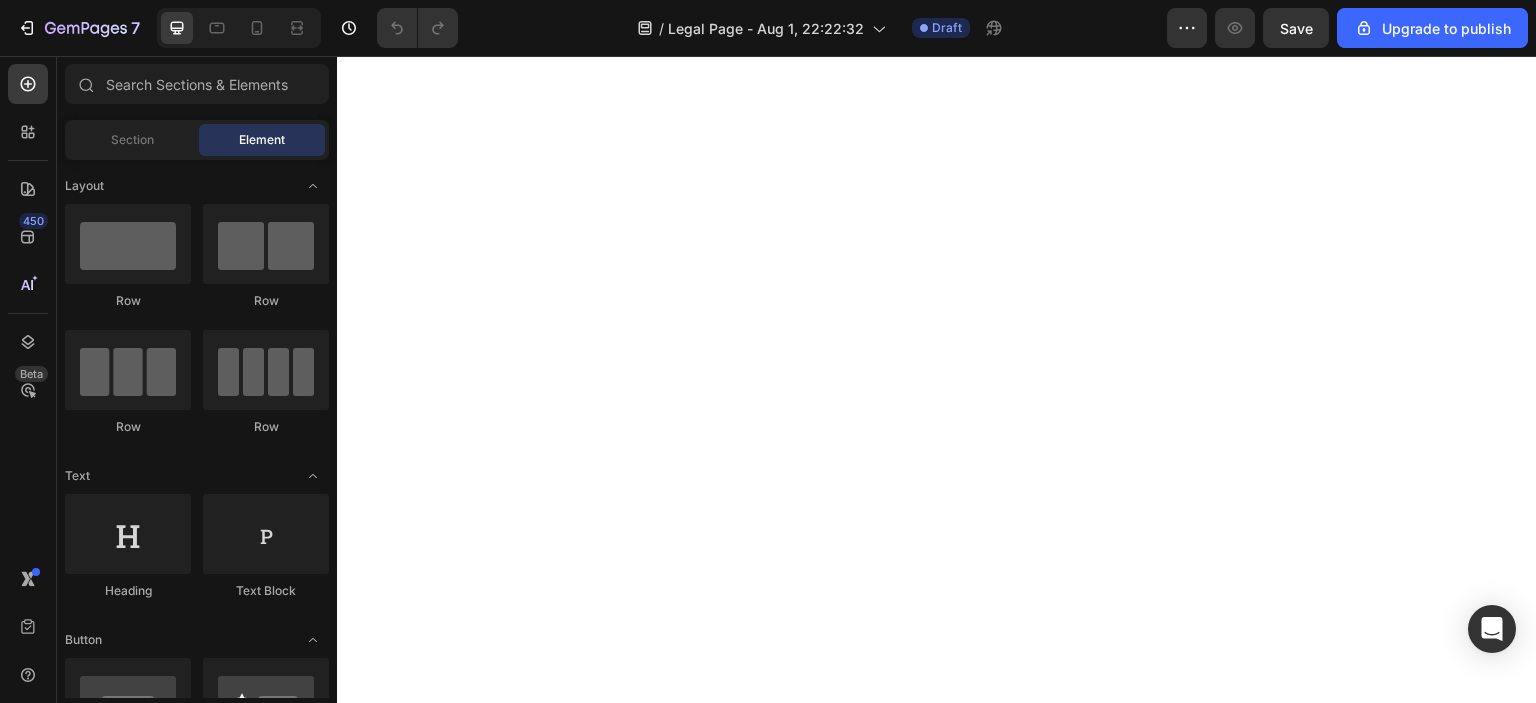 scroll, scrollTop: 0, scrollLeft: 0, axis: both 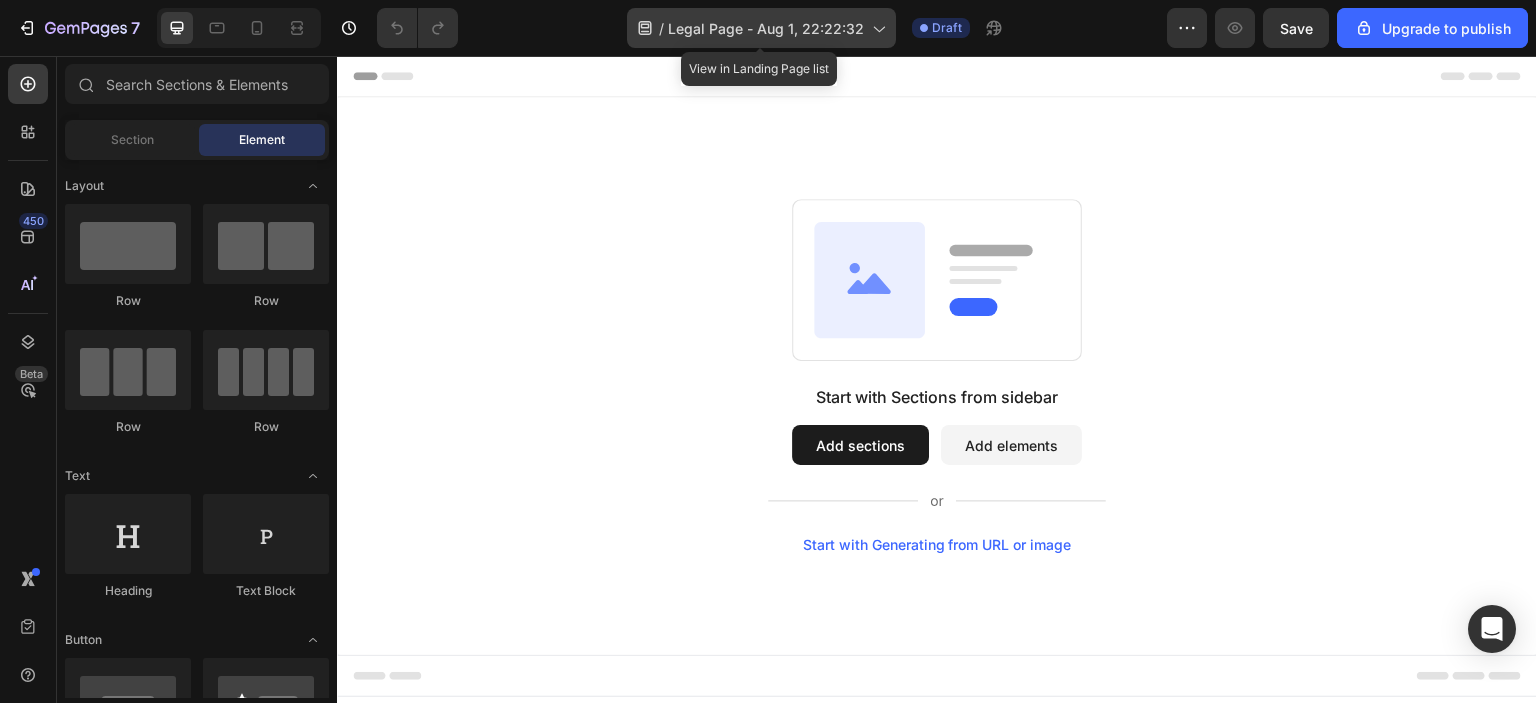 click 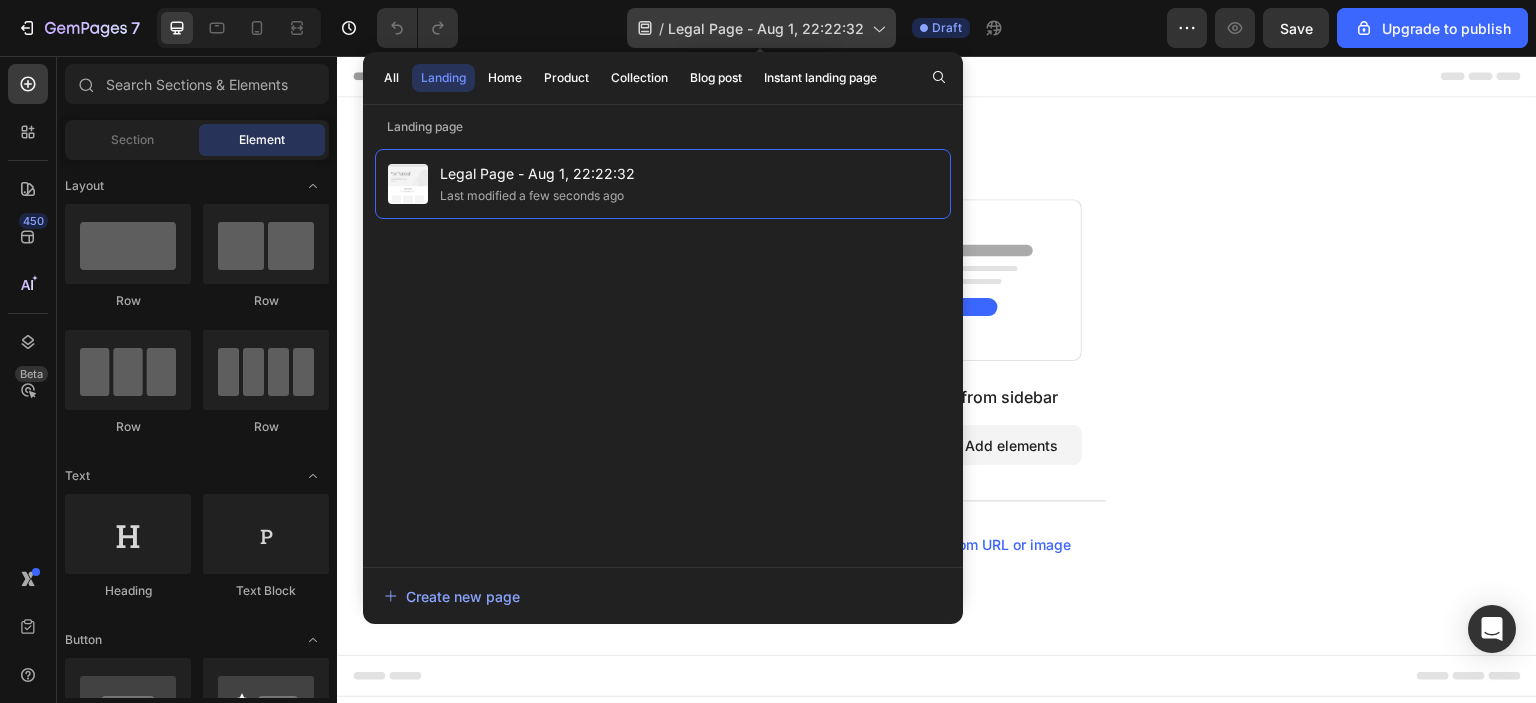 click 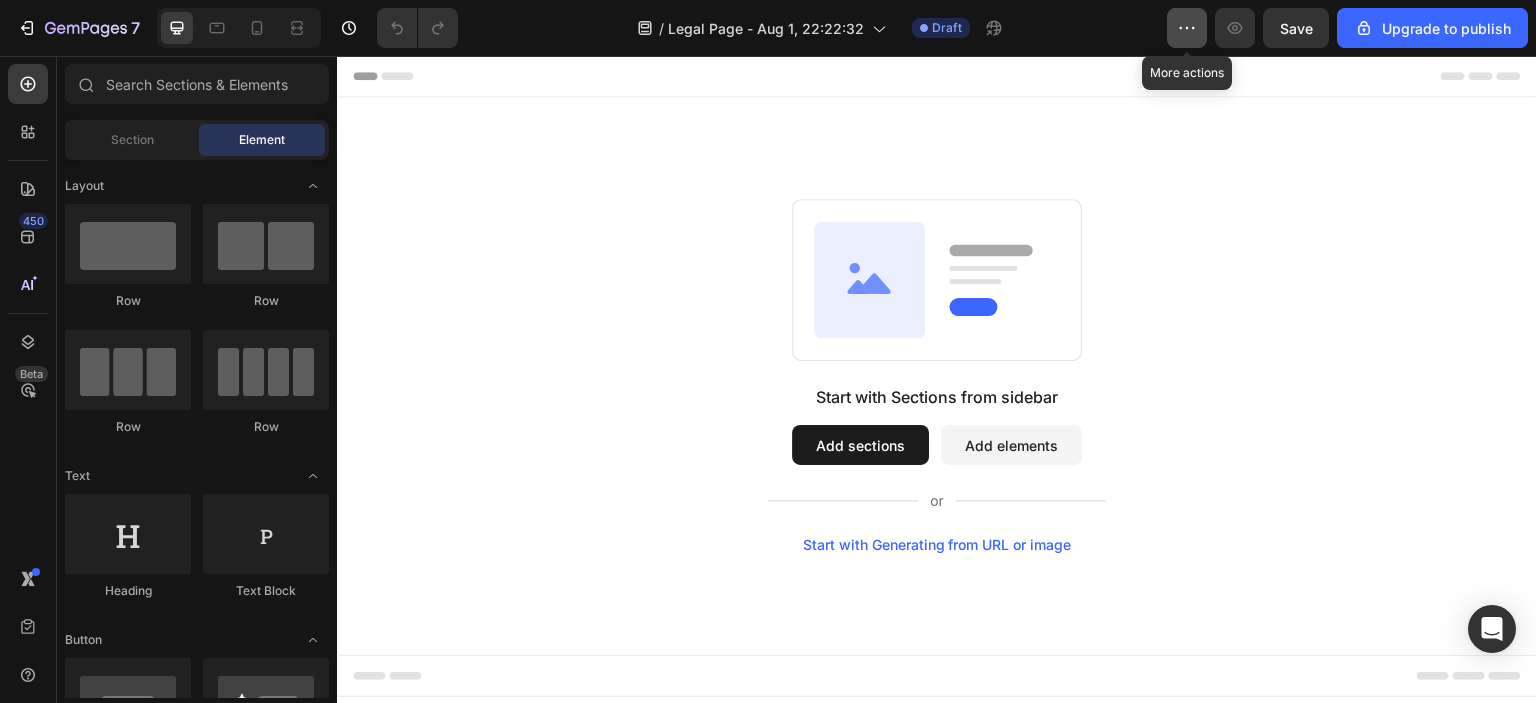 click 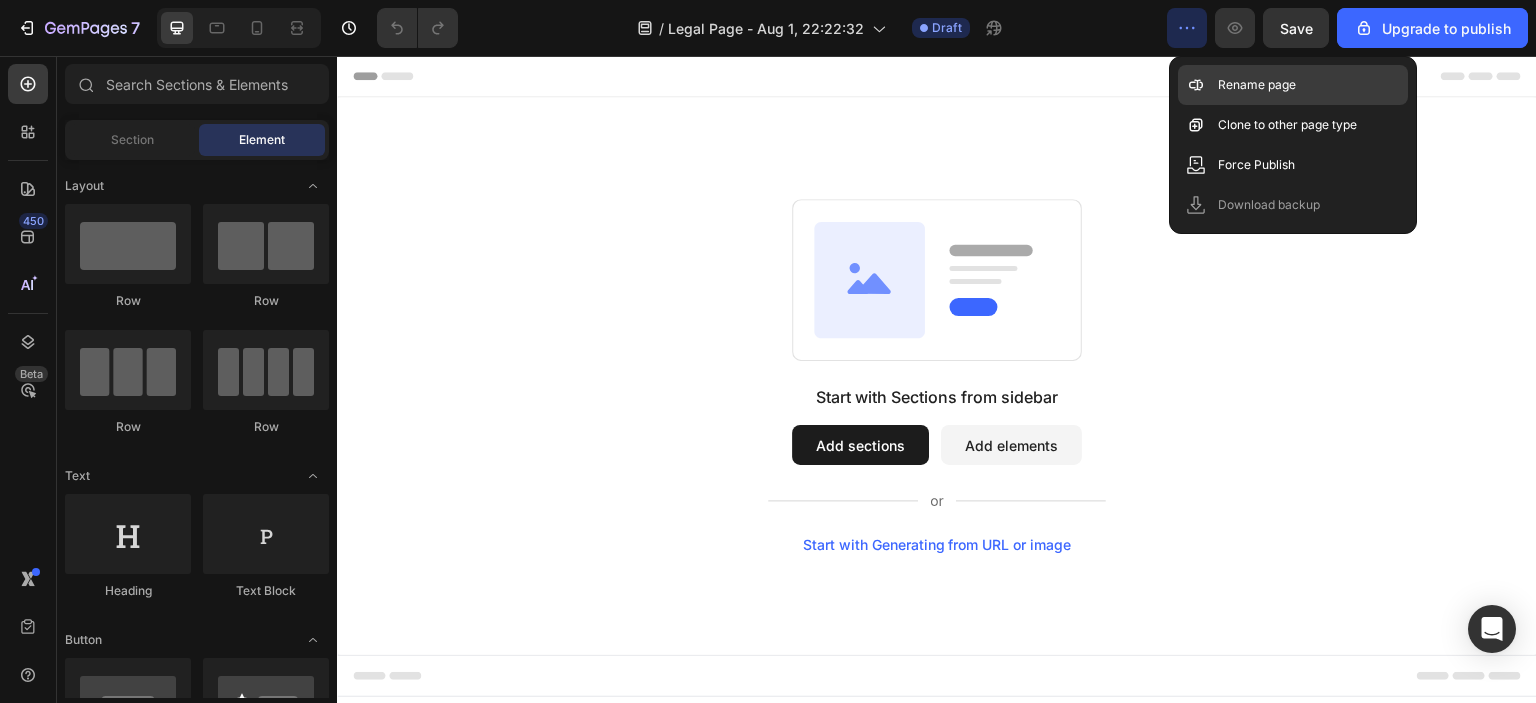 click on "Rename page" at bounding box center (1257, 85) 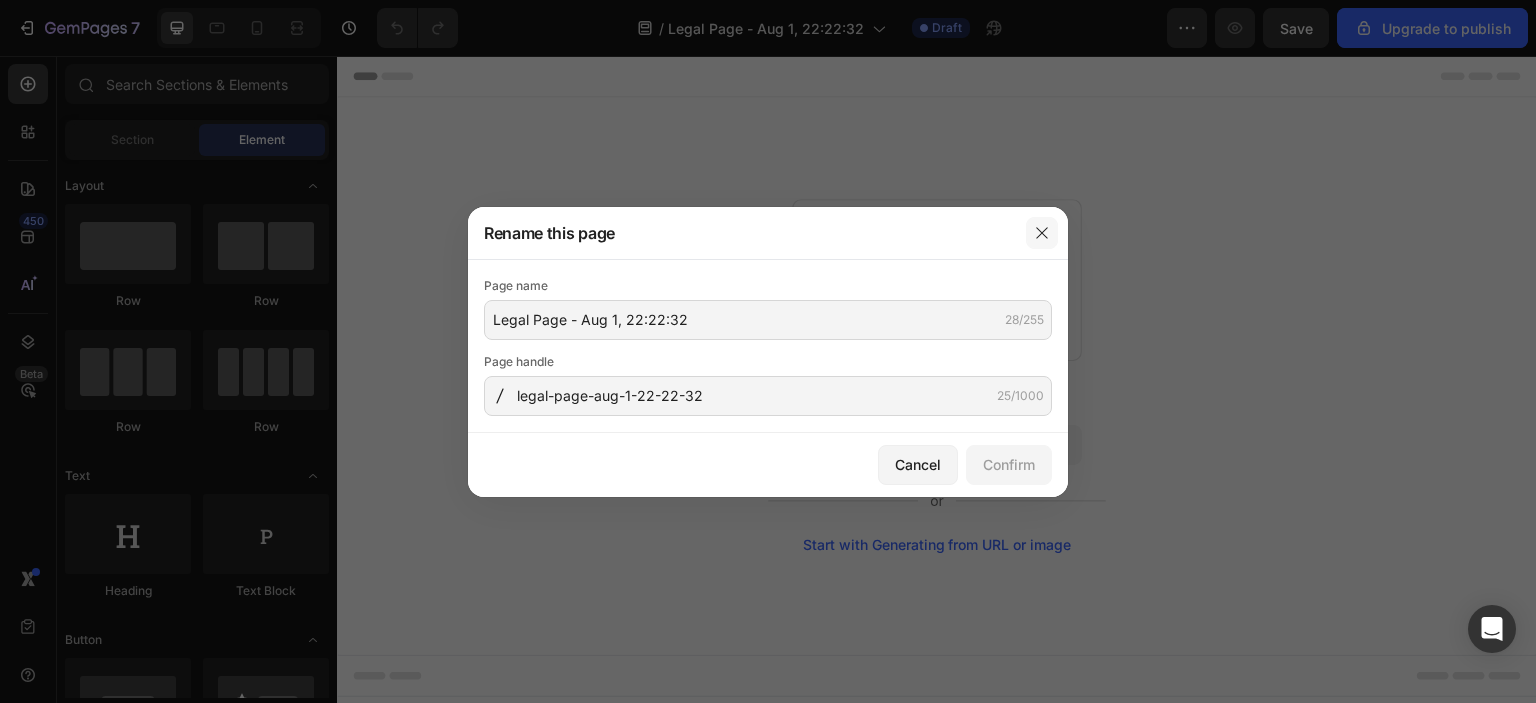 click 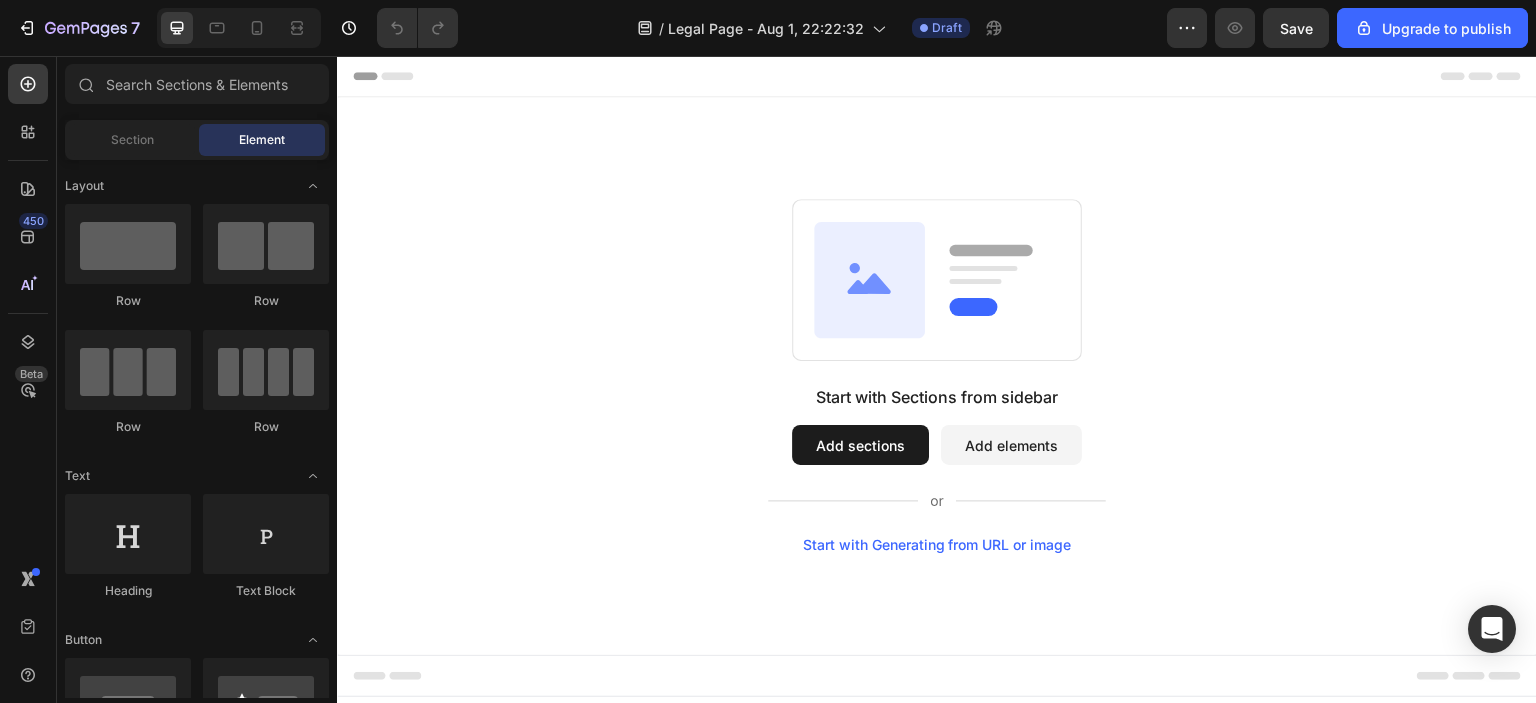 click on "Start with Sections from sidebar Add sections Add elements Start with Generating from URL or image" at bounding box center (937, 376) 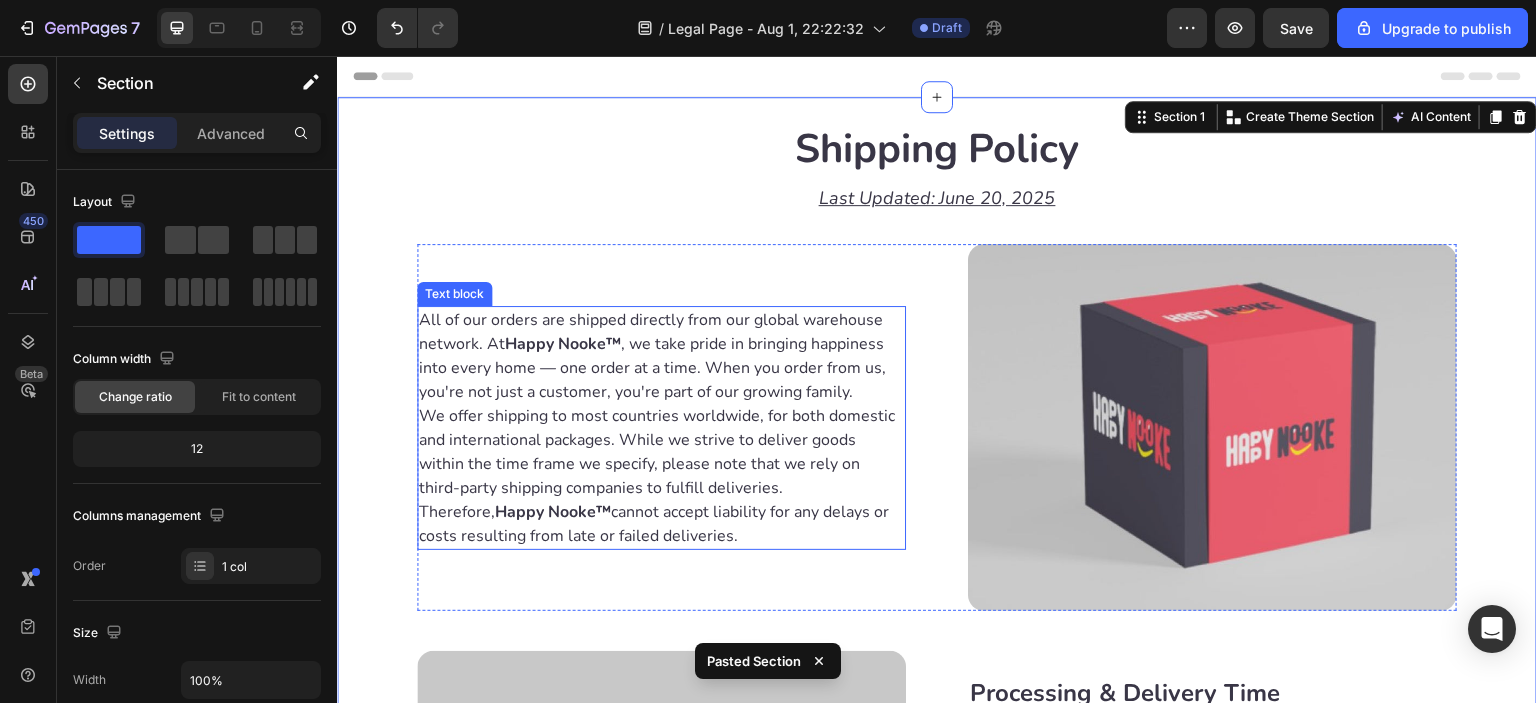 click on "All of our orders are shipped directly from our global warehouse network. At  Happy Nooke™ , we take pride in bringing happiness into every home — one order at a time. When you order from us, you're not just a customer, you're part of our growing family." at bounding box center [661, 356] 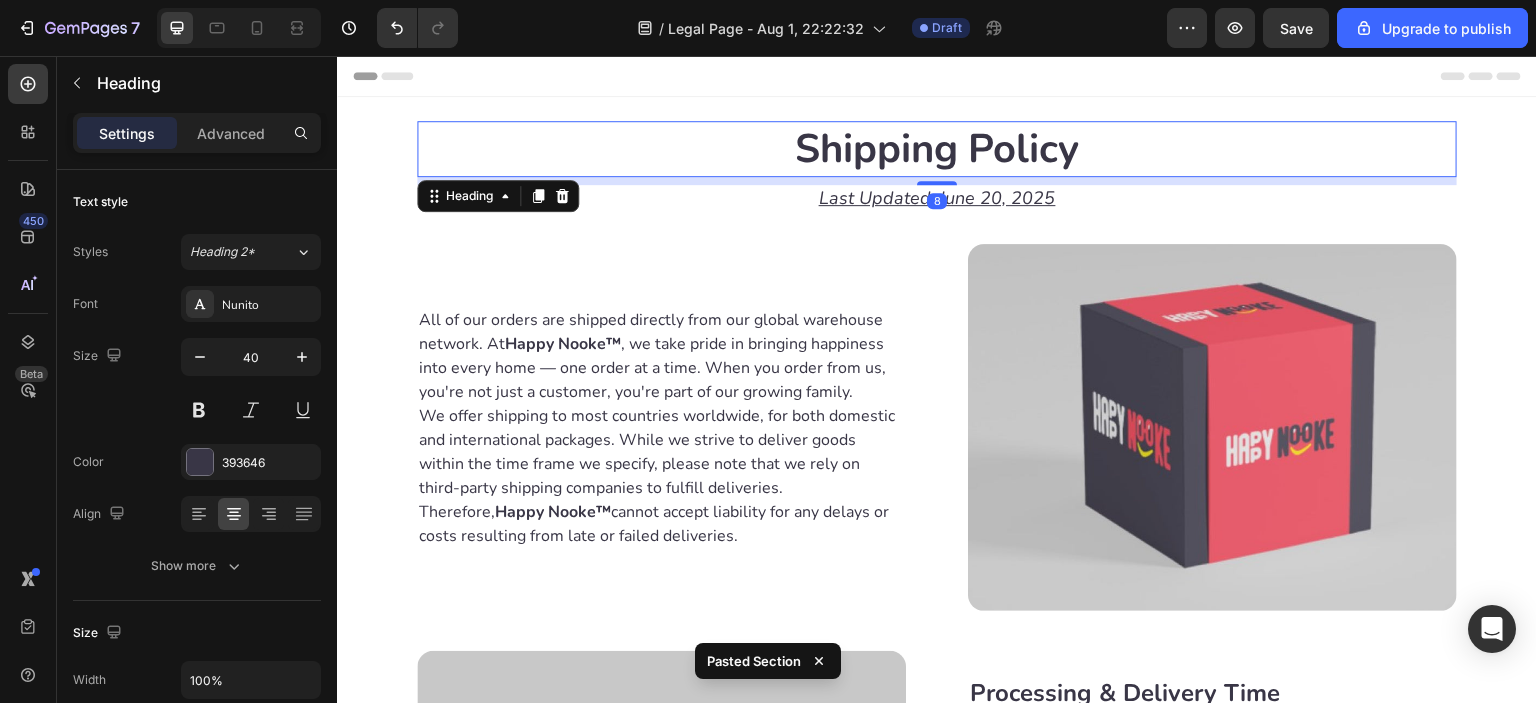 click on "Shipping Policy" at bounding box center (937, 149) 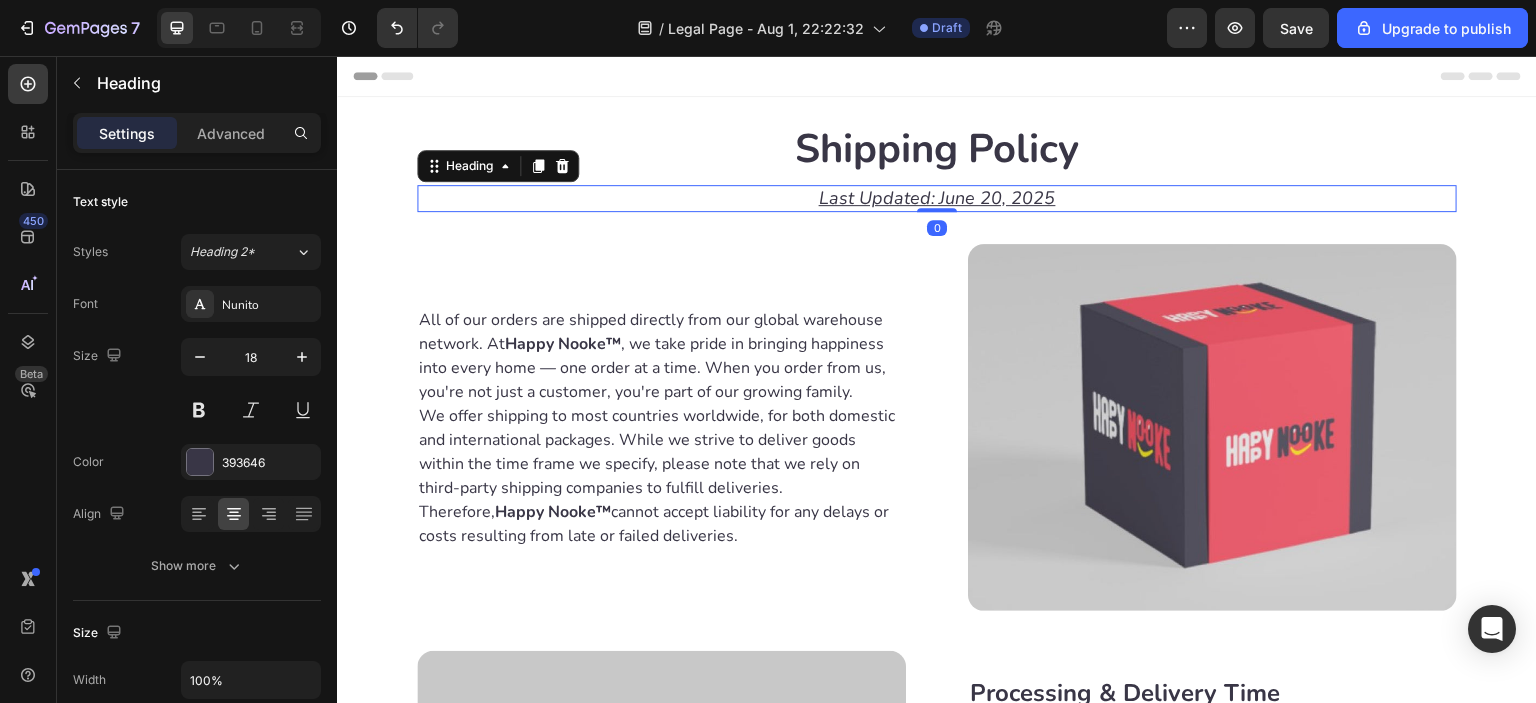 click on "Last Updated: June 20, 2025" at bounding box center (937, 198) 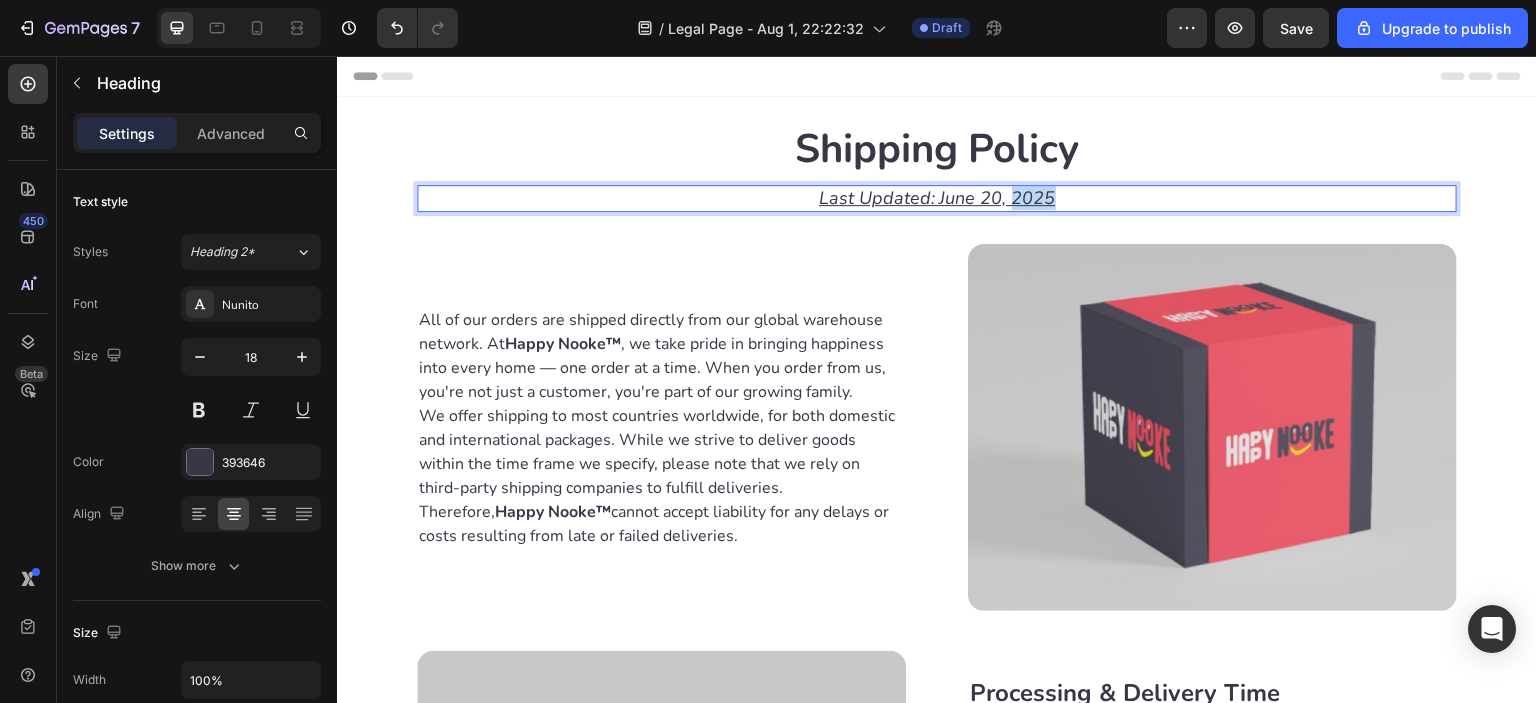 click on "Last Updated: June 20, 2025" at bounding box center [937, 198] 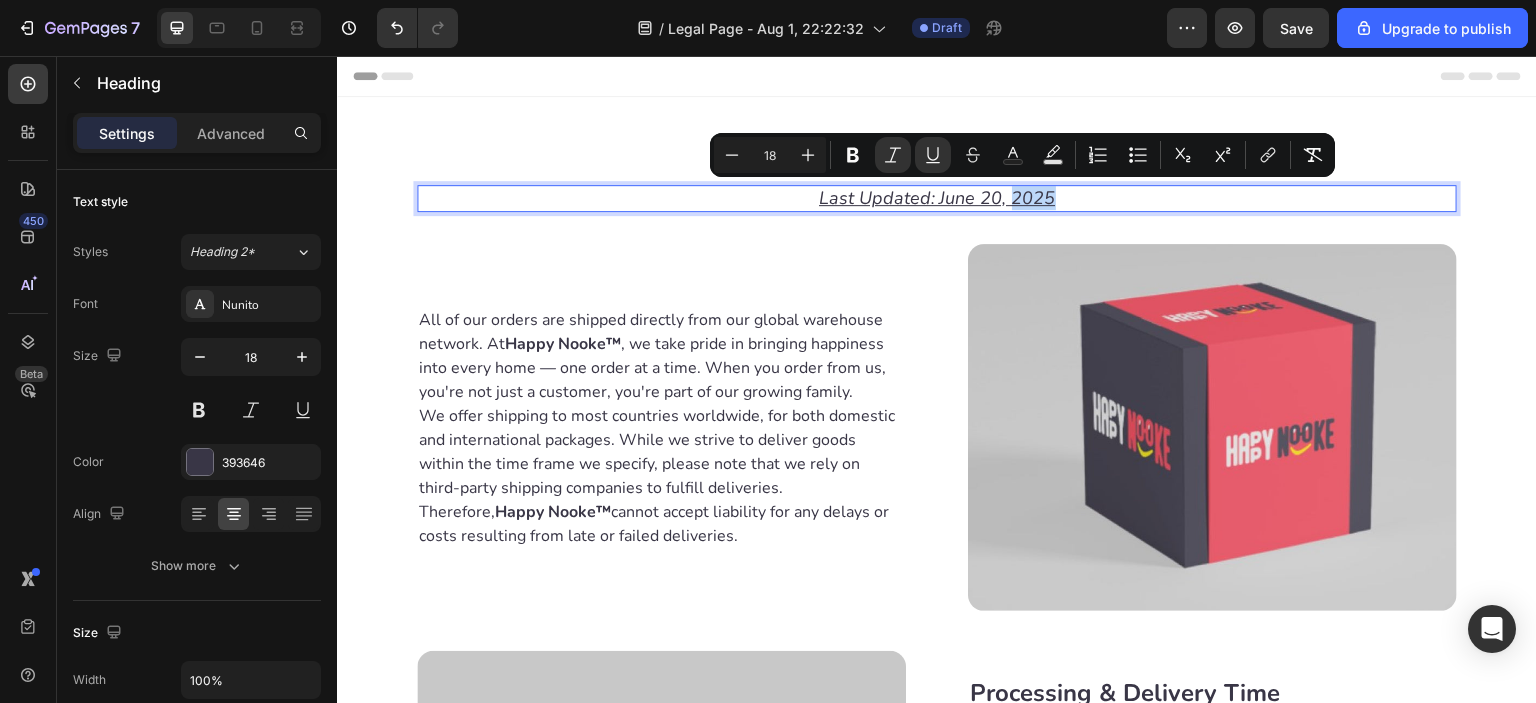 click on "Last Updated: June 20, 2025" at bounding box center (937, 198) 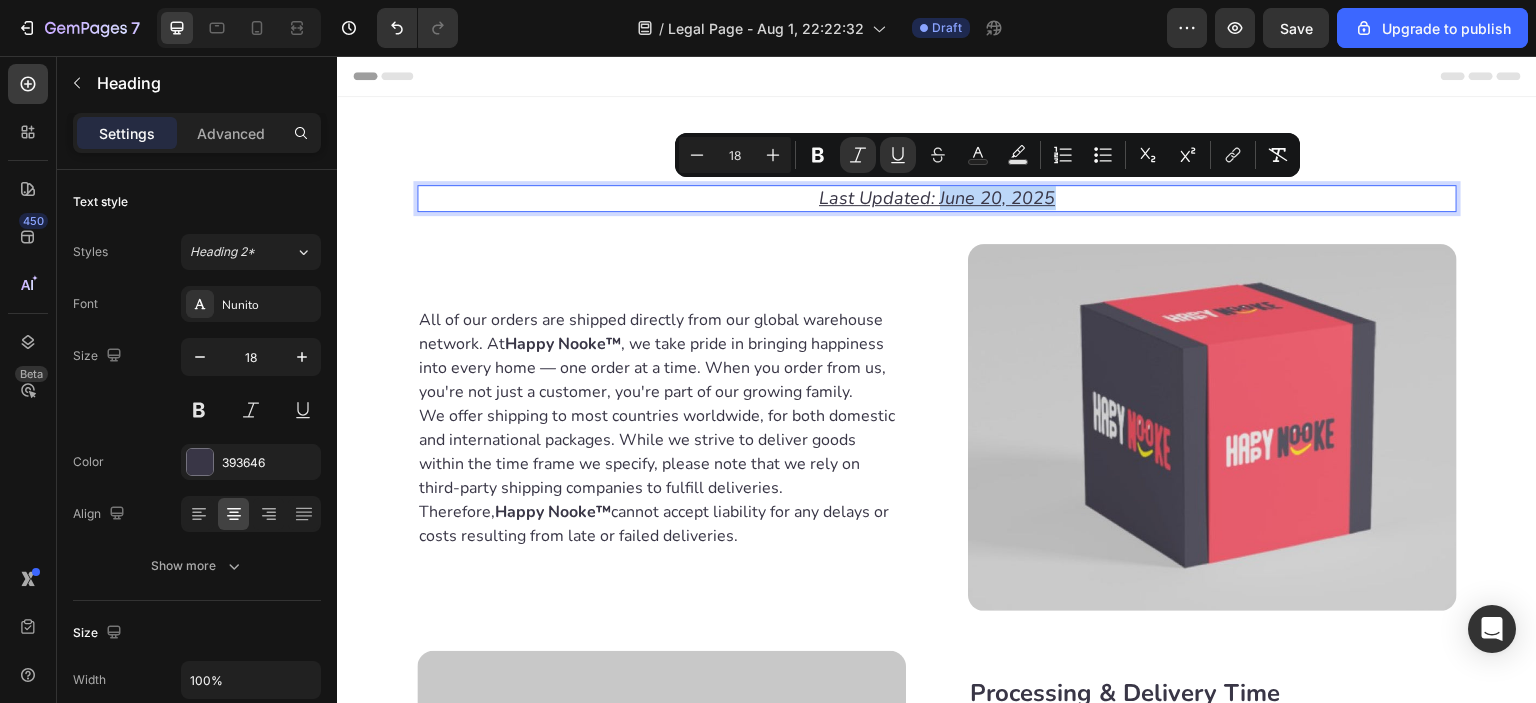 drag, startPoint x: 1049, startPoint y: 198, endPoint x: 931, endPoint y: 204, distance: 118.15244 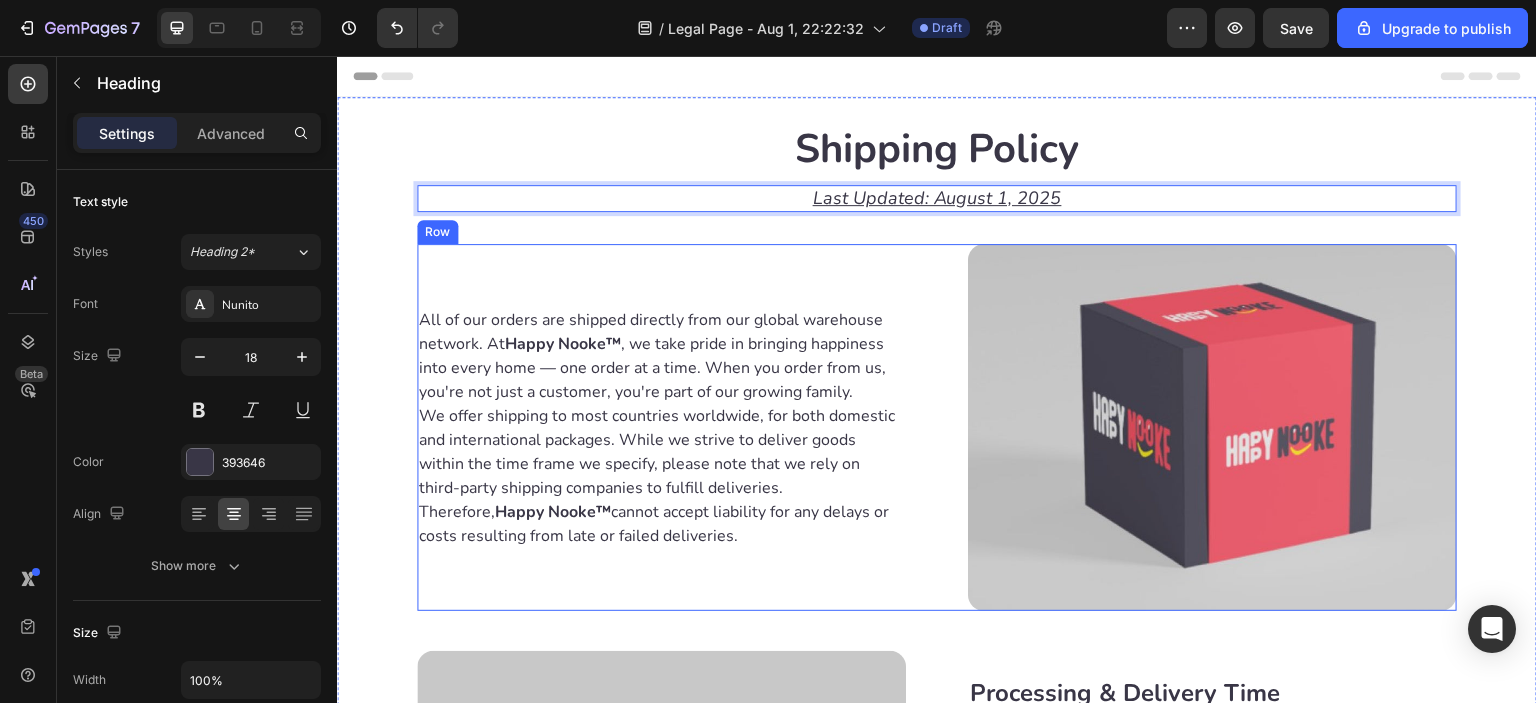 click on "All of our orders are shipped directly from our global warehouse network. At  Happy Nooke™ , we take pride in bringing happiness into every home — one order at a time. When you order from us, you're not just a customer, you're part of our growing family. We offer shipping to most countries worldwide, for both domestic and international packages. While we strive to deliver goods within the time frame we specify, please note that we rely on third-party shipping companies to fulfill deliveries. Therefore,  Happy Nooke™  cannot accept liability for any delays or costs resulting from late or failed deliveries. Text block Image Row" at bounding box center (937, 427) 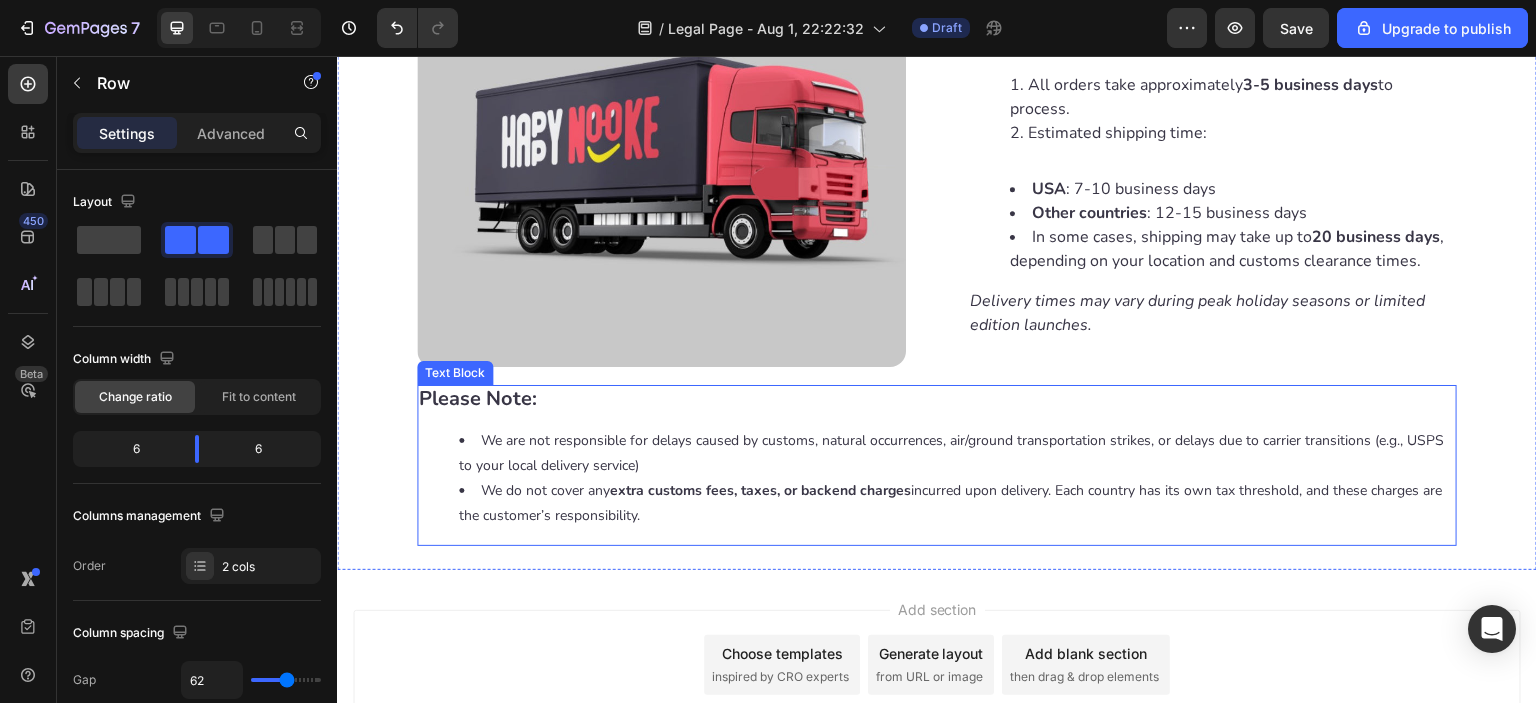scroll, scrollTop: 789, scrollLeft: 0, axis: vertical 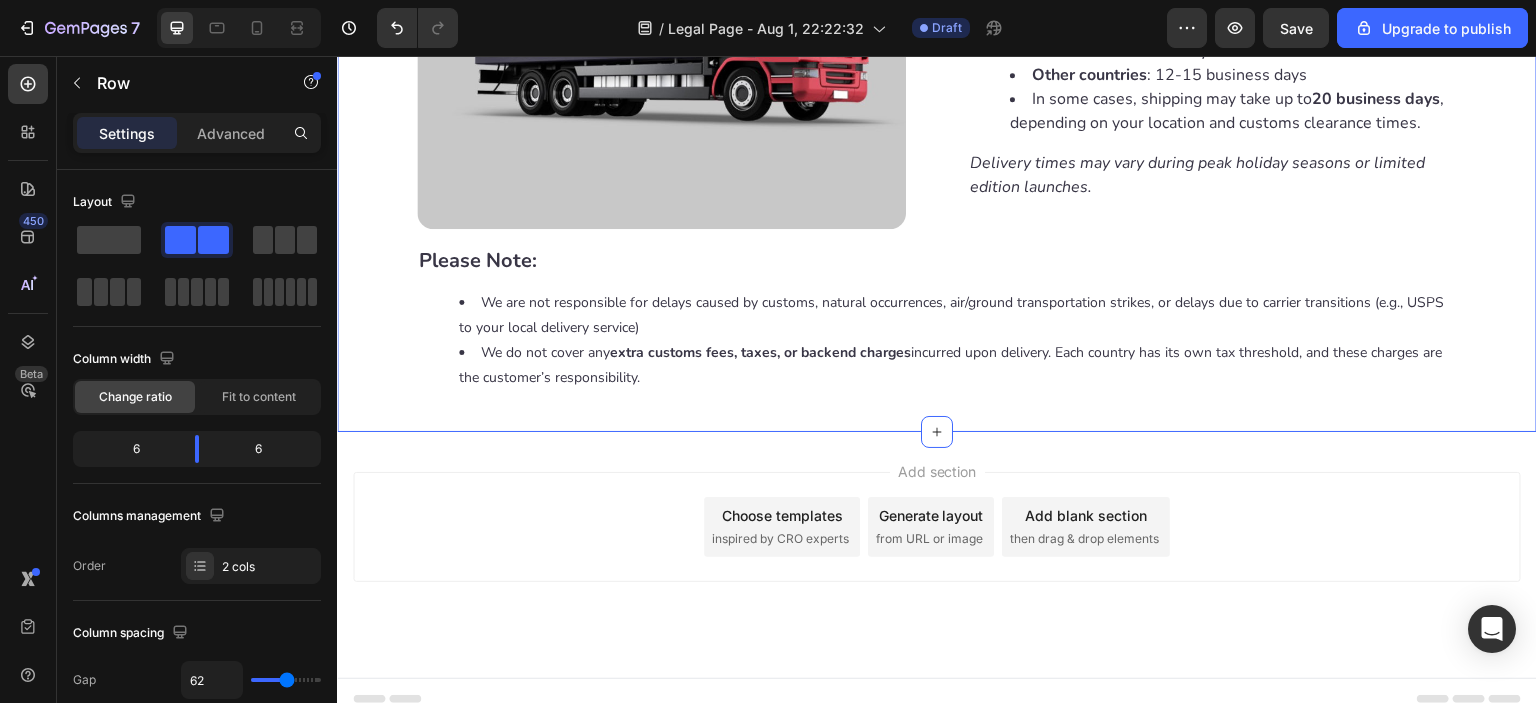 click on "Shipping Policy Heading ⁠⁠⁠⁠⁠⁠⁠ Last Updated: August 1, 2025 Heading Row All of our orders are shipped directly from our global warehouse network. At  Happy Nooke™ , we take pride in bringing happiness into every home — one order at a time. When you order from us, you're not just a customer, you're part of our growing family. We offer shipping to most countries worldwide, for both domestic and international packages. While we strive to deliver goods within the time frame we specify, please note that we rely on third-party shipping companies to fulfill deliveries. Therefore,  Happy Nooke™  cannot accept liability for any delays or costs resulting from late or failed deliveries. Text block Image Row   40 Image Processing & Delivery Time All orders take approximately  3-5 business days  to process. Estimated shipping time: USA : 7-10 business days Other countries : 12-15 business days In some cases, shipping may take up to  20 business days Text block Row Please Note: We do not cover any" at bounding box center [937, -130] 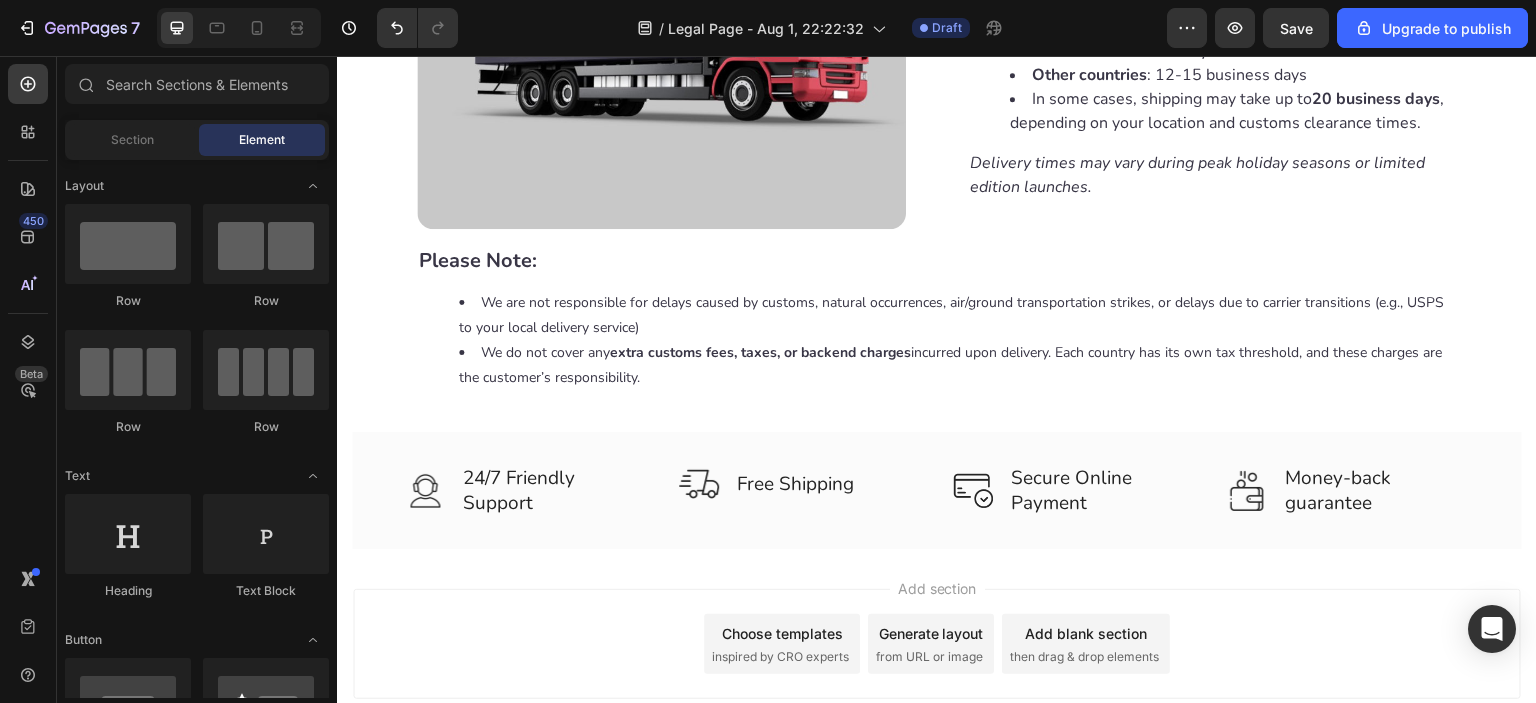 click on "Add section Choose templates inspired by CRO experts Generate layout from URL or image Add blank section then drag & drop elements" at bounding box center [937, 644] 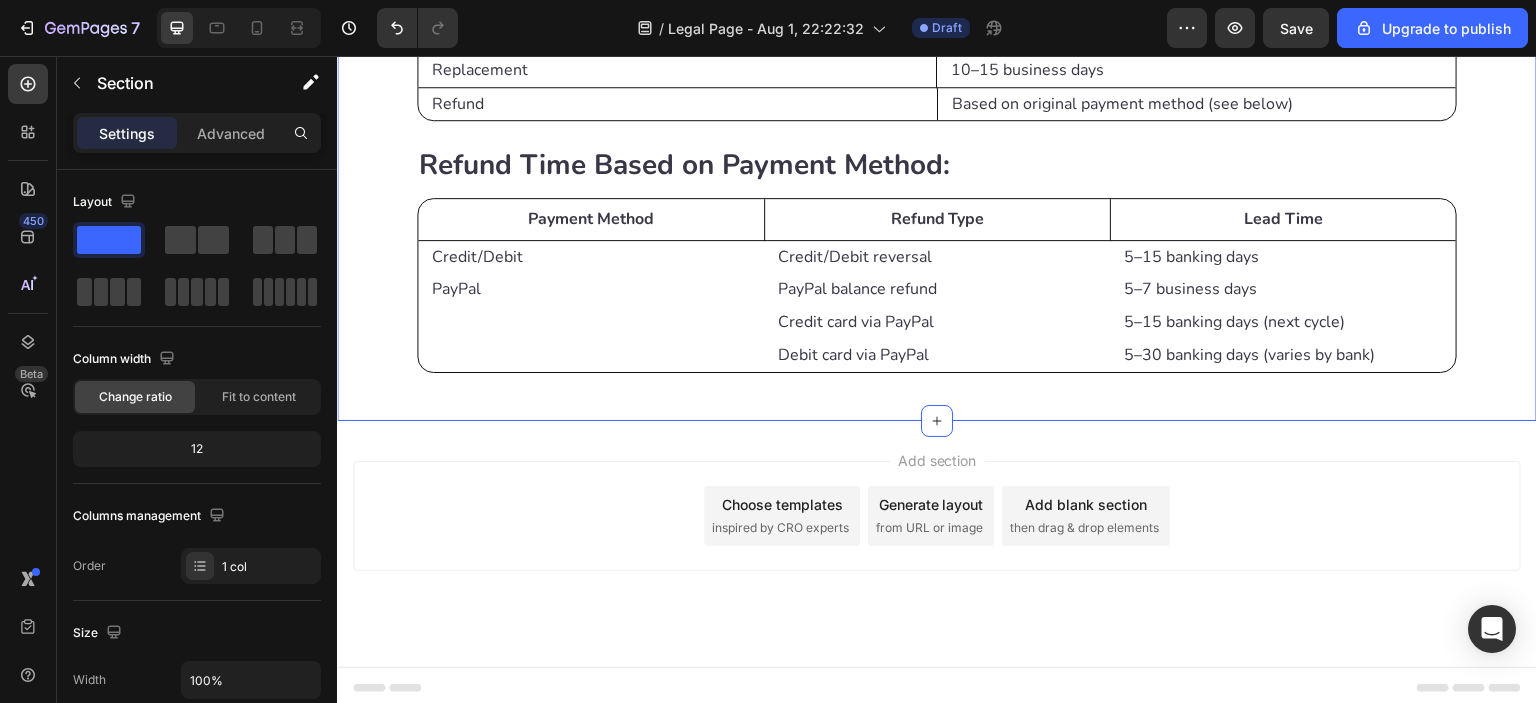 scroll, scrollTop: 2941, scrollLeft: 0, axis: vertical 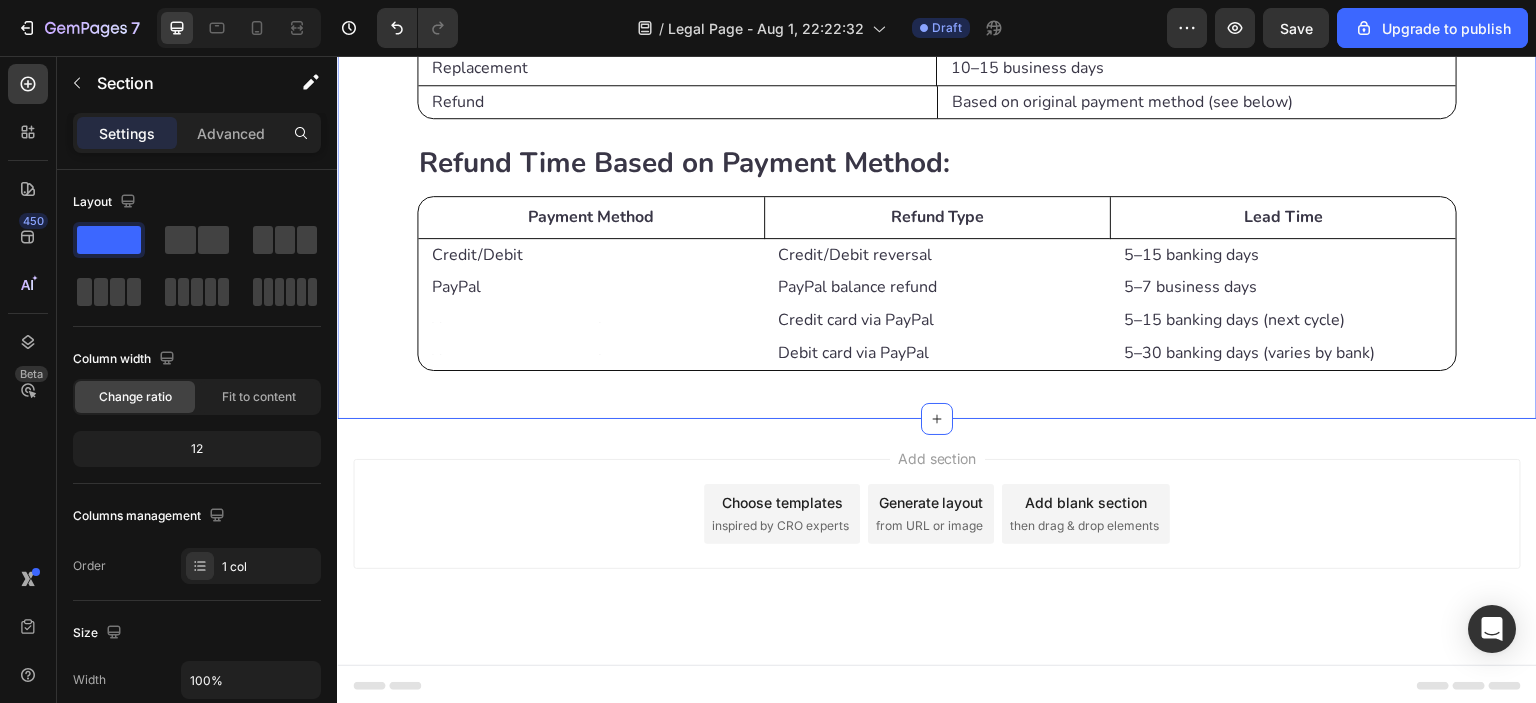 click on "Add section Choose templates inspired by CRO experts Generate layout from URL or image Add blank section then drag & drop elements" at bounding box center [937, 542] 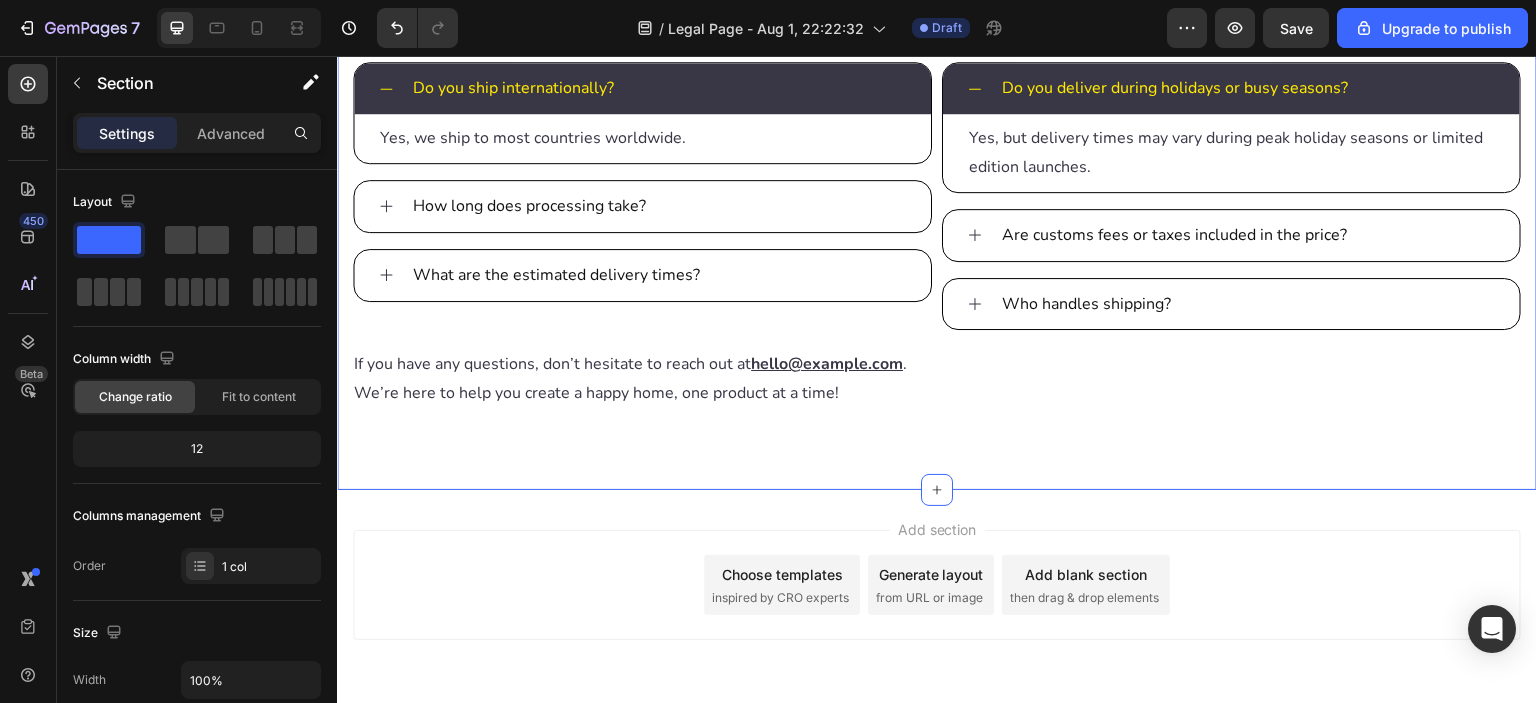scroll, scrollTop: 3413, scrollLeft: 0, axis: vertical 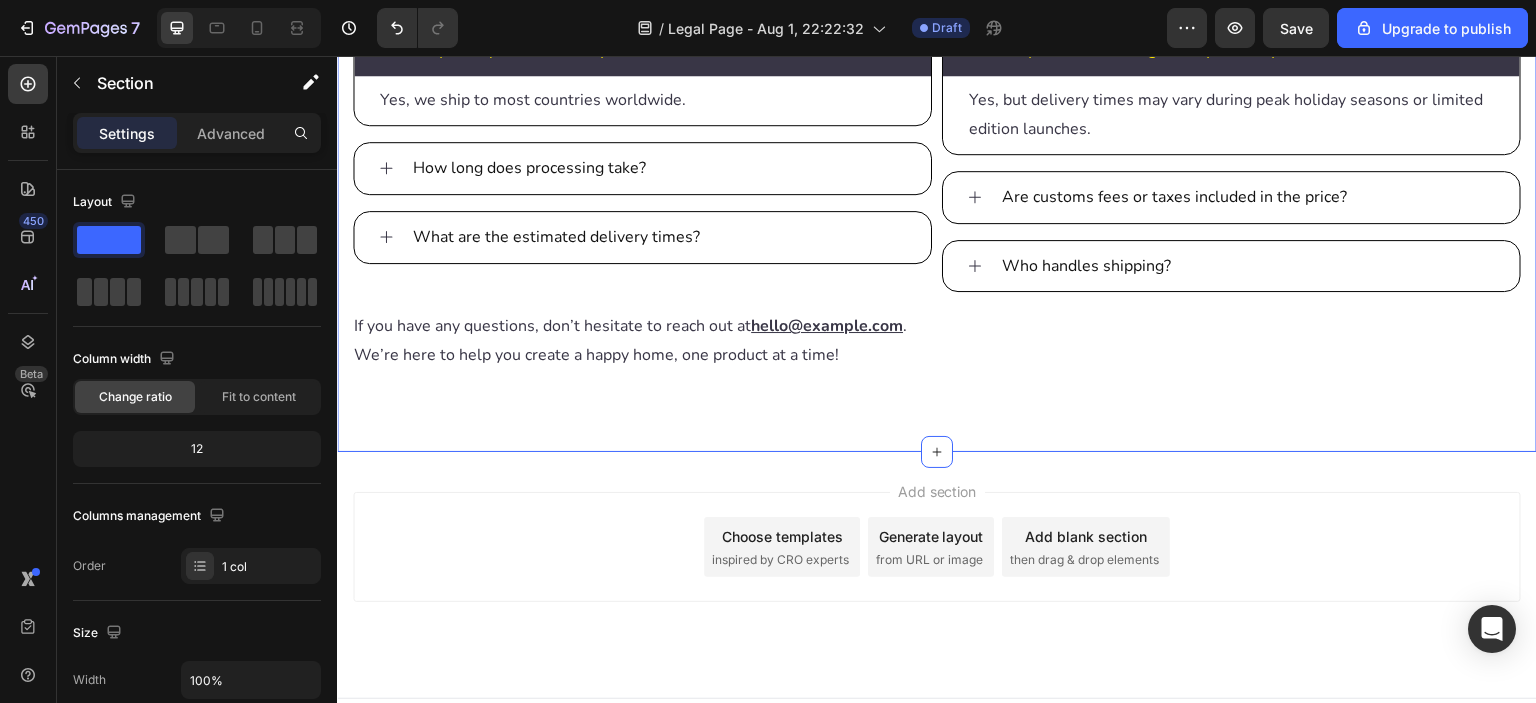 click on "Add section Choose templates inspired by CRO experts Generate layout from URL or image Add blank section then drag & drop elements" at bounding box center (937, 575) 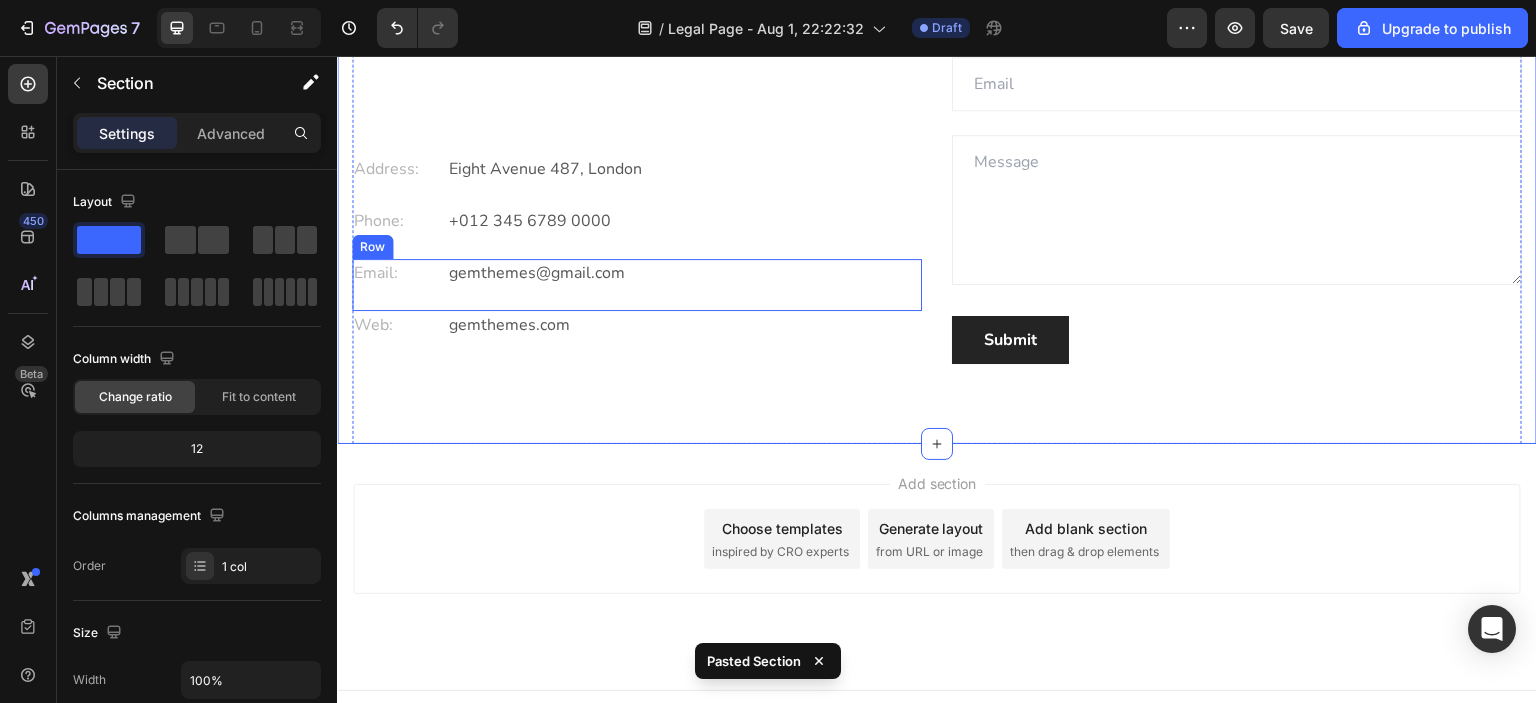 scroll, scrollTop: 3744, scrollLeft: 0, axis: vertical 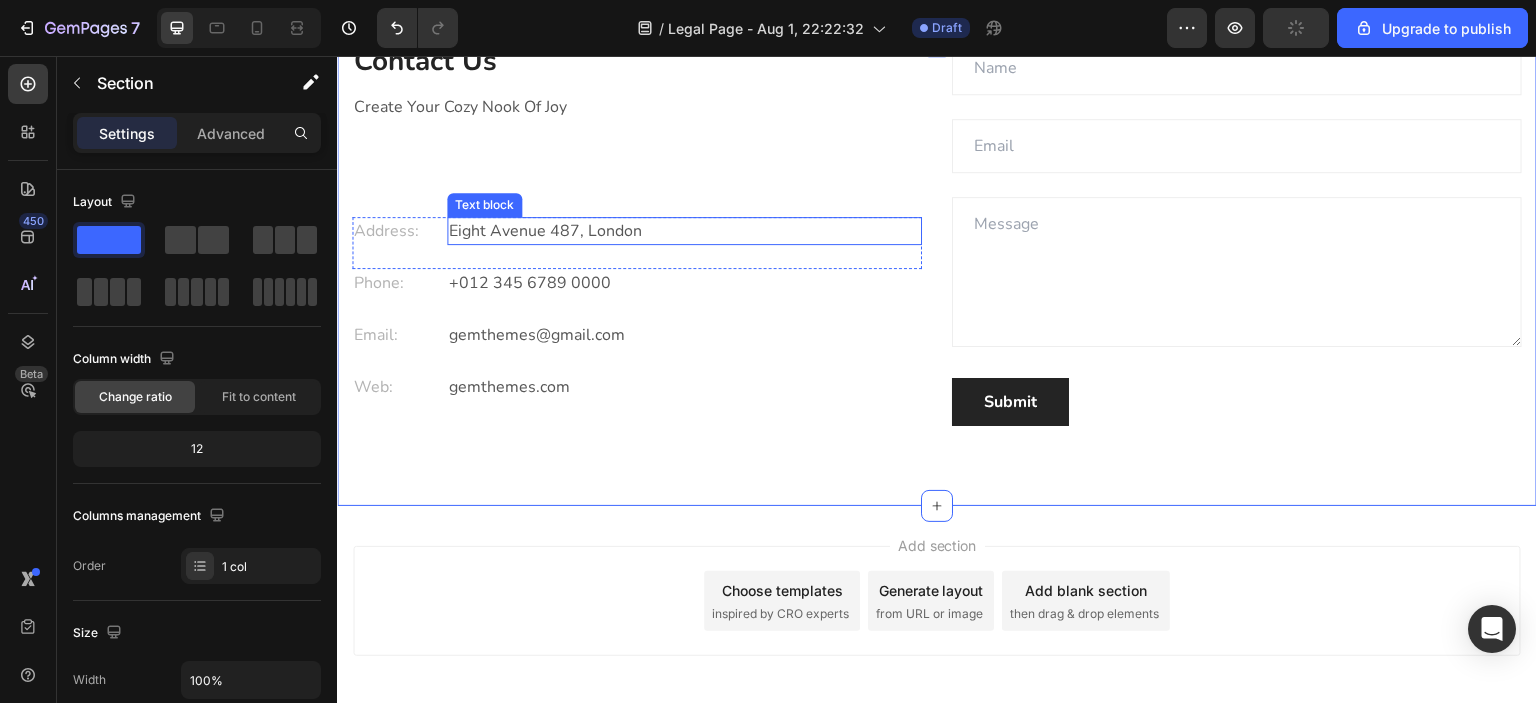 click on "Eight Avenue 487, London" at bounding box center [684, 231] 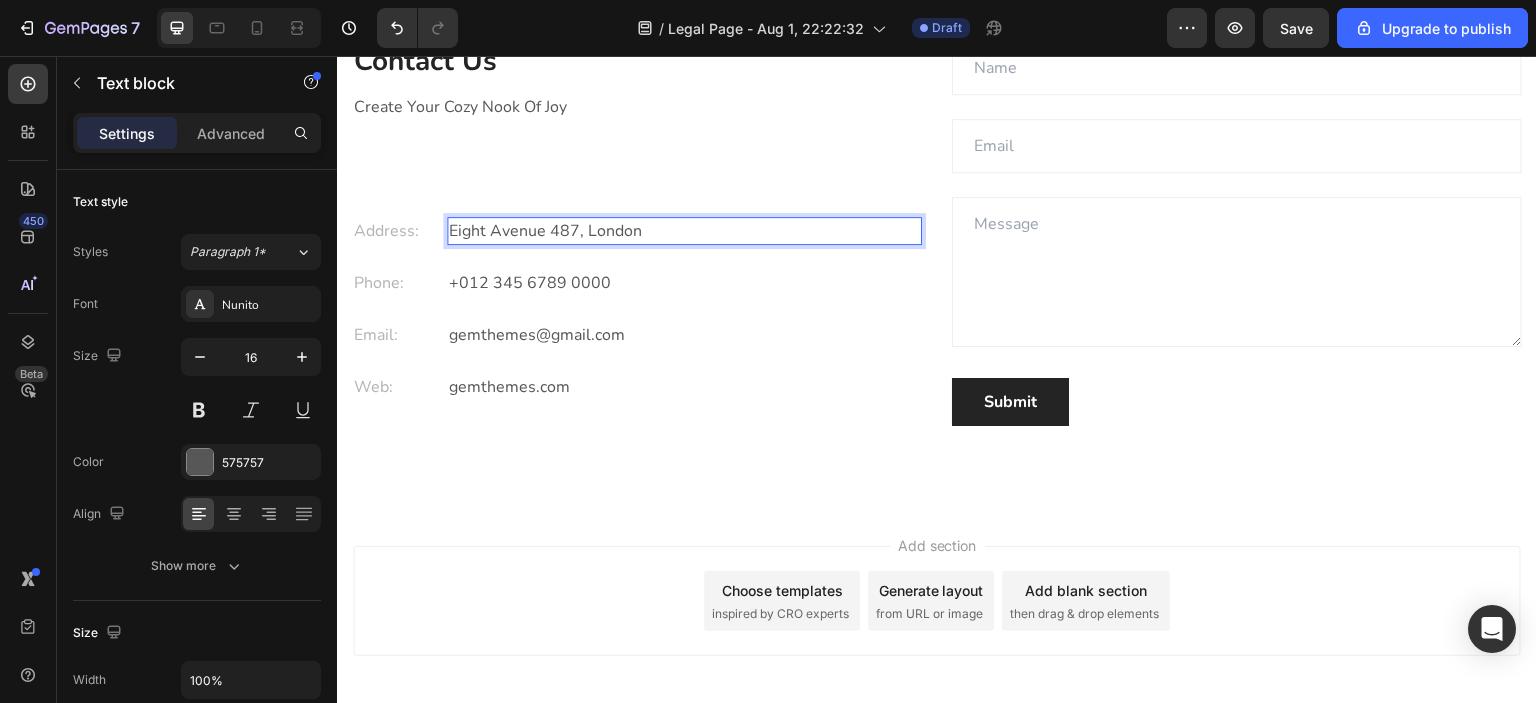 click on "Eight Avenue 487, London" at bounding box center [684, 231] 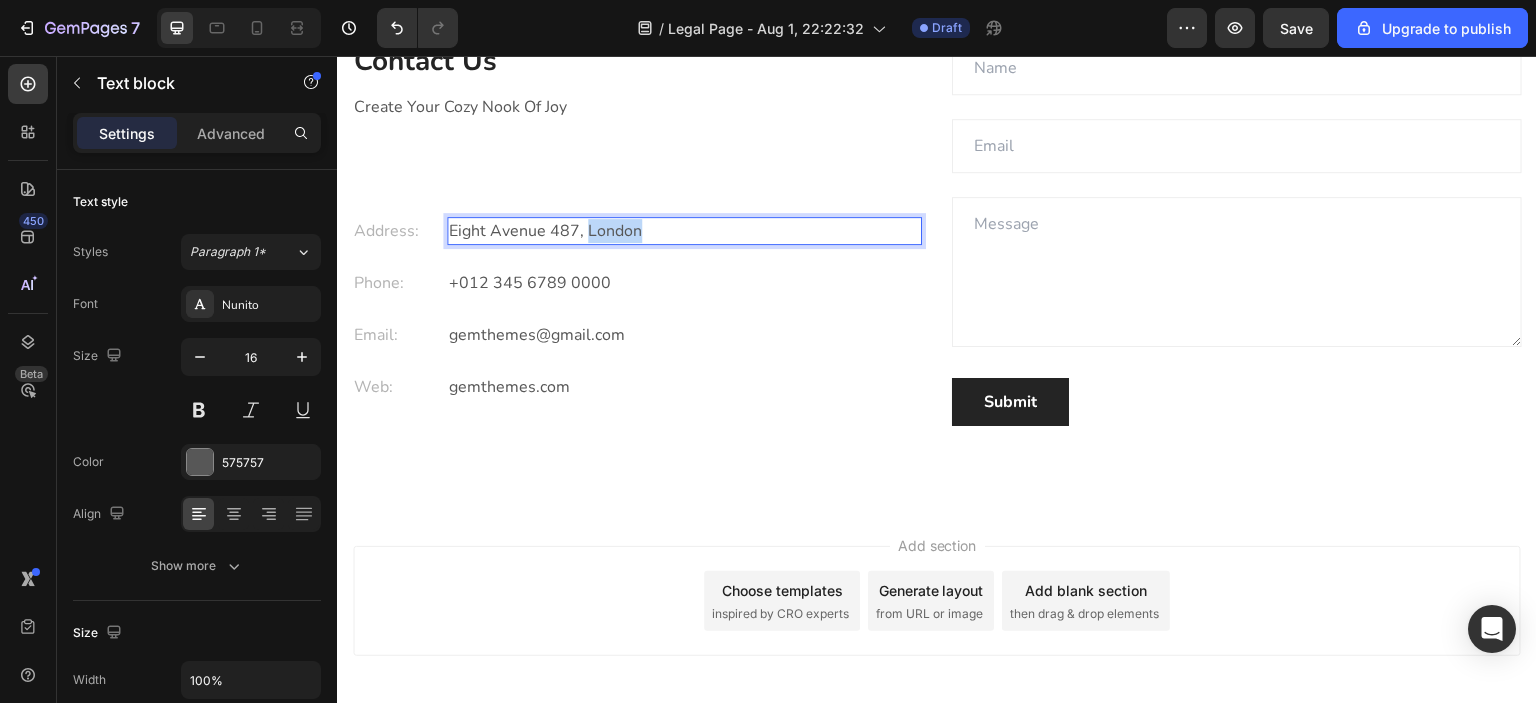 click on "Eight Avenue 487, London" at bounding box center [684, 231] 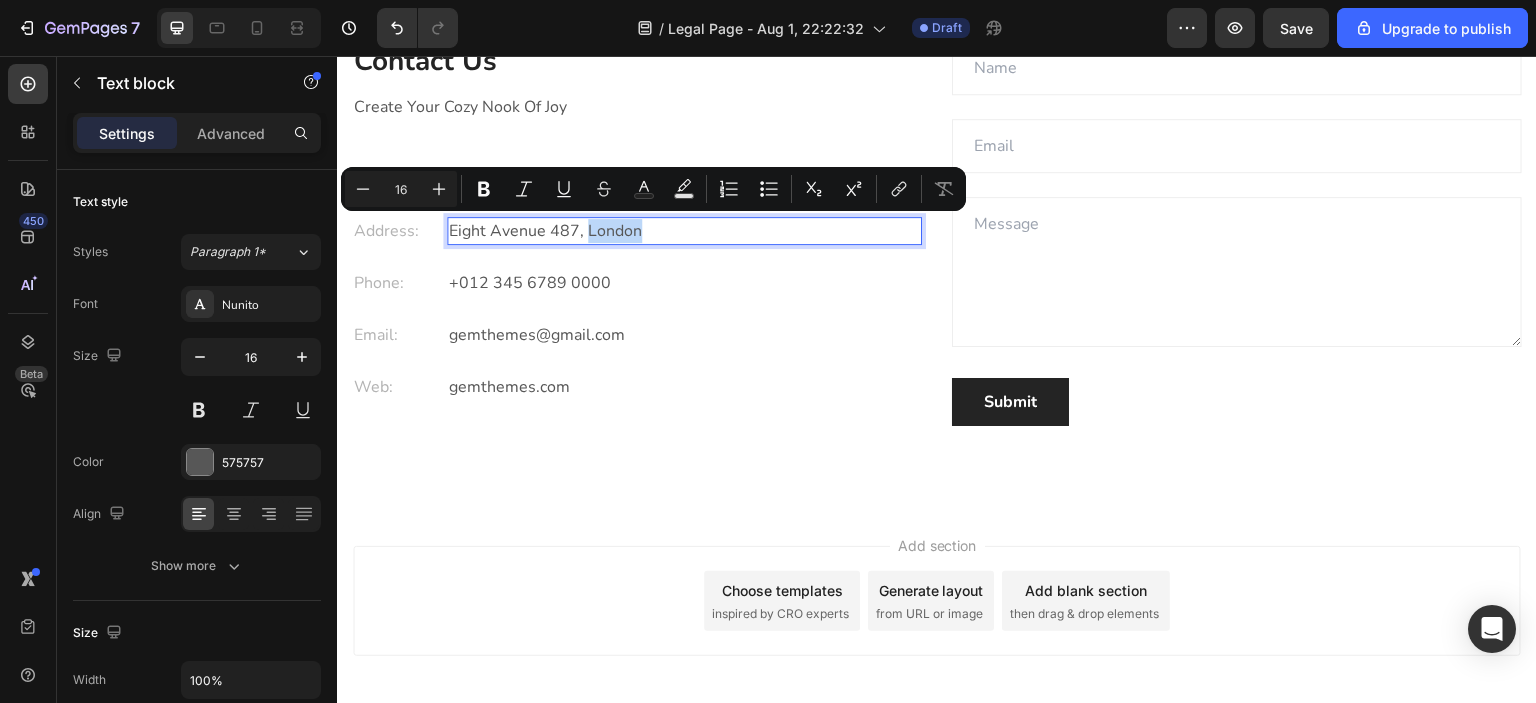 click on "Eight Avenue 487, London" at bounding box center [684, 231] 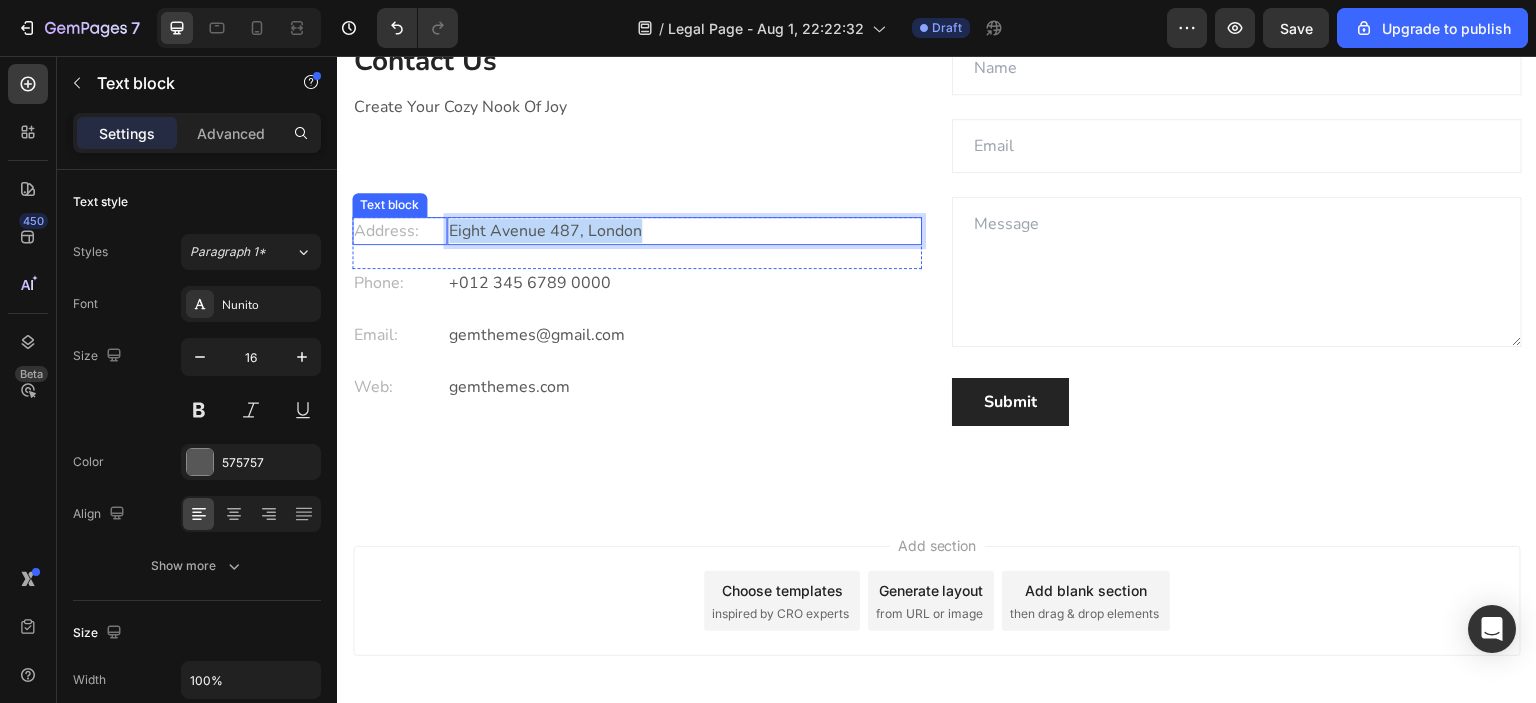 drag, startPoint x: 640, startPoint y: 231, endPoint x: 440, endPoint y: 225, distance: 200.08998 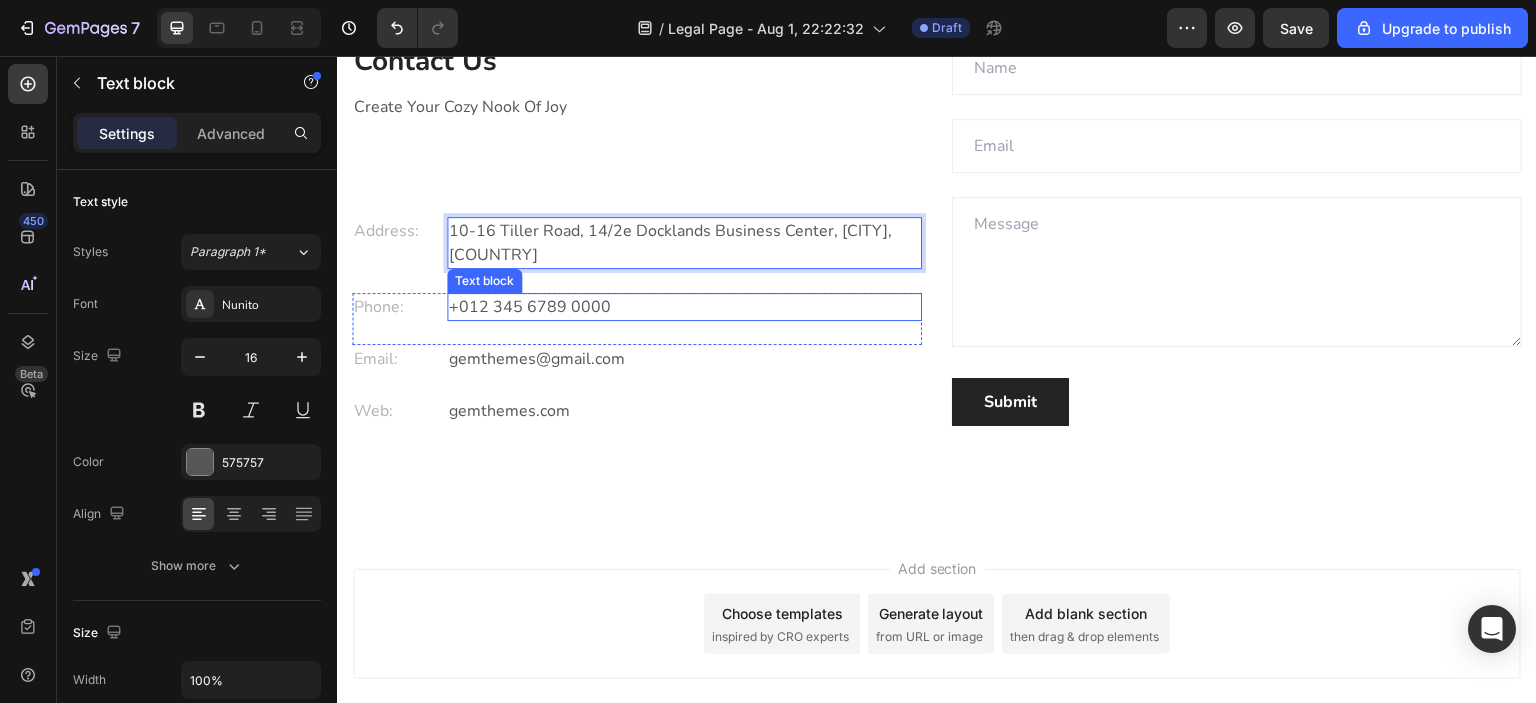 click on "+012 345 6789 0000" at bounding box center (684, 307) 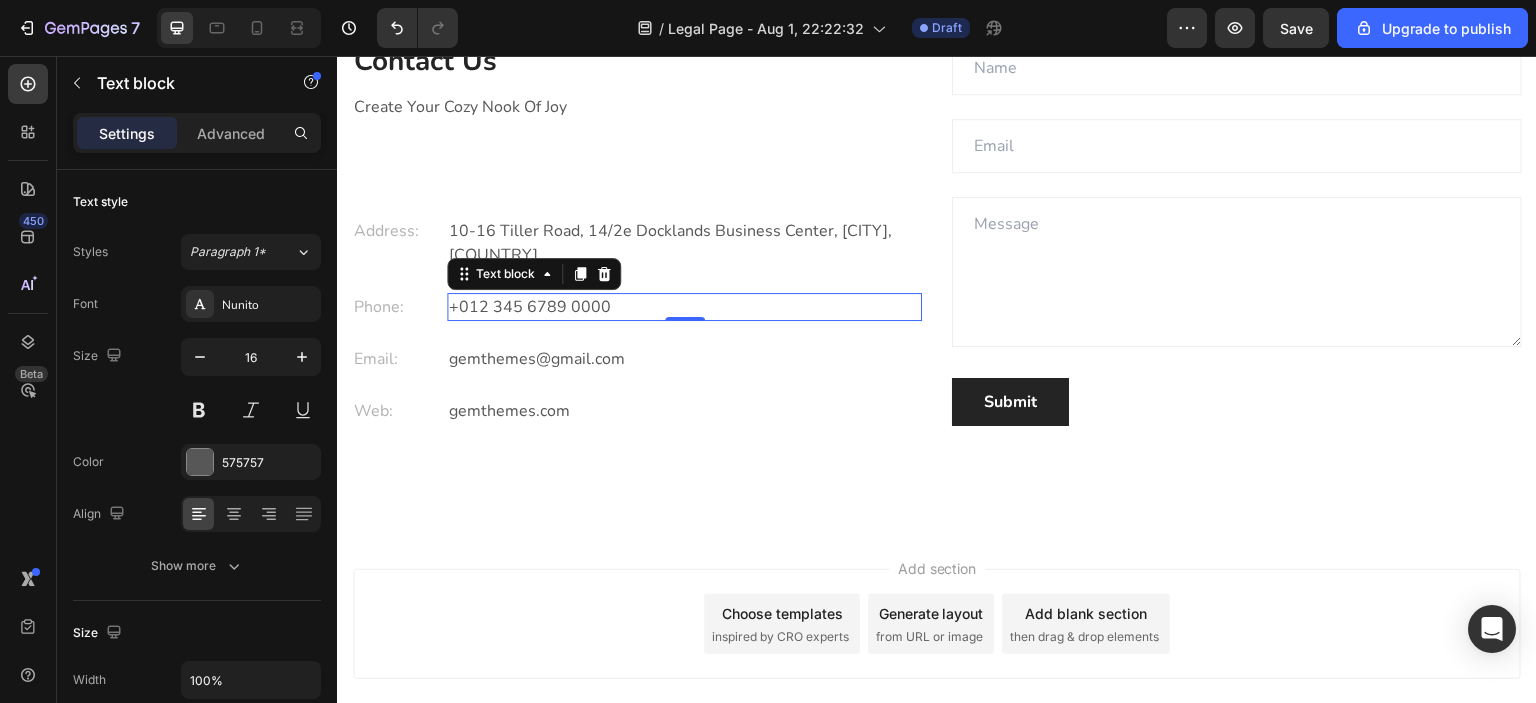 click on "+012 345 6789 0000" at bounding box center [684, 307] 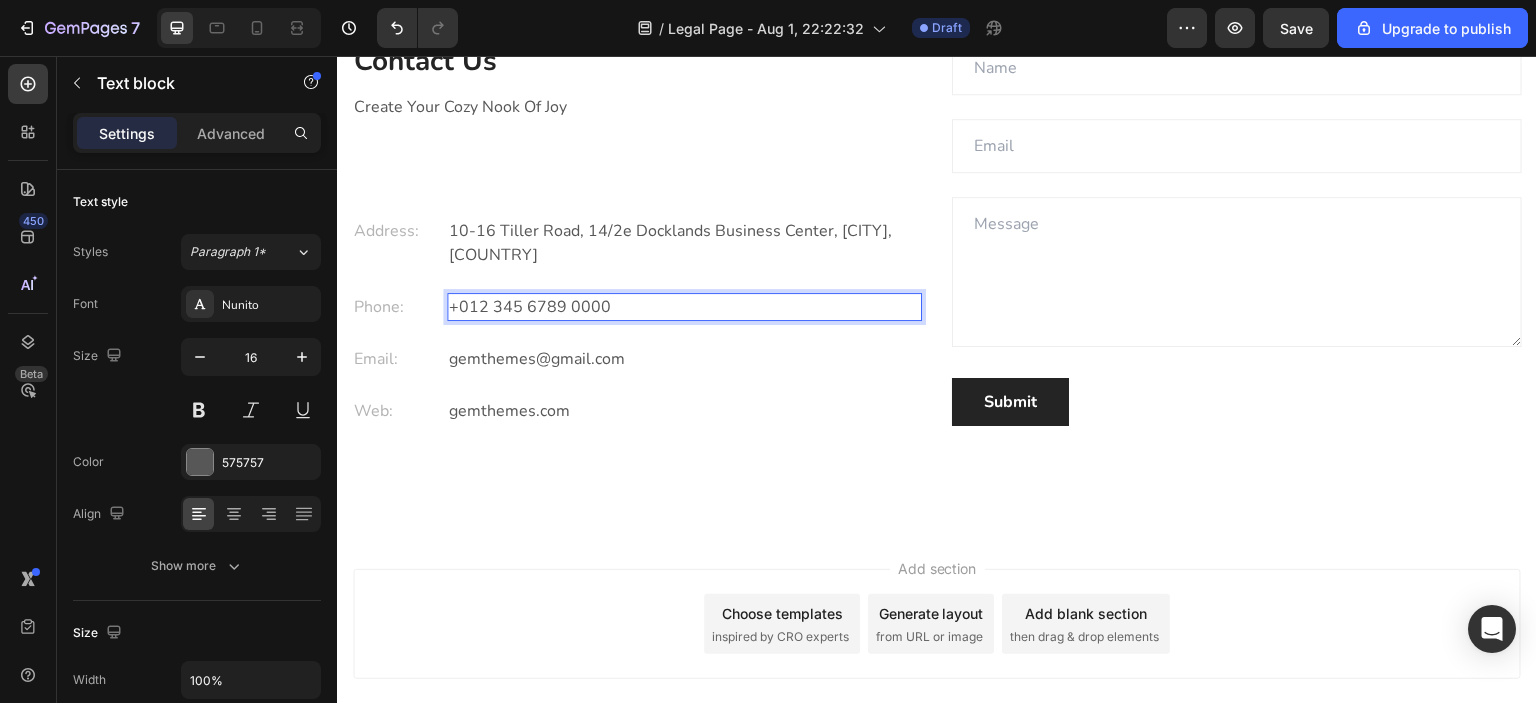 click on "+012 345 6789 0000" at bounding box center [684, 307] 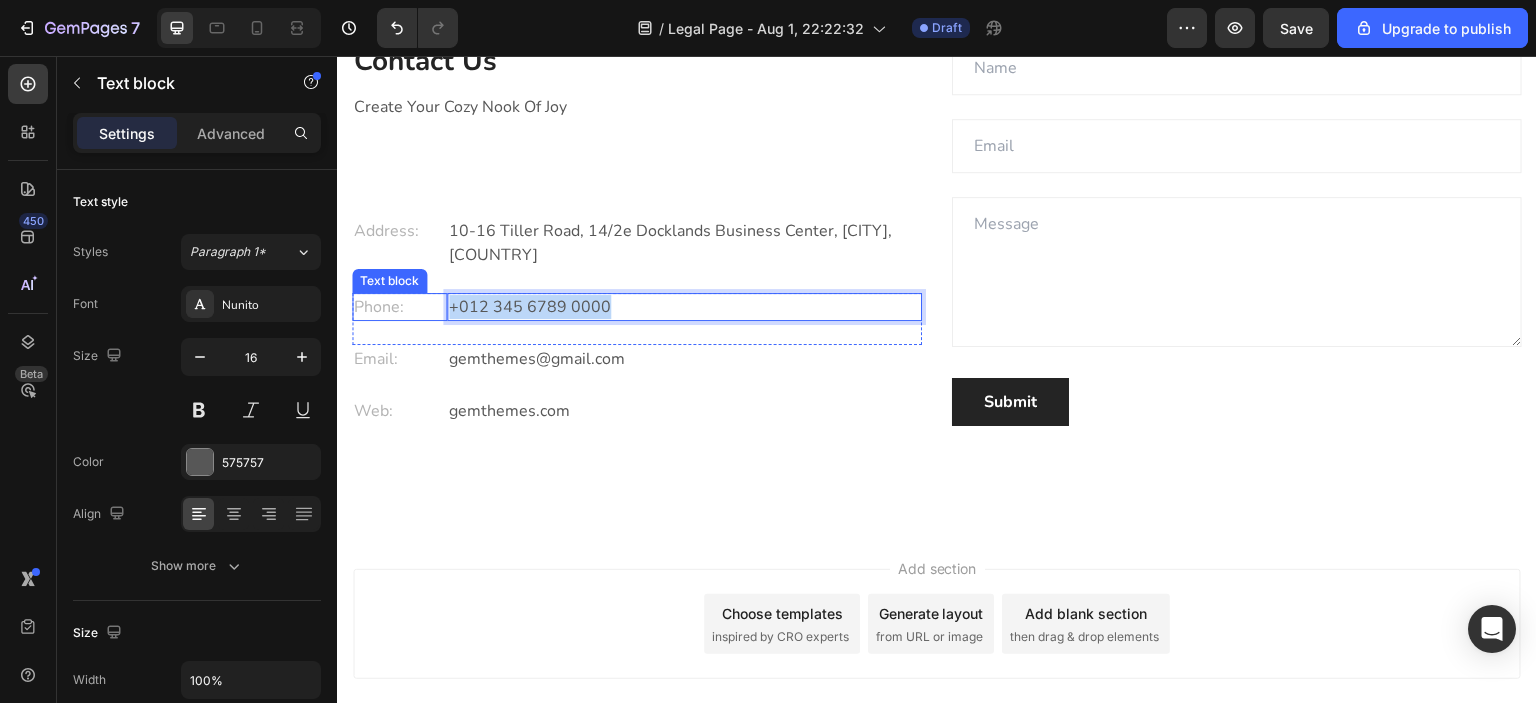 drag, startPoint x: 609, startPoint y: 306, endPoint x: 423, endPoint y: 301, distance: 186.0672 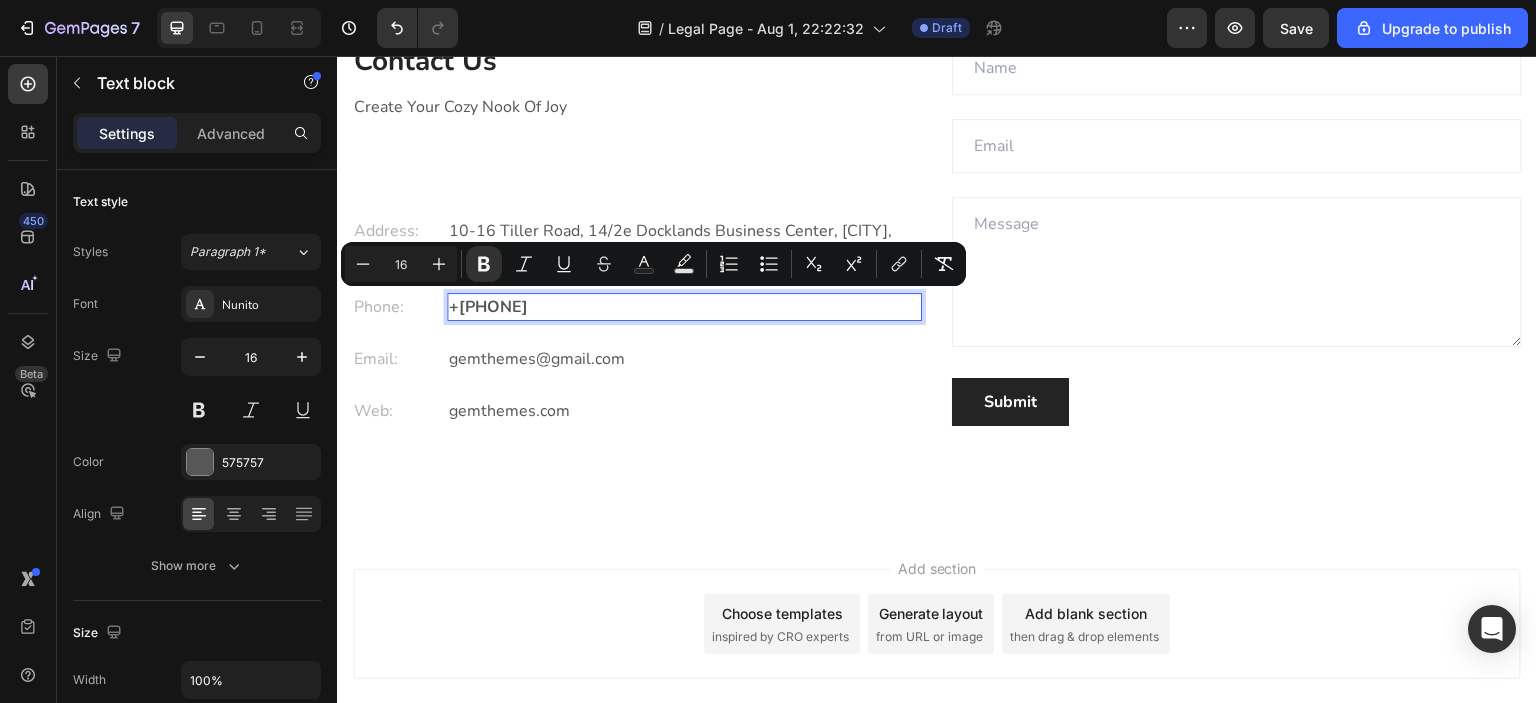 drag, startPoint x: 577, startPoint y: 302, endPoint x: 450, endPoint y: 304, distance: 127.01575 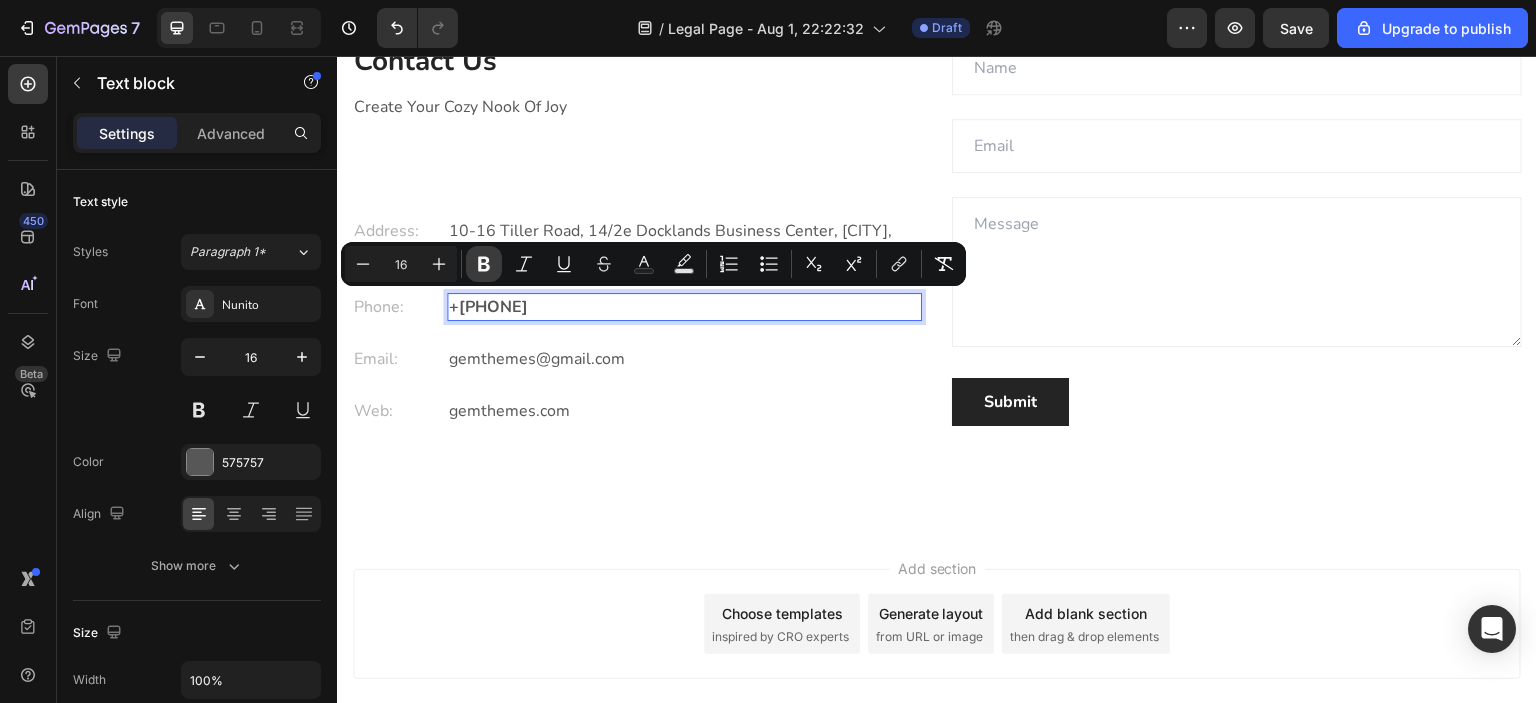 click 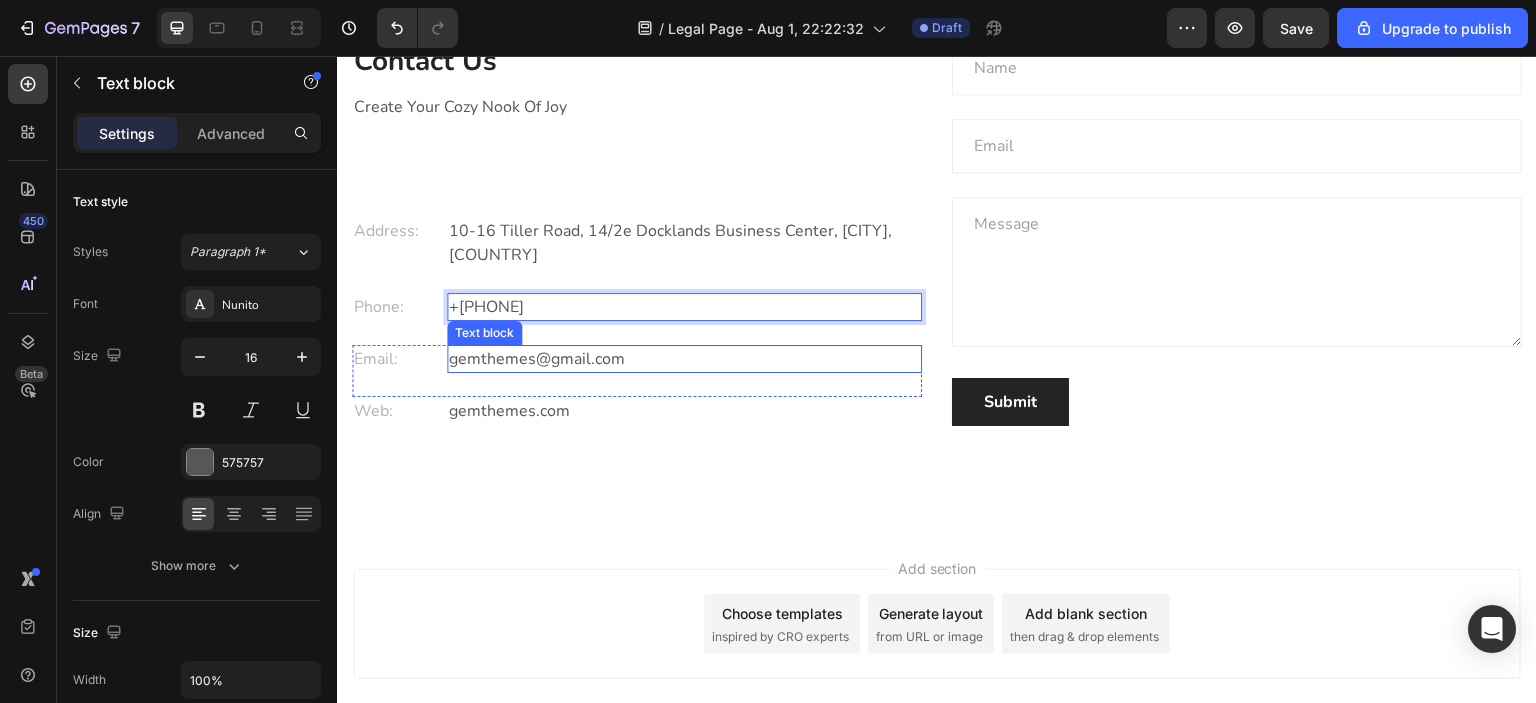click on "gemthemes@gmail.com" at bounding box center (684, 359) 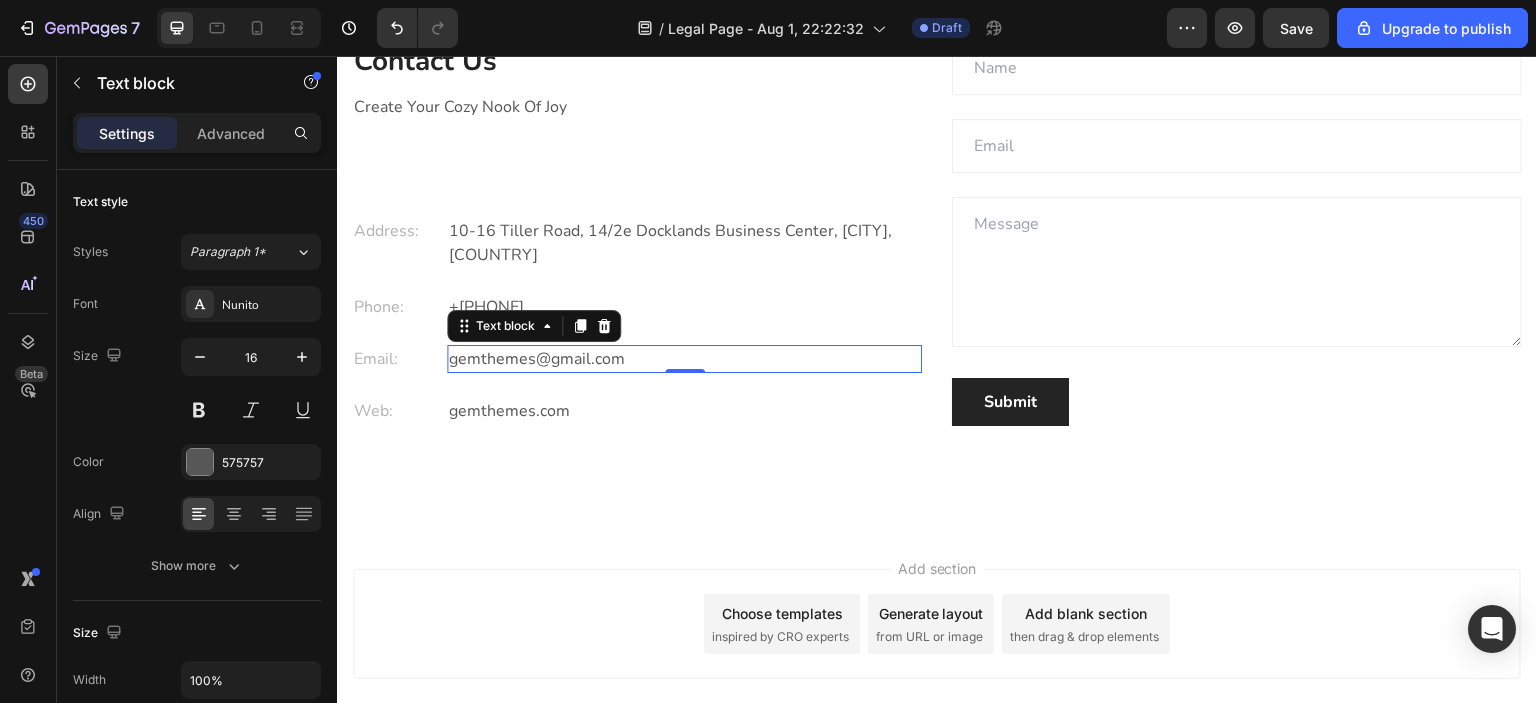 click on "gemthemes@gmail.com" at bounding box center (684, 359) 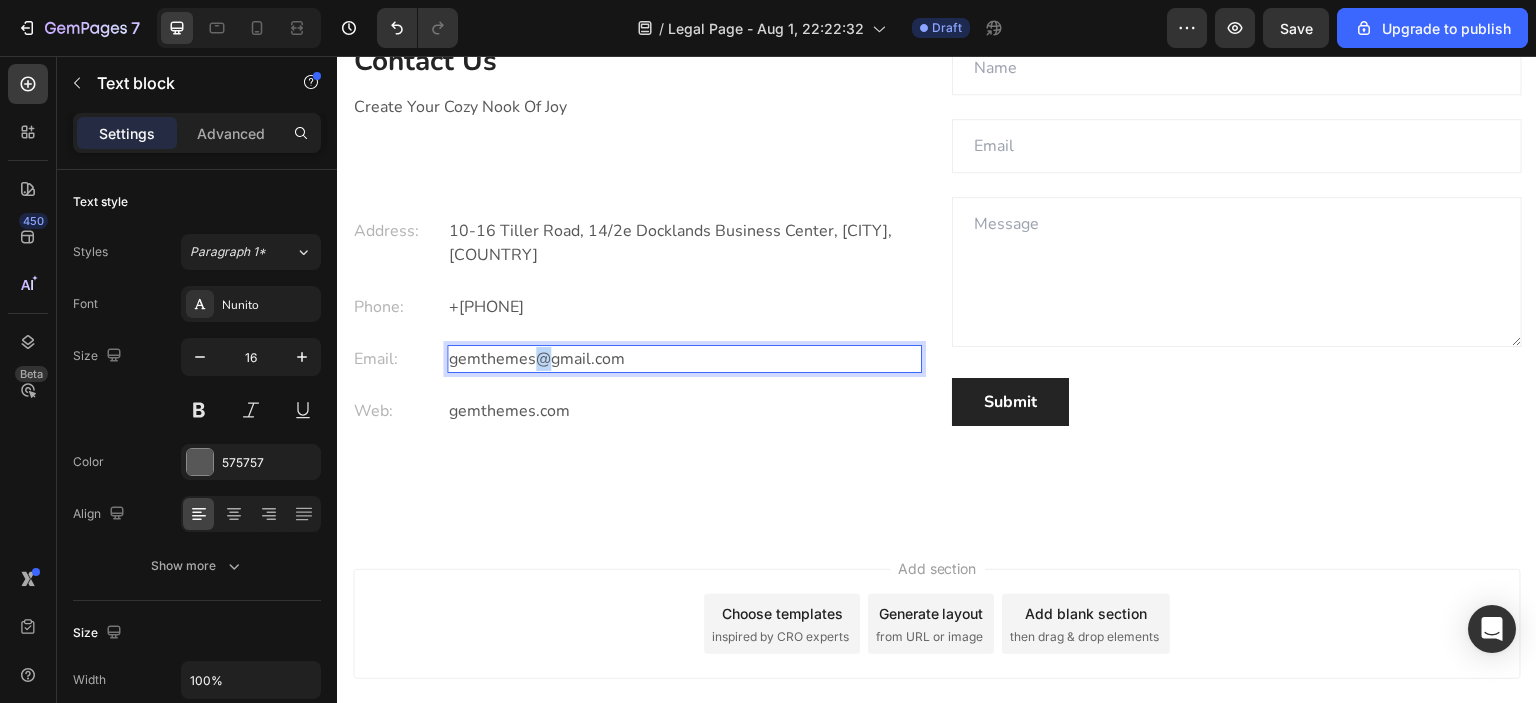 click on "gemthemes@gmail.com" at bounding box center (684, 359) 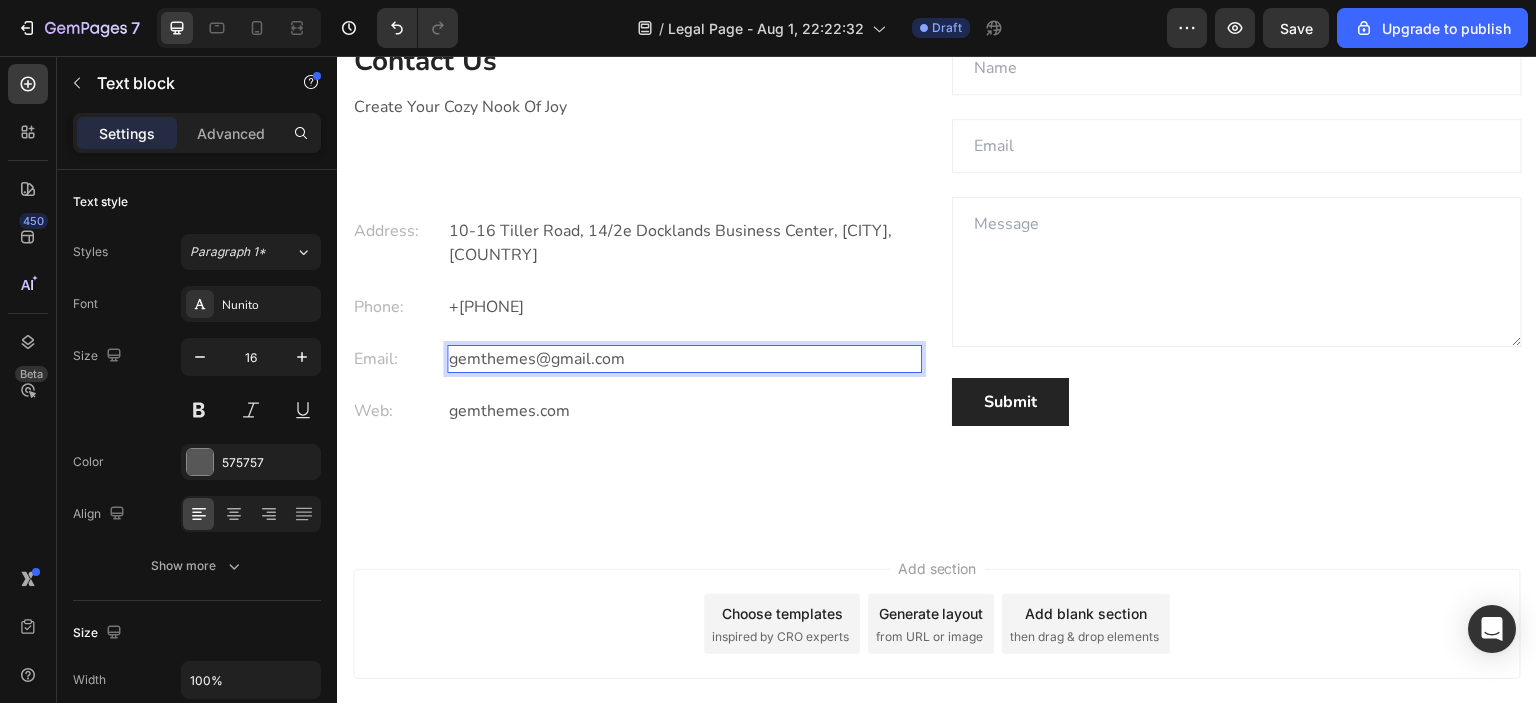 click on "gemthemes@gmail.com" at bounding box center [684, 359] 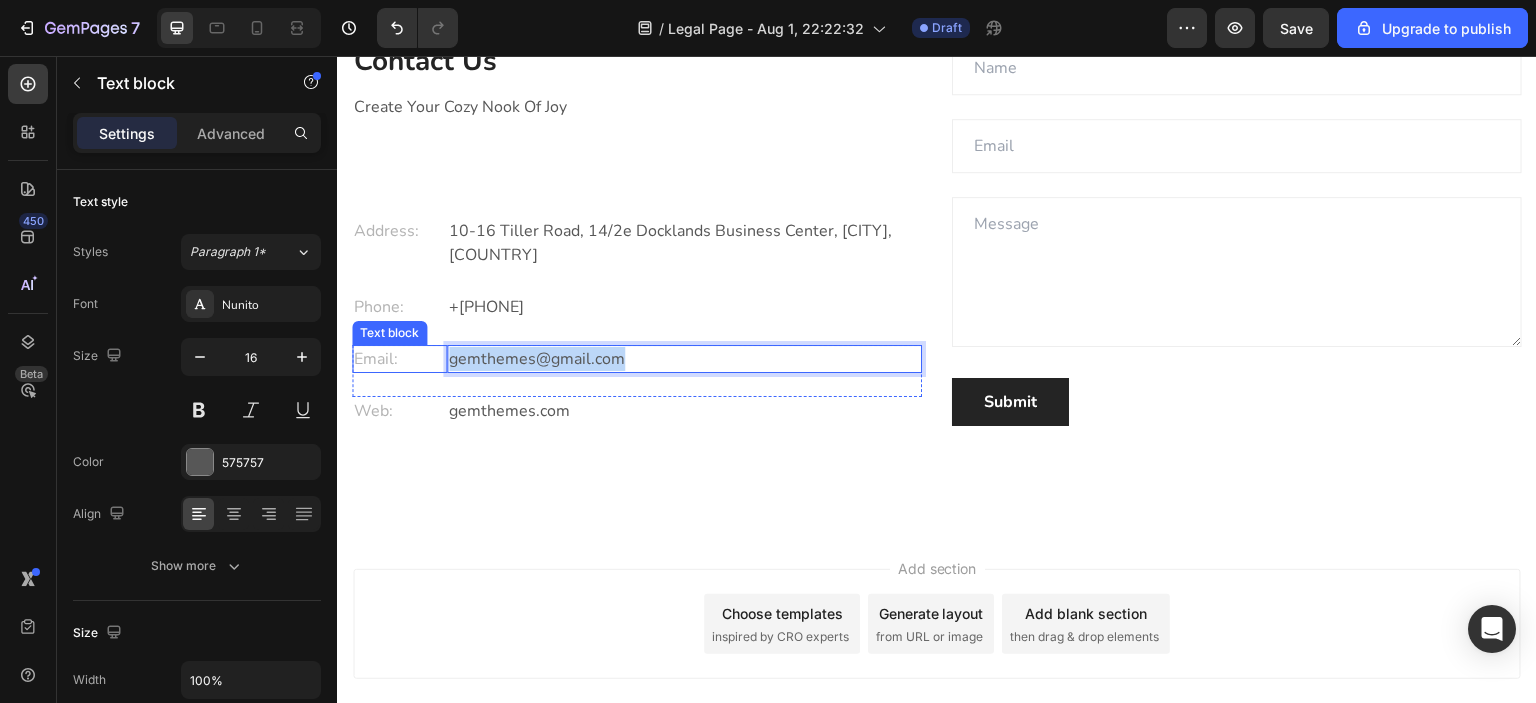 drag, startPoint x: 628, startPoint y: 359, endPoint x: 439, endPoint y: 352, distance: 189.12958 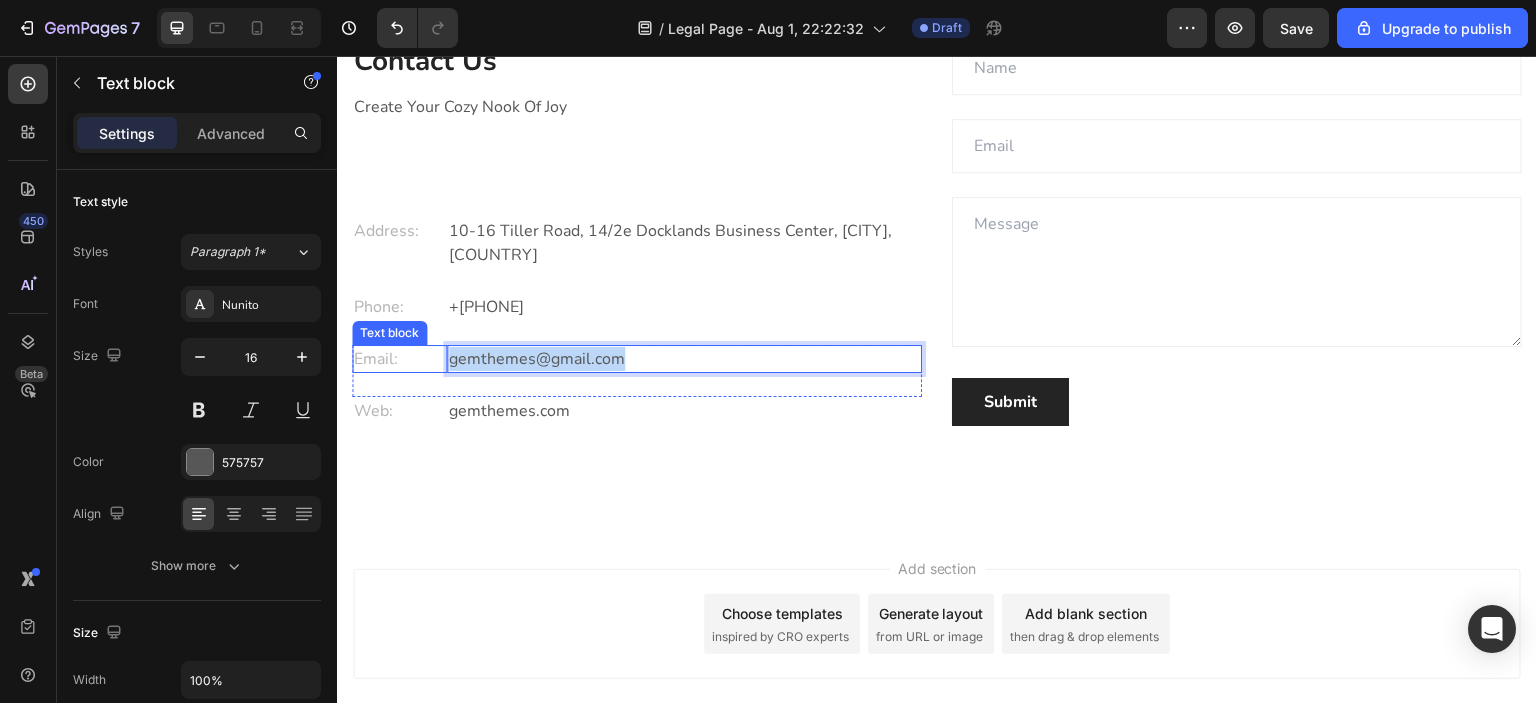 click on "Email: Text block gemthemes@example.com Text block   0 Row" at bounding box center (637, 371) 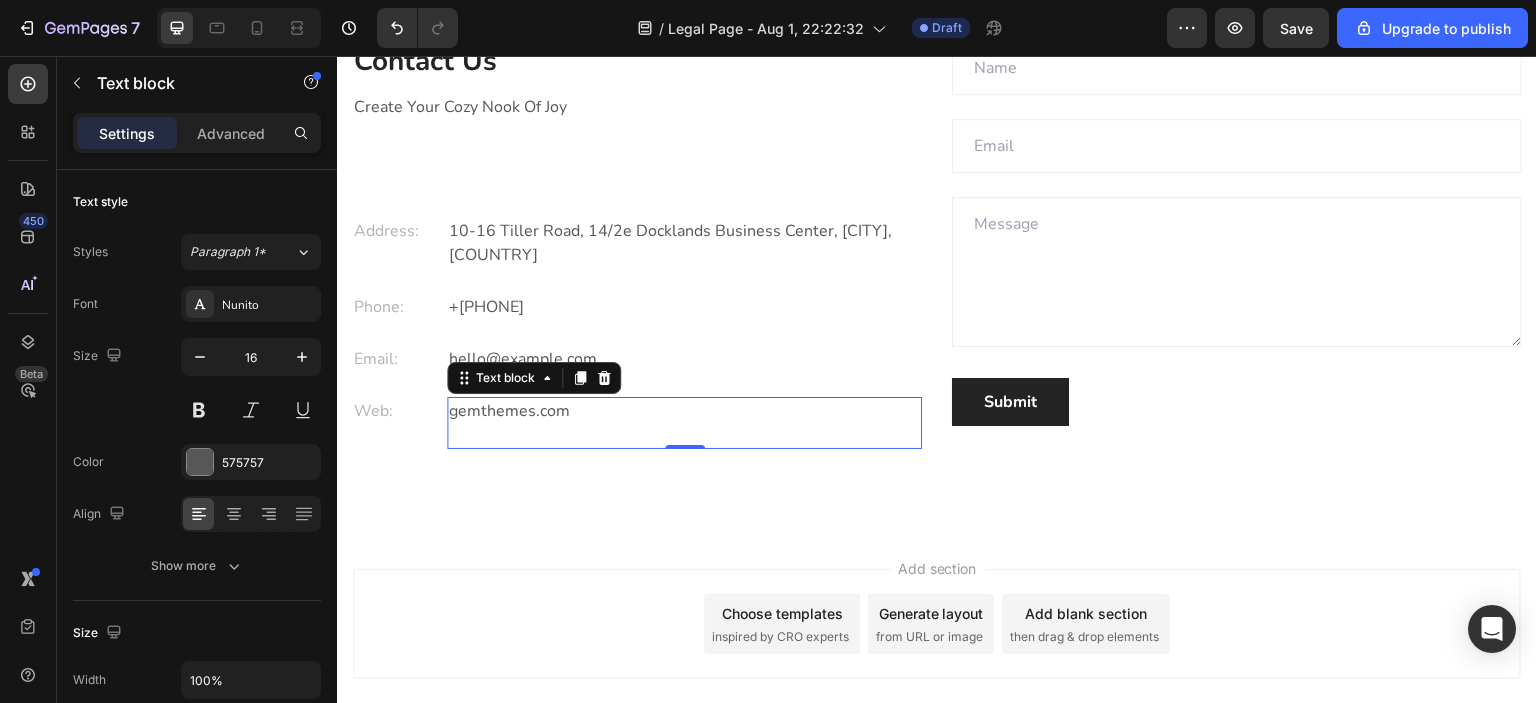 click on "gemthemes.com" at bounding box center [684, 411] 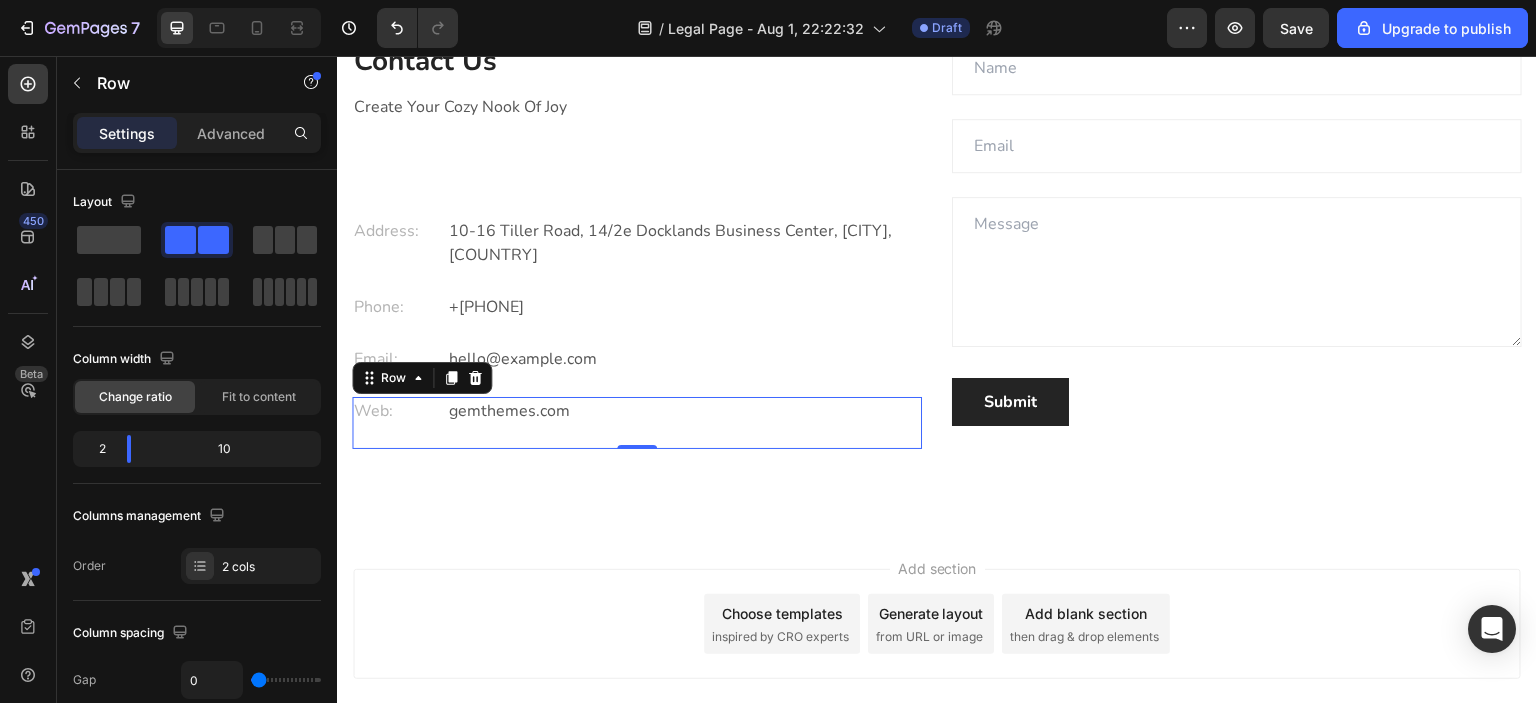 click on "Web: Text block" at bounding box center (399, 423) 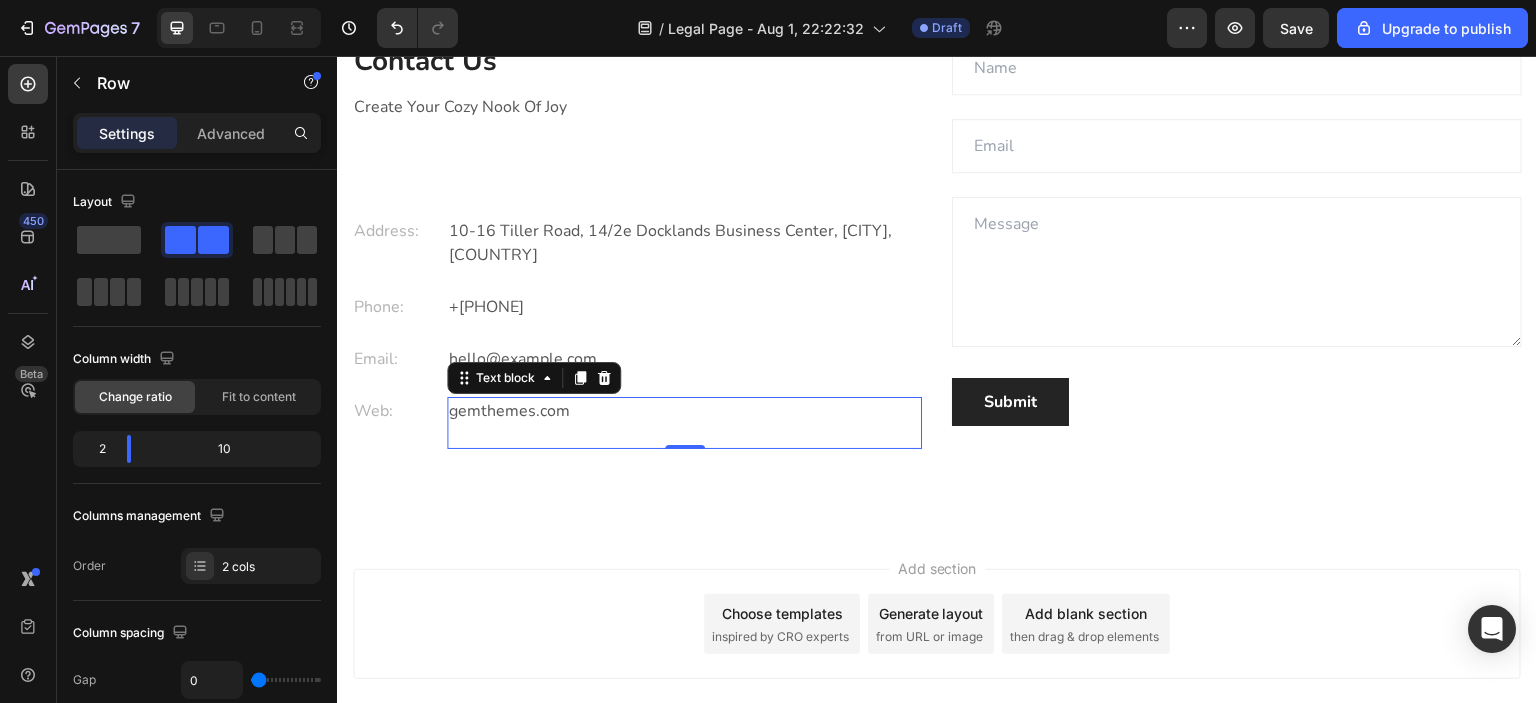 click on "gemthemes.com" at bounding box center [684, 411] 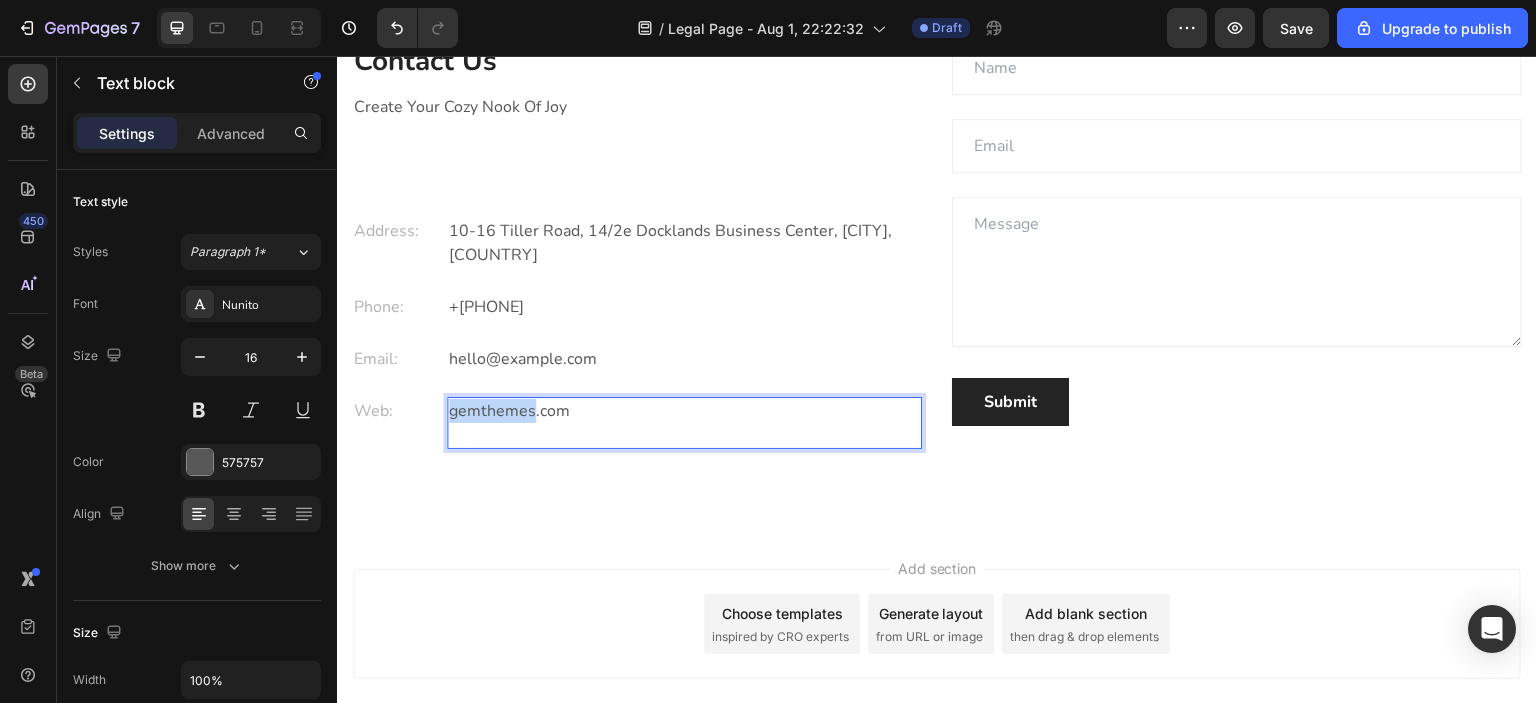 click on "gemthemes.com" at bounding box center [684, 411] 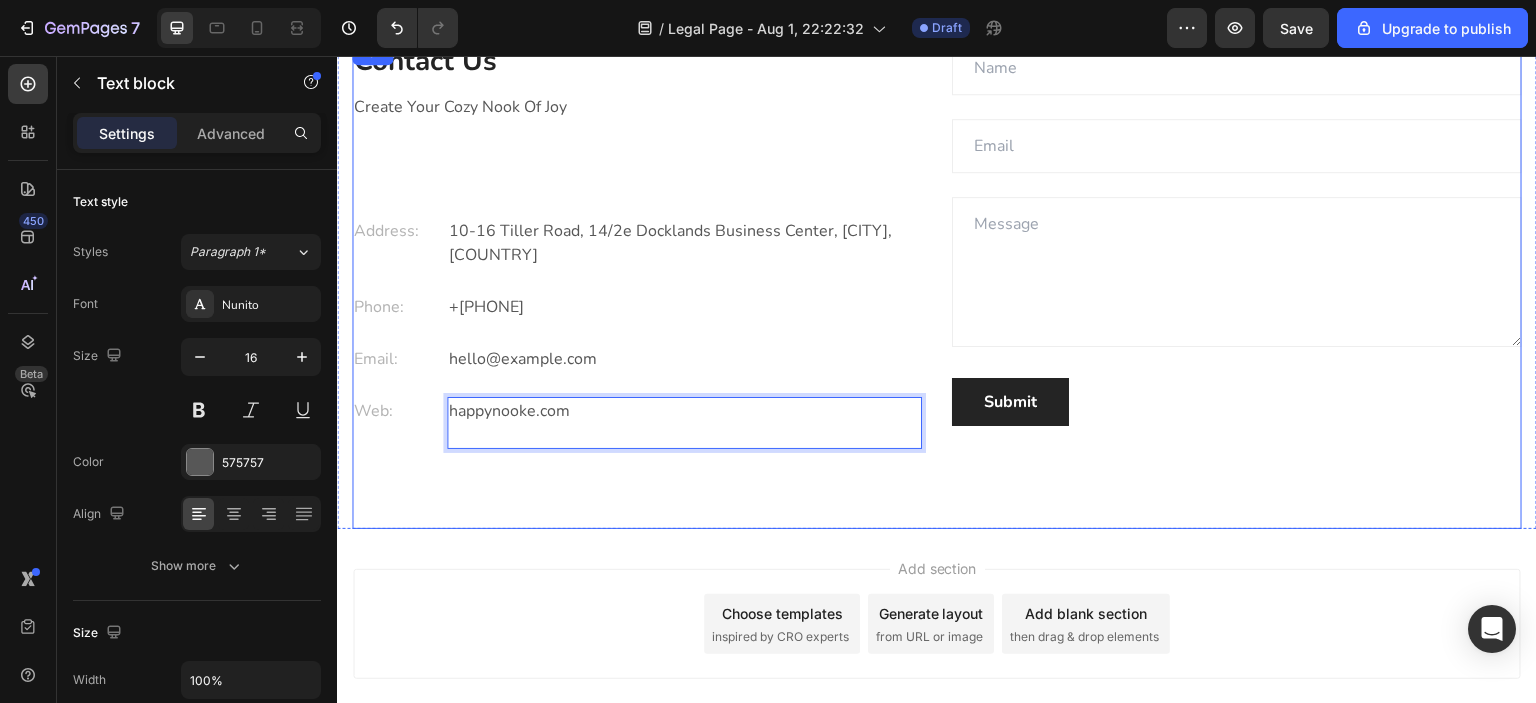 click on "Contact Us Heading Create Your Cozy Nook Of Joy Text block Address: Text block 10-16 Tiller Road, 14/2e Docklands Business Center, [CITY], [COUNTRY] Text block Row Phone: Text block +[PHONE] Text block Row Email: Text block hello@example.com Text block   0 Row Text Field Email Field Text Area Submit Submit Button Contact Form Row" at bounding box center (937, 285) 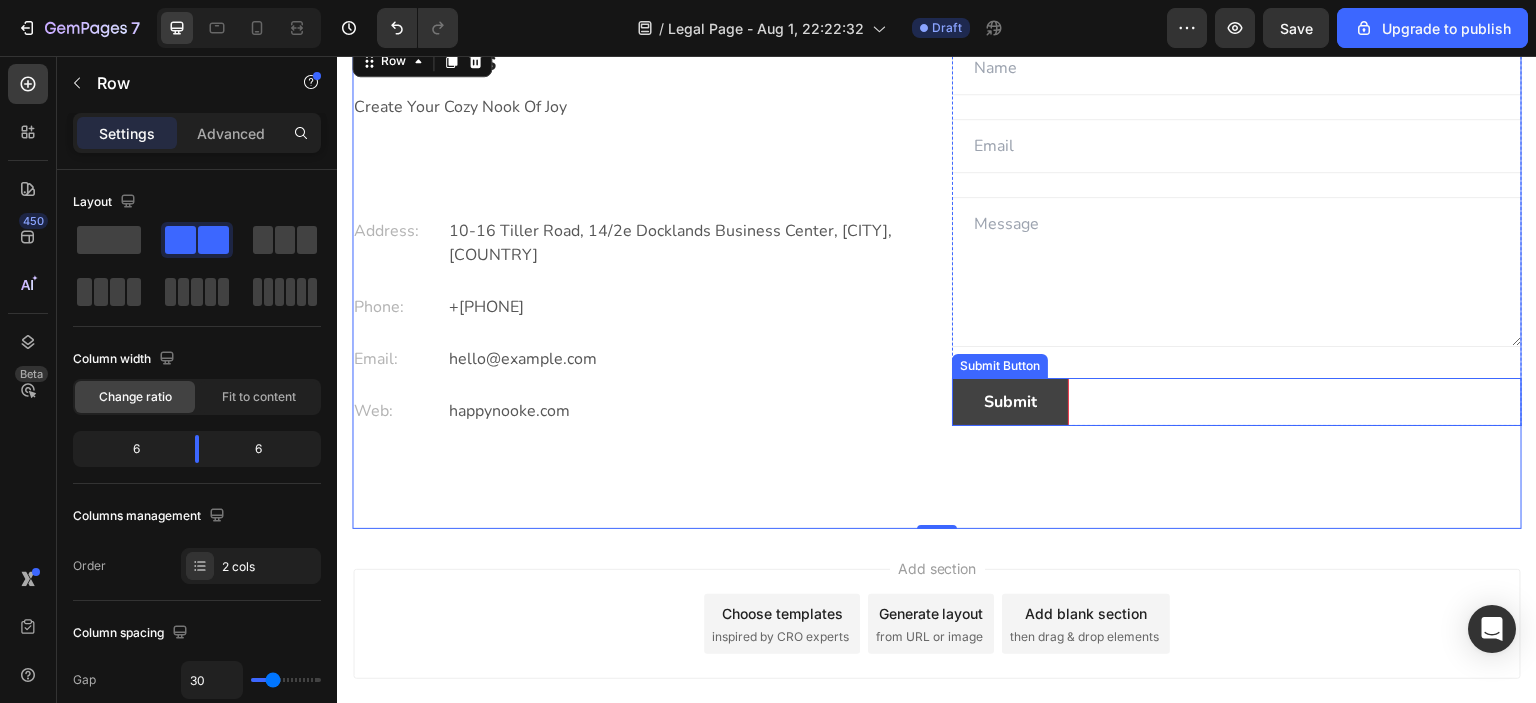 click on "Submit" at bounding box center [1010, 402] 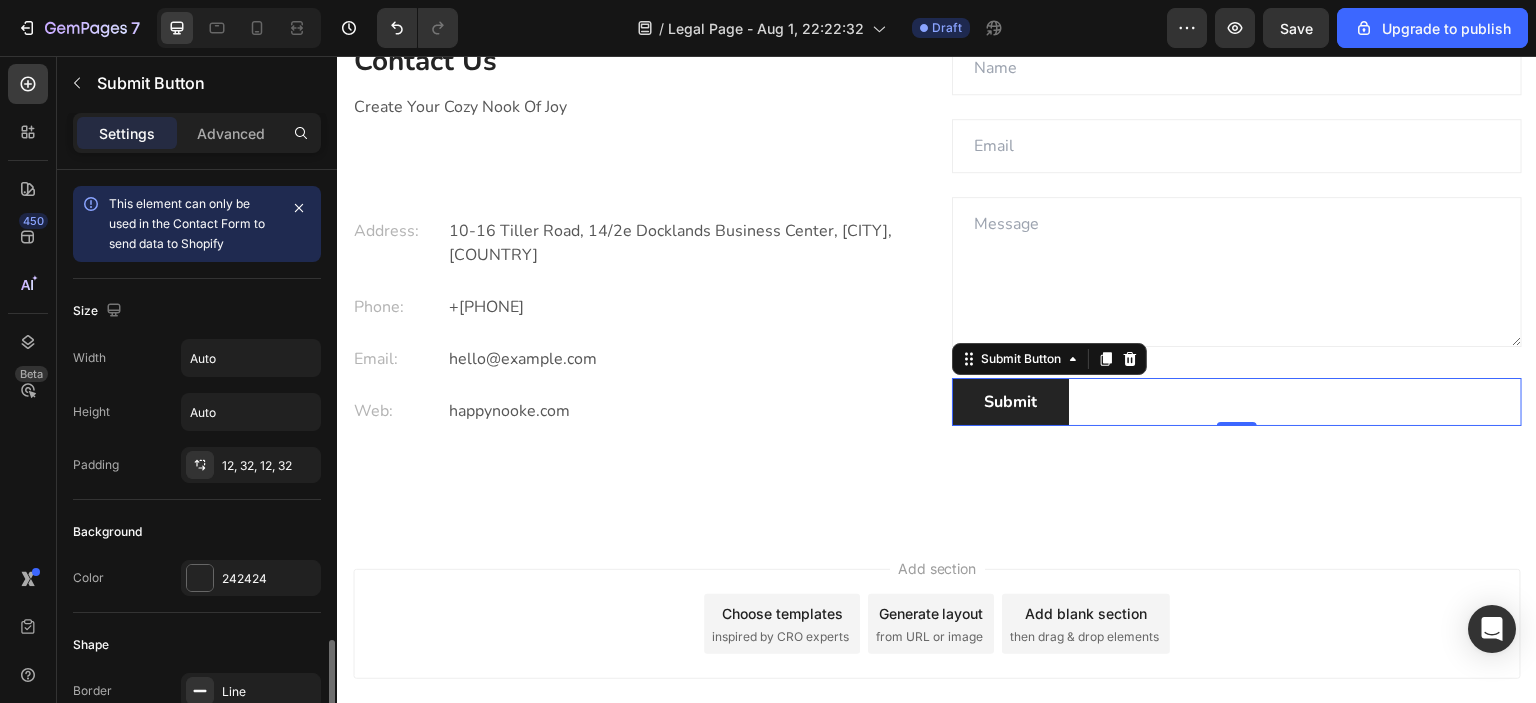 scroll, scrollTop: 332, scrollLeft: 0, axis: vertical 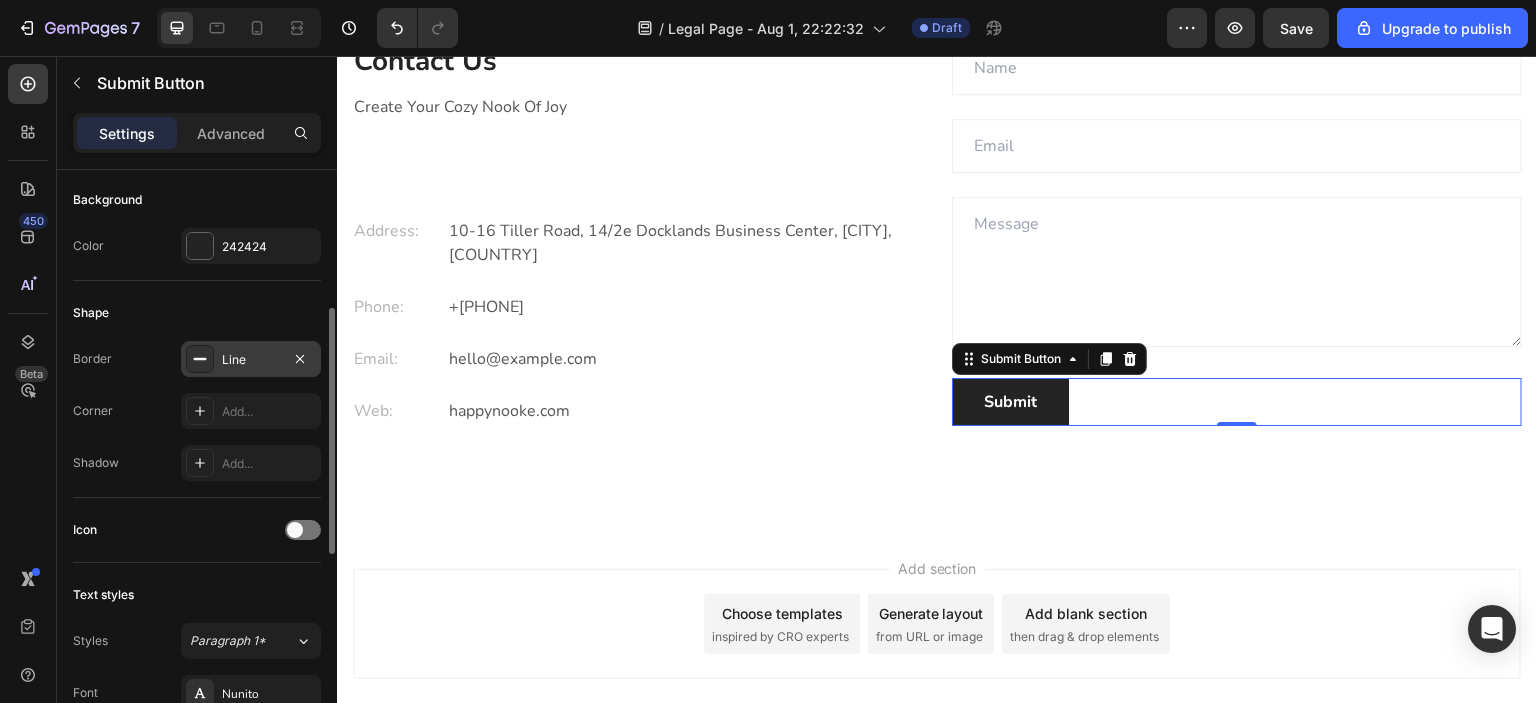 click on "Line" at bounding box center (251, 360) 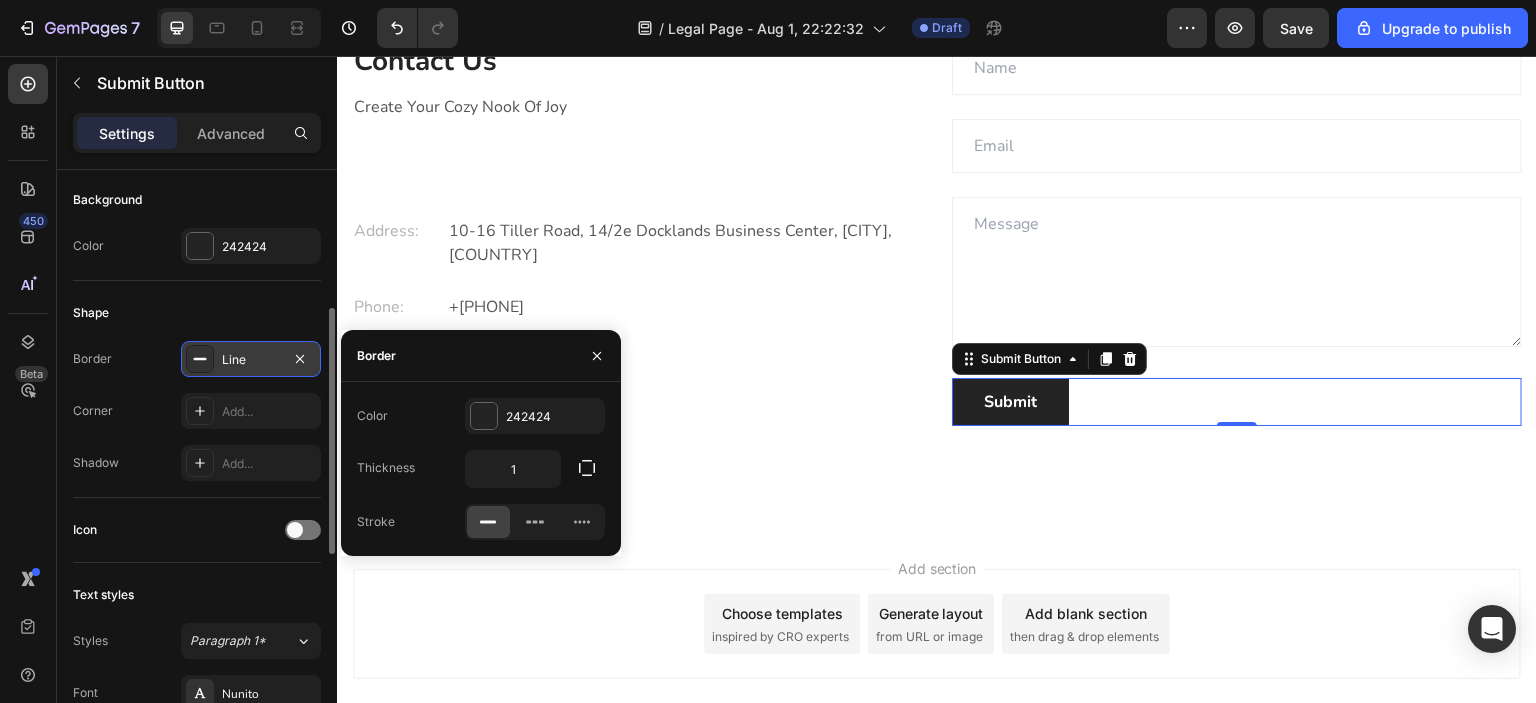 click on "Line" at bounding box center (251, 360) 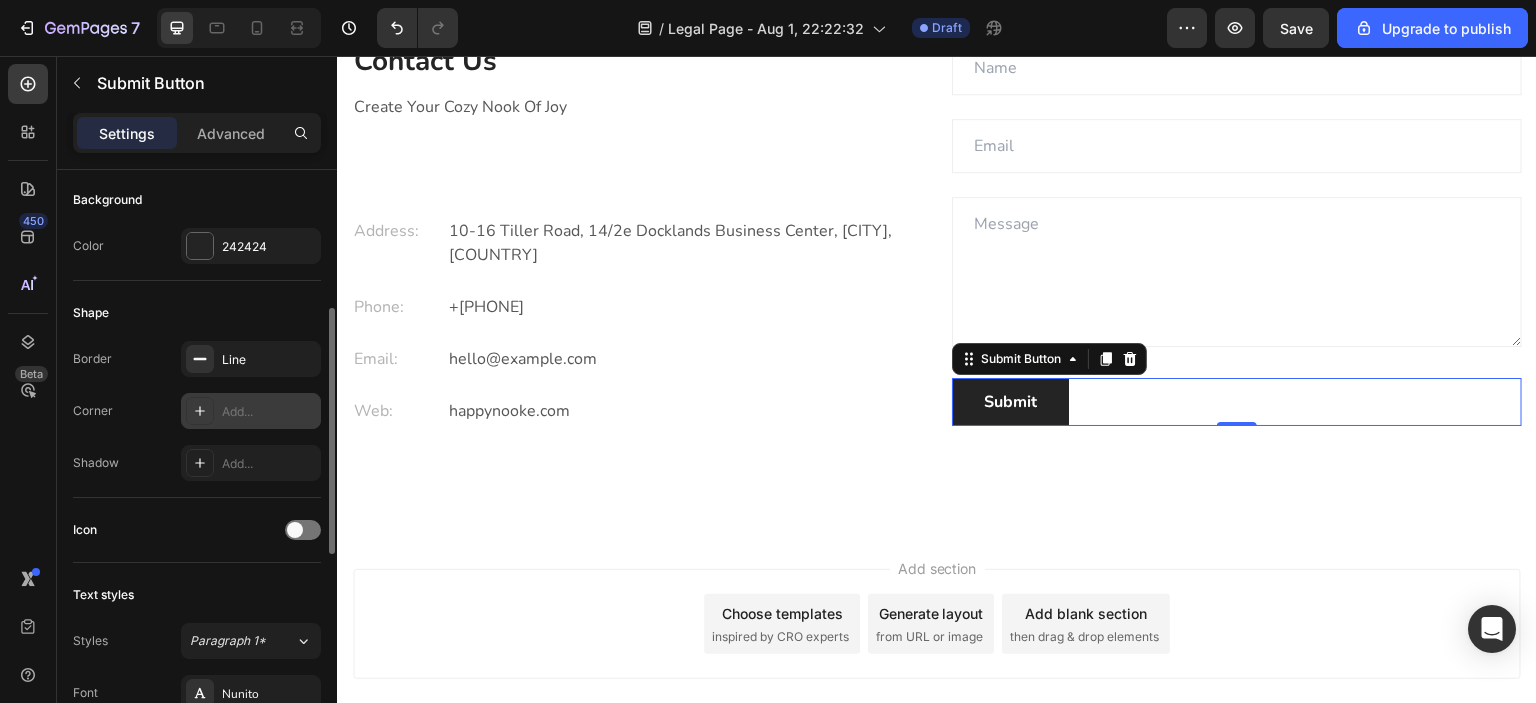 click on "Add..." at bounding box center [269, 412] 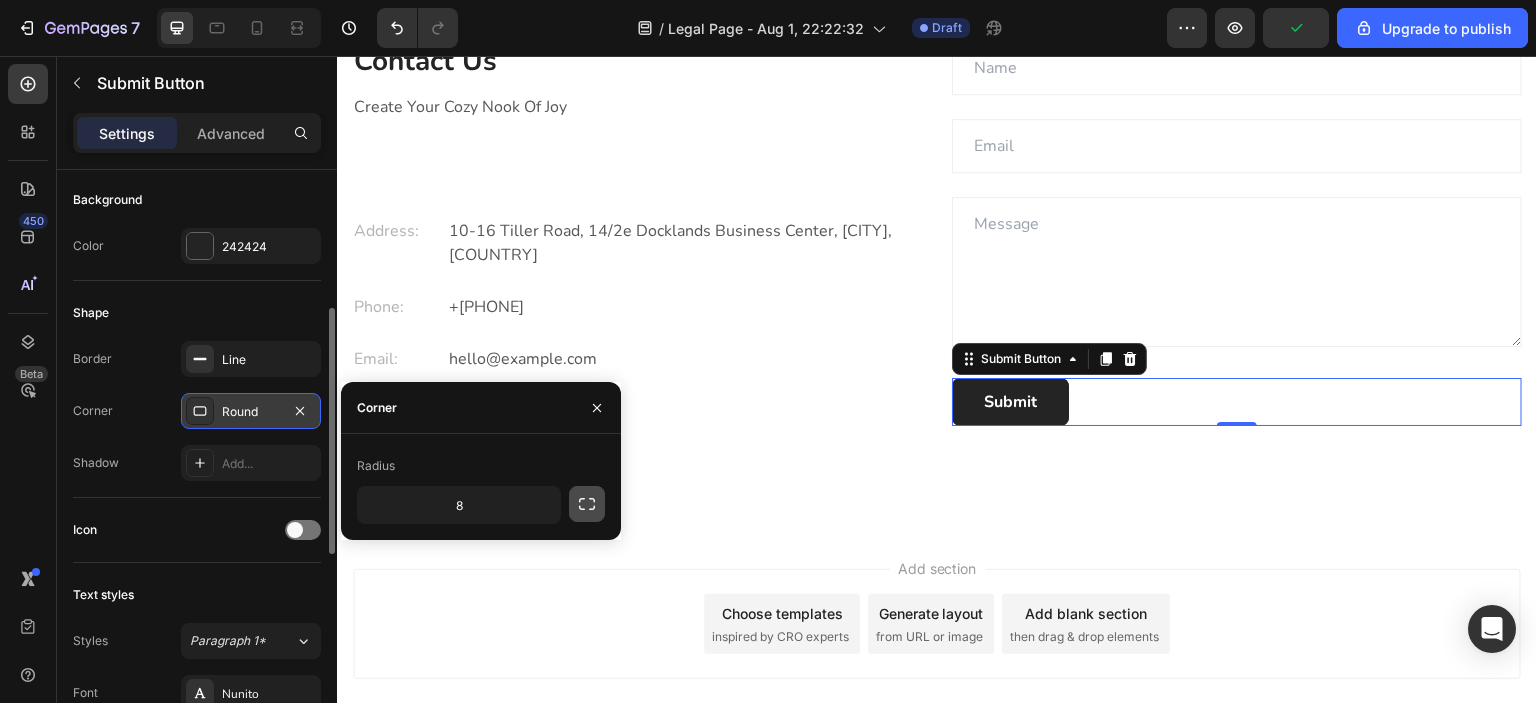 click 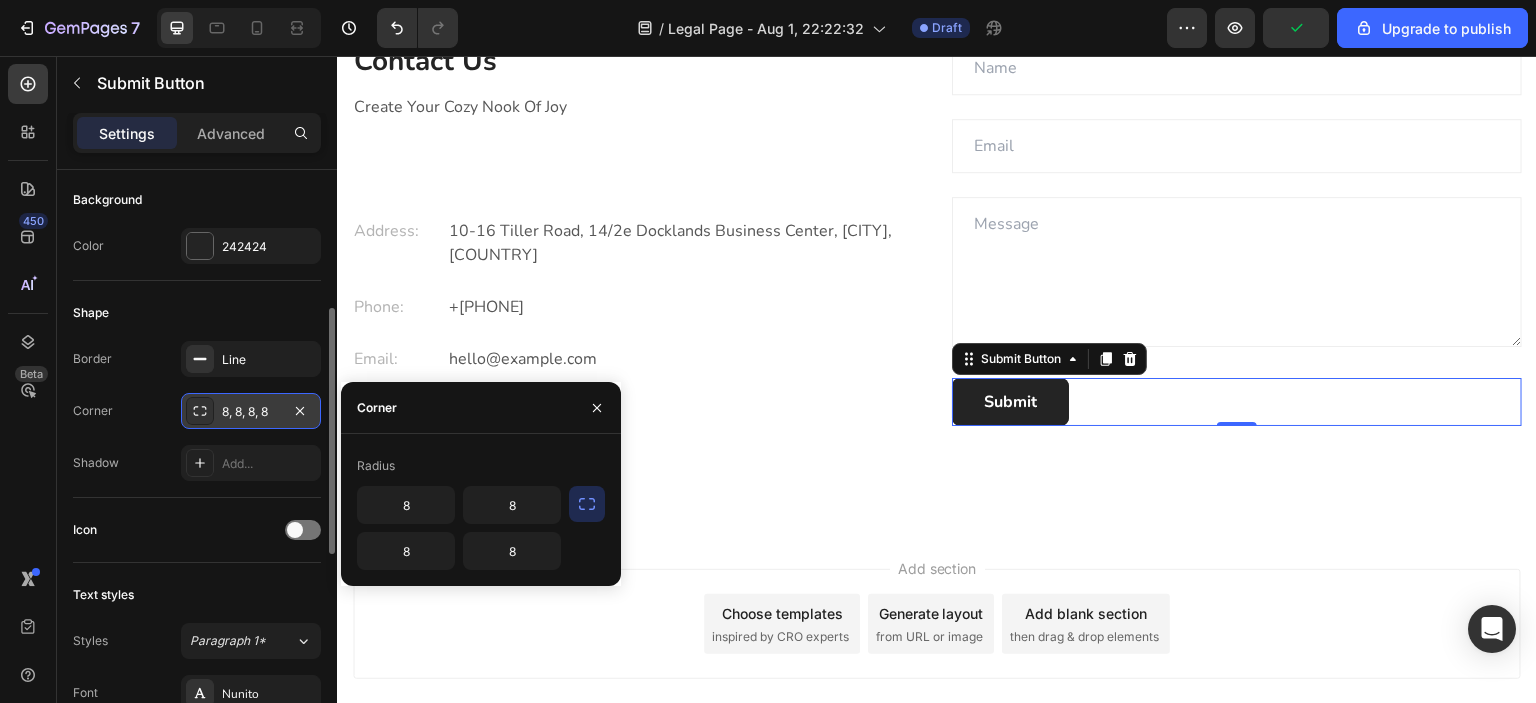click 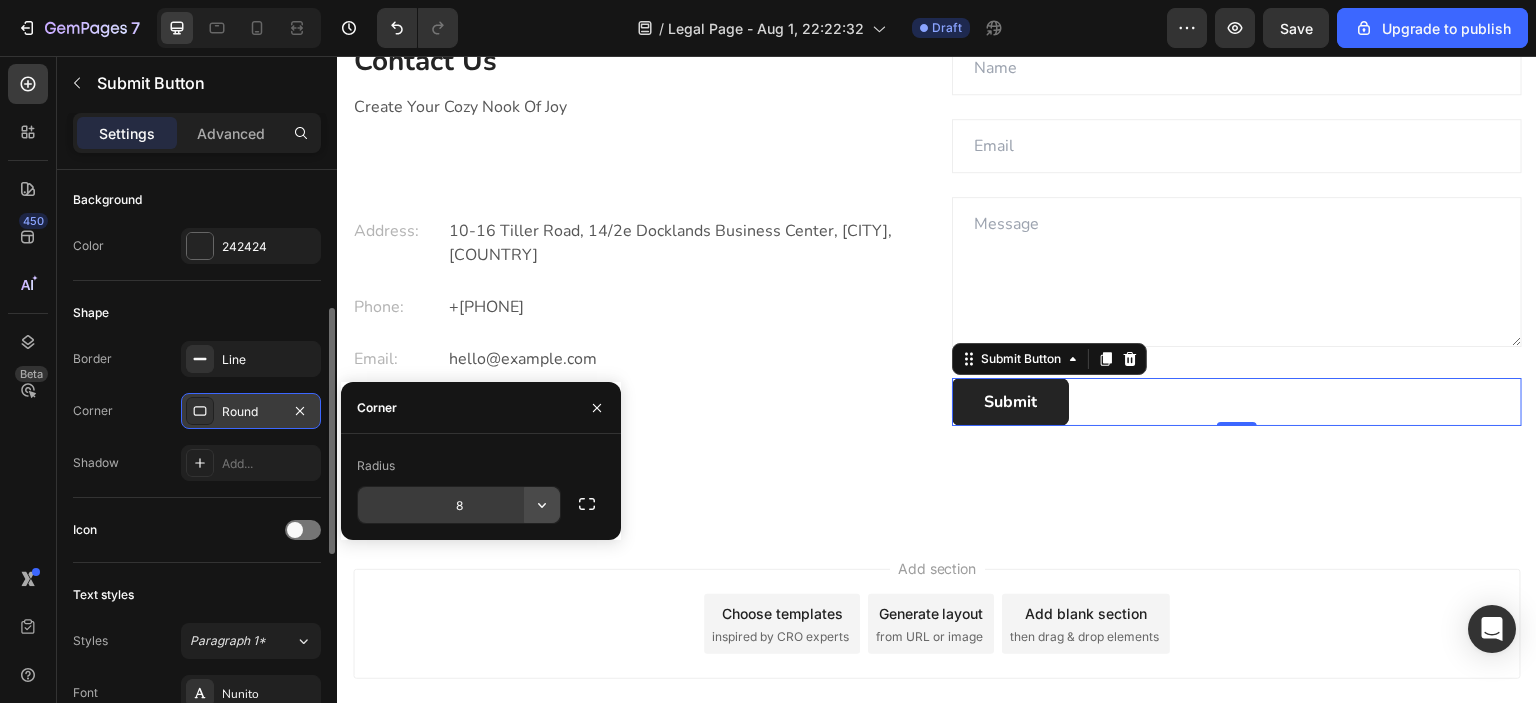 click 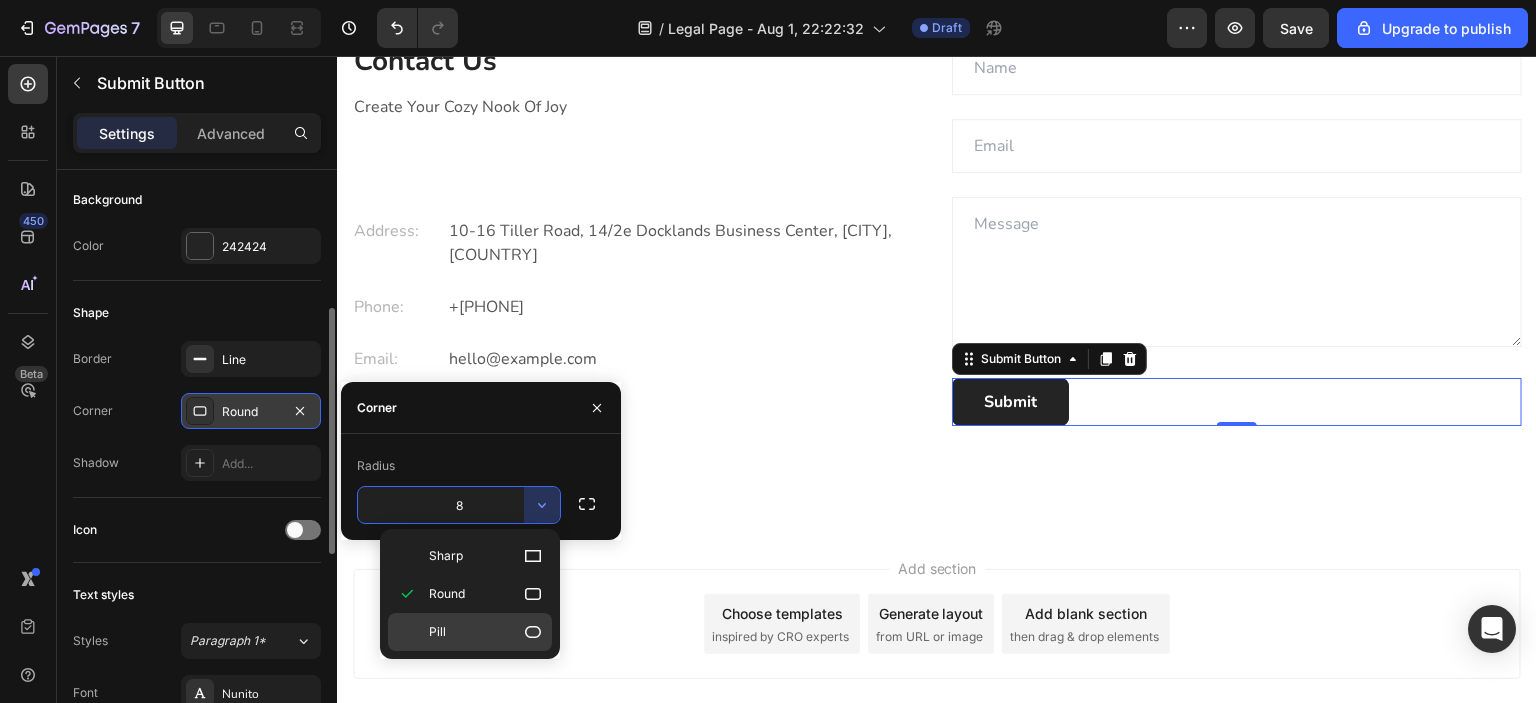 click on "Pill" at bounding box center (486, 632) 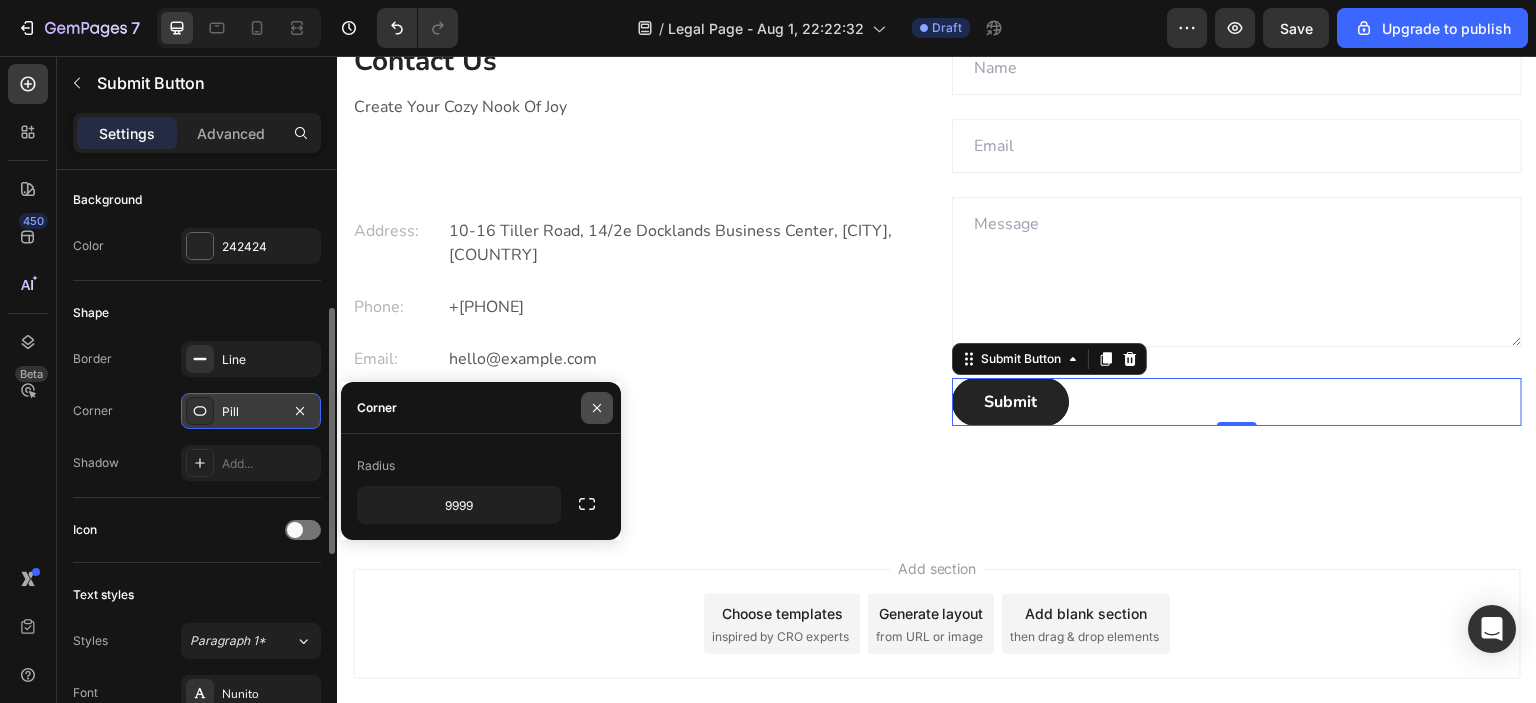 click 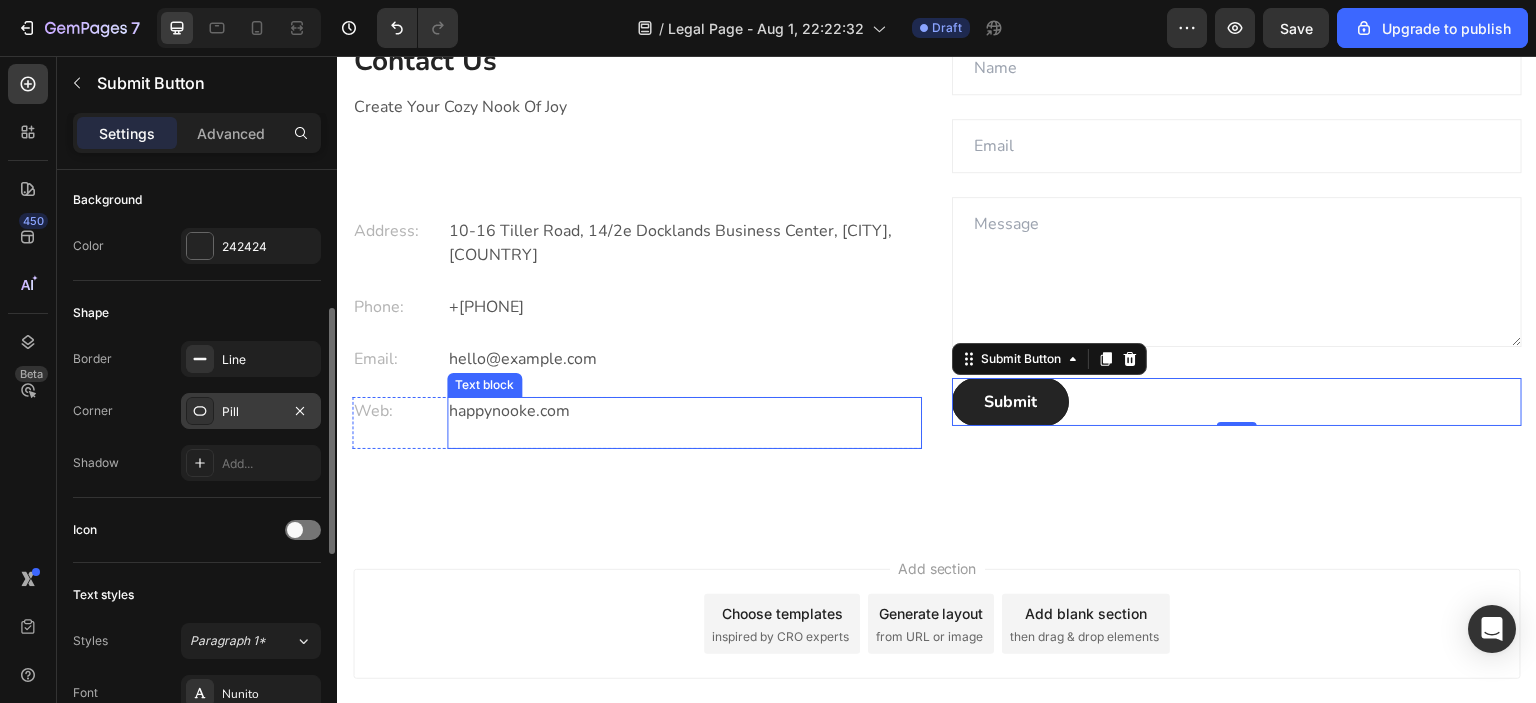 click on "happynooke.com Text block" at bounding box center (684, 423) 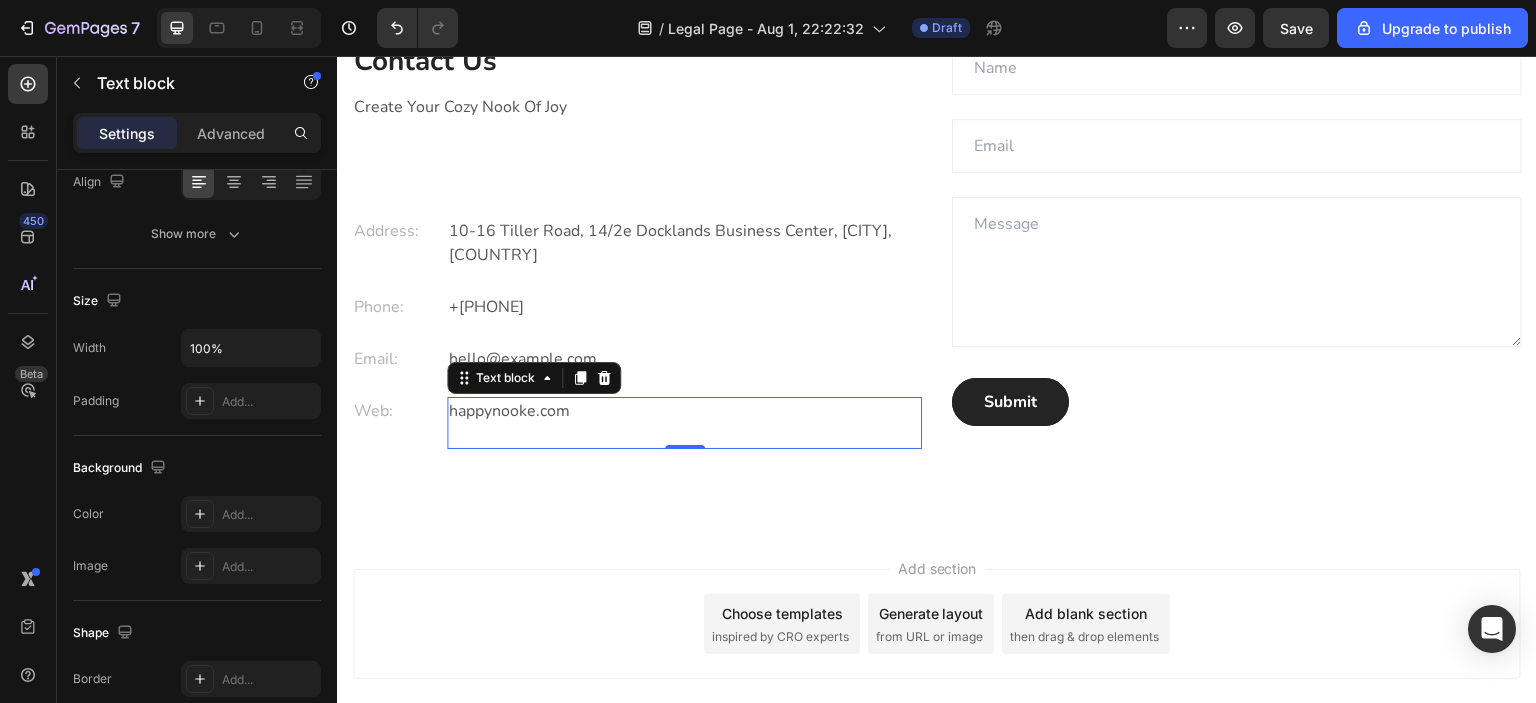 scroll, scrollTop: 0, scrollLeft: 0, axis: both 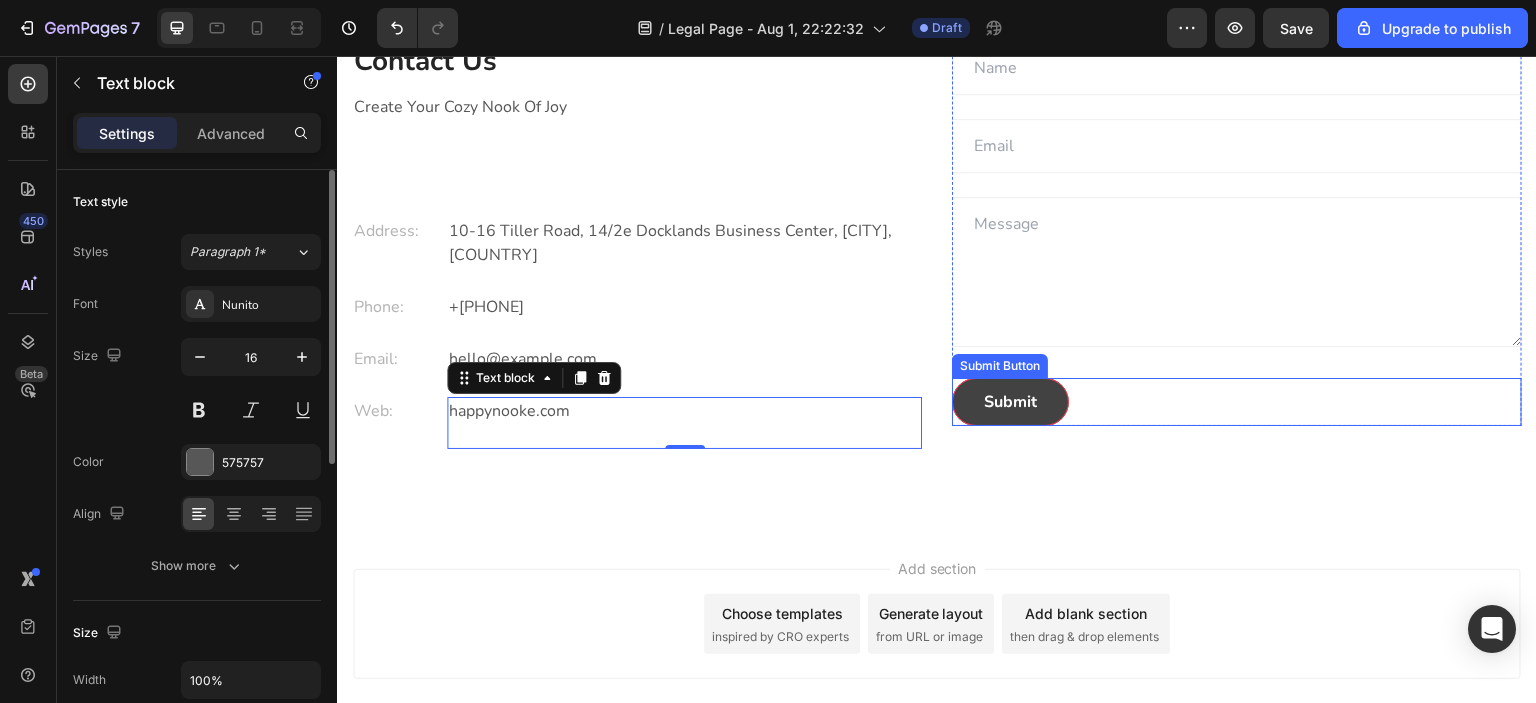 click on "Submit" at bounding box center (1010, 402) 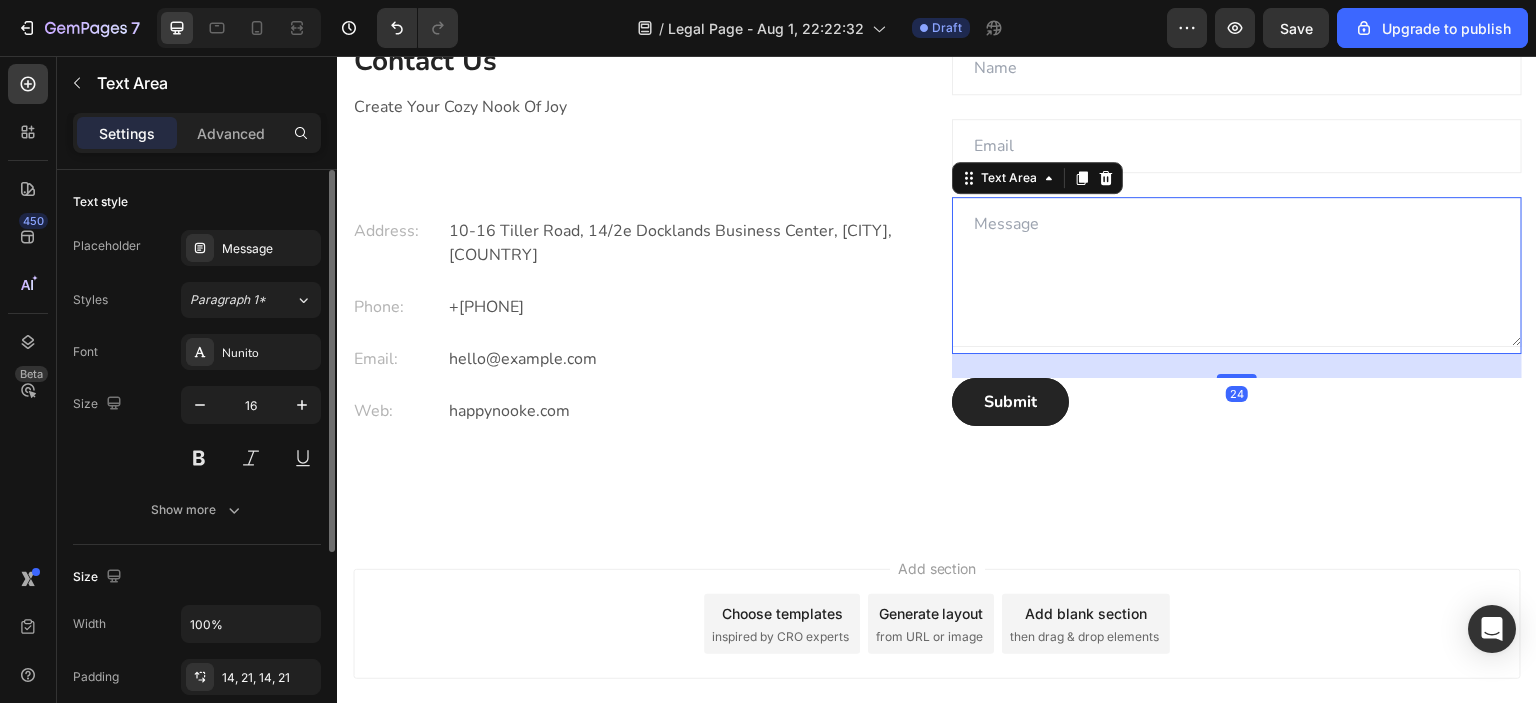 click at bounding box center (1237, 272) 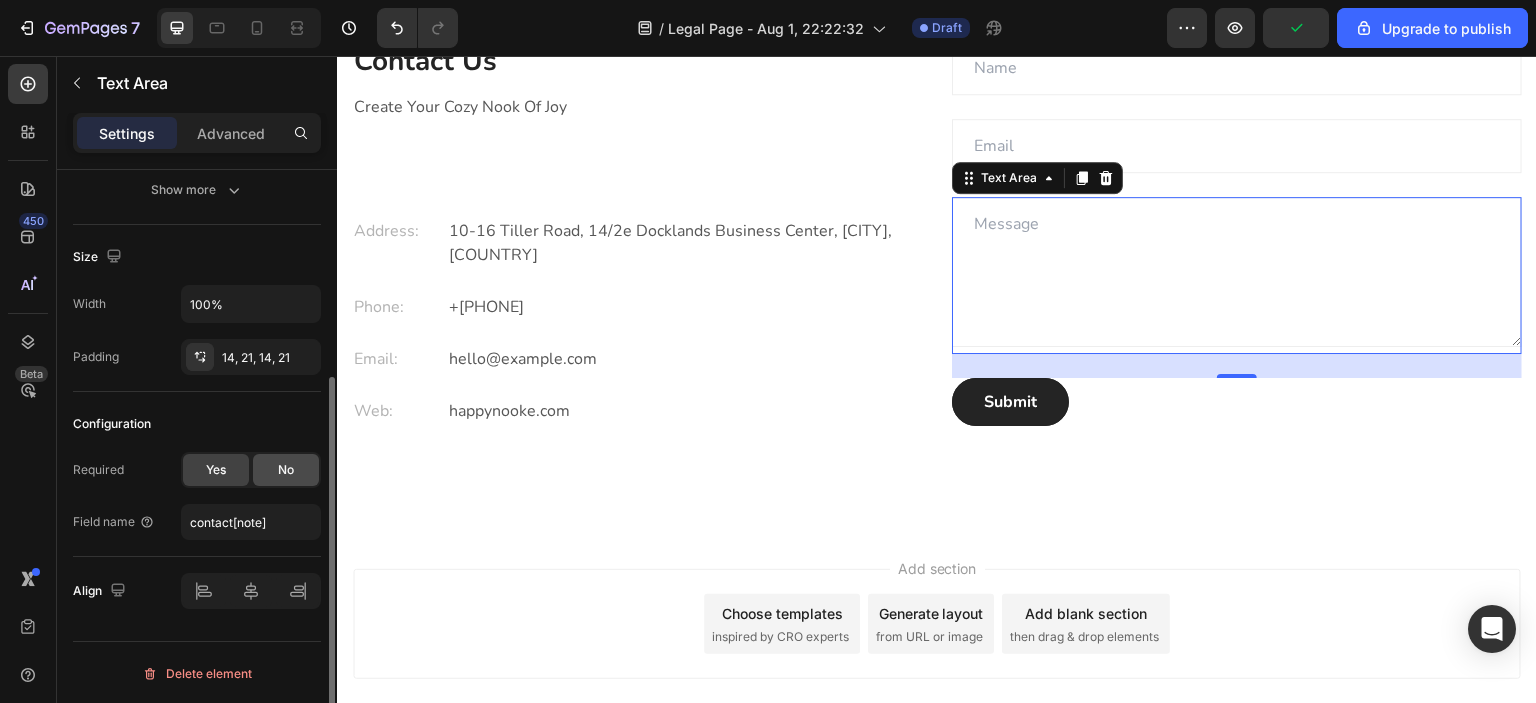 click on "No" 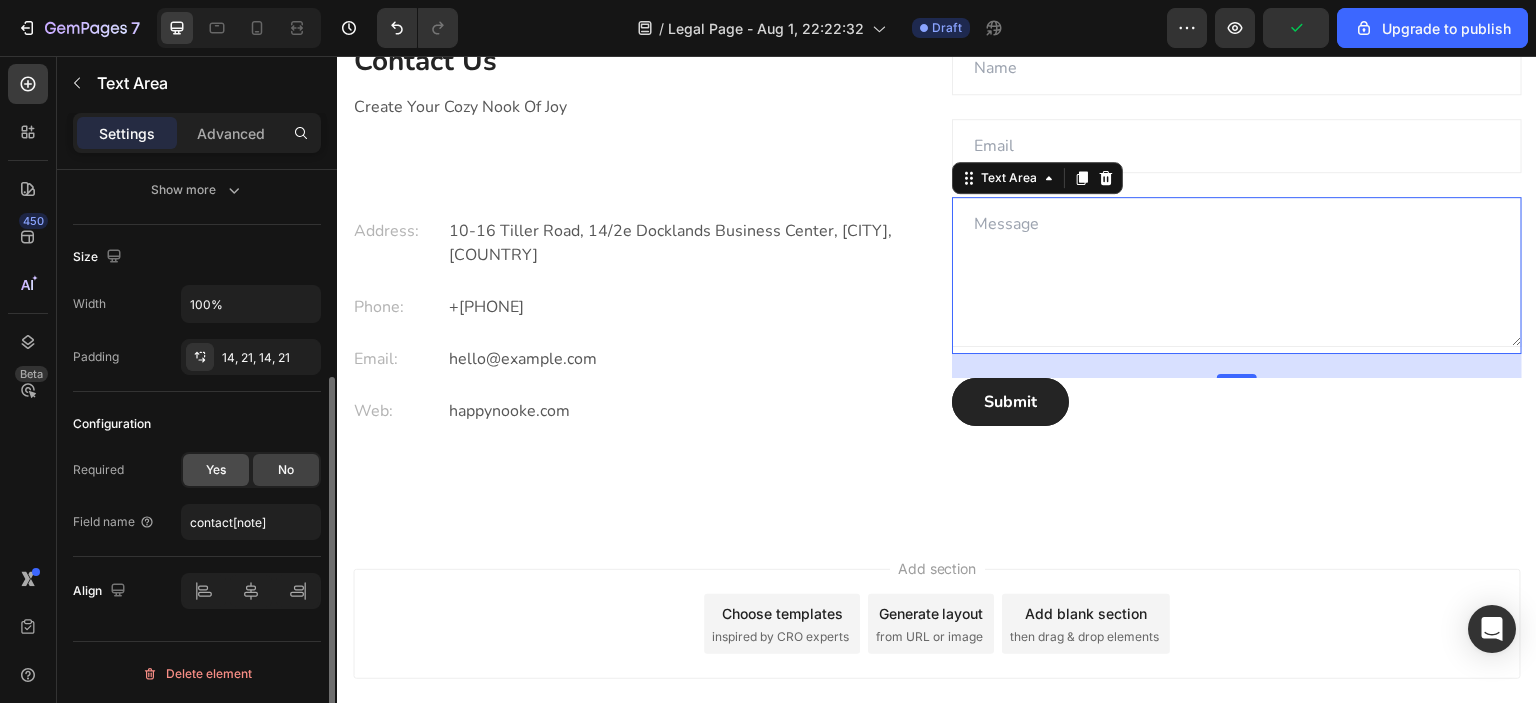 click on "Yes" 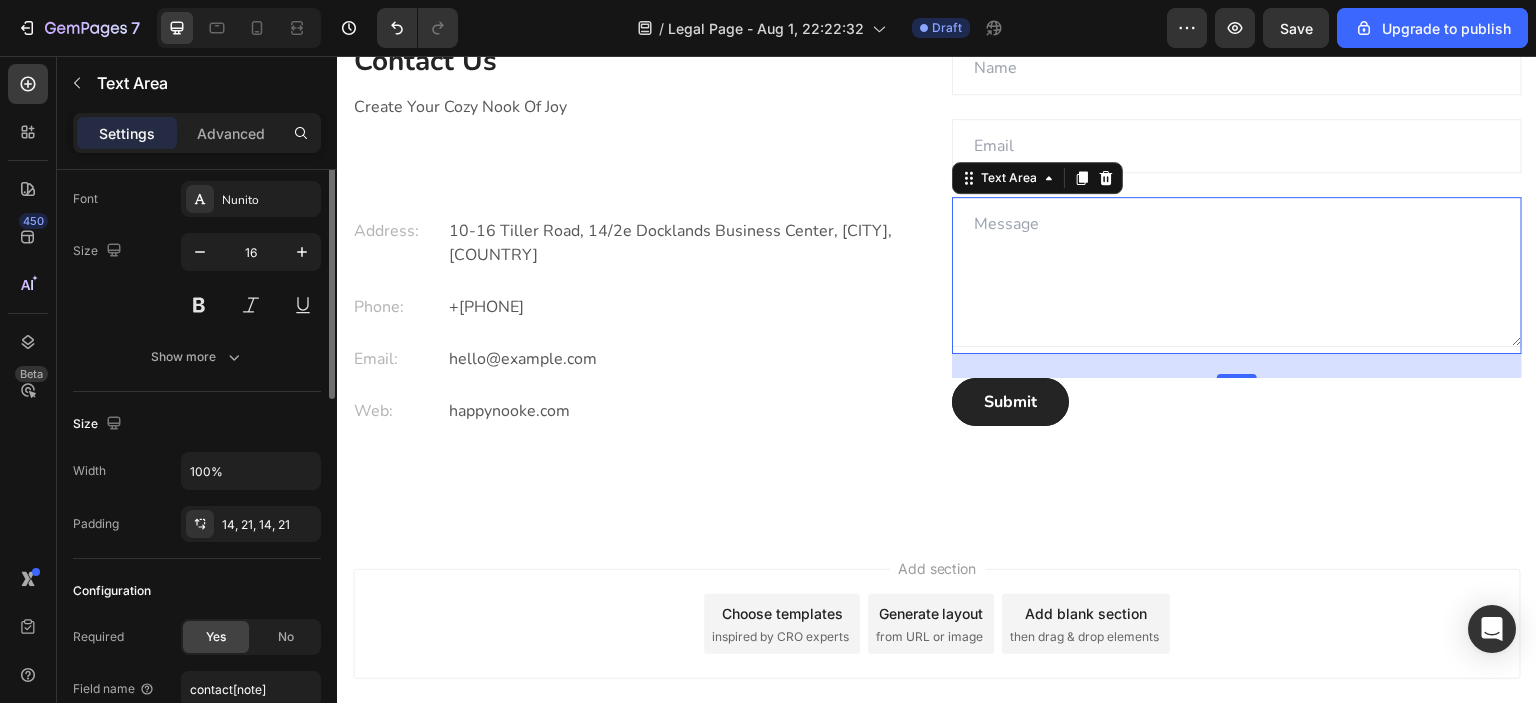 scroll, scrollTop: 0, scrollLeft: 0, axis: both 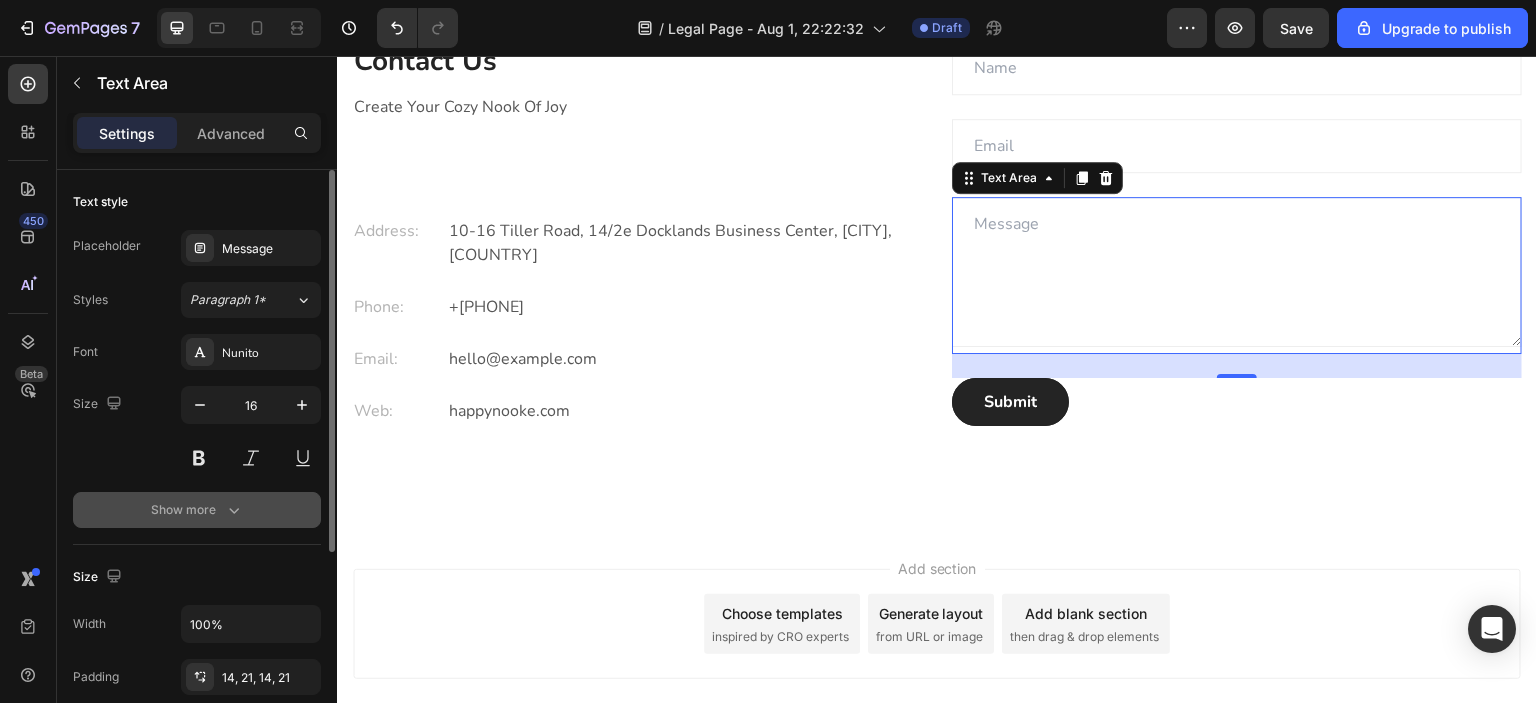 click on "Show more" at bounding box center (197, 510) 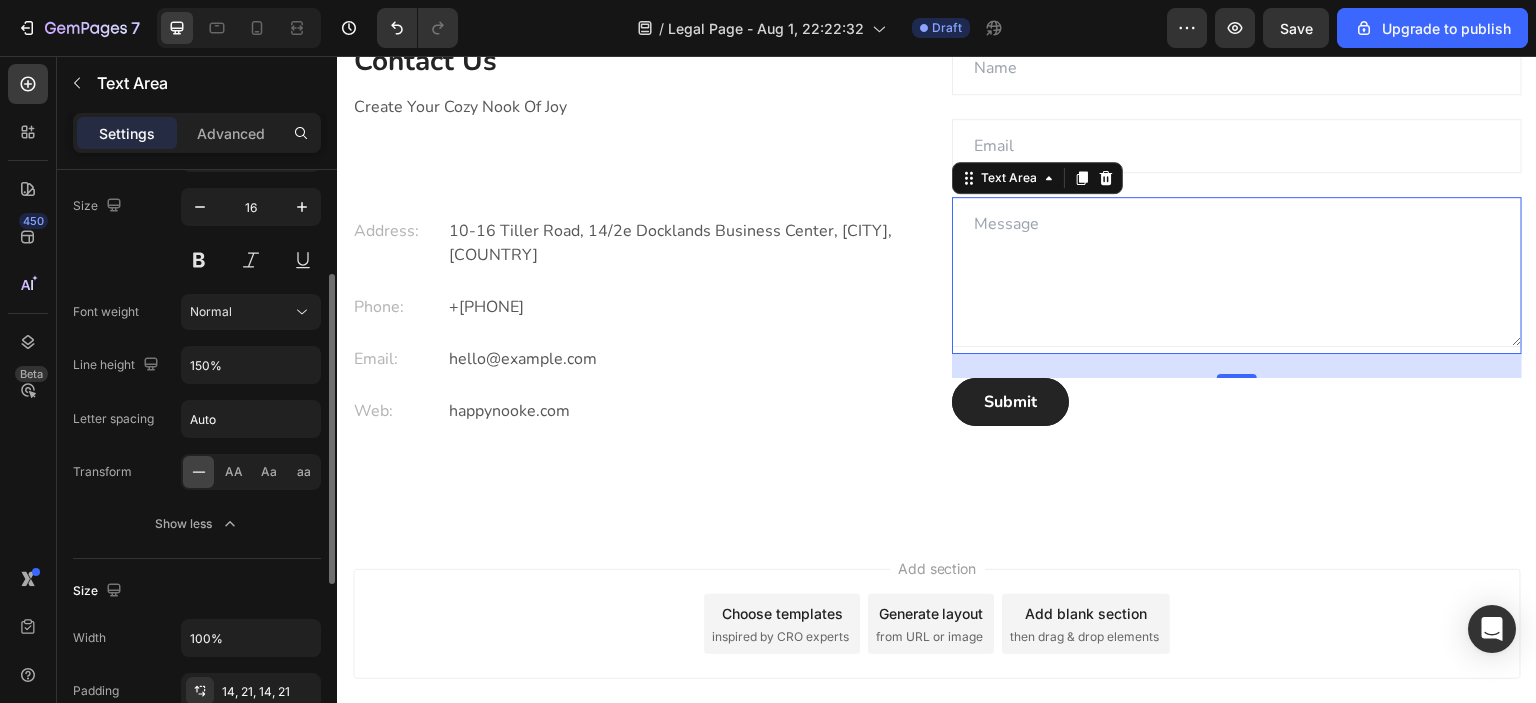 scroll, scrollTop: 0, scrollLeft: 0, axis: both 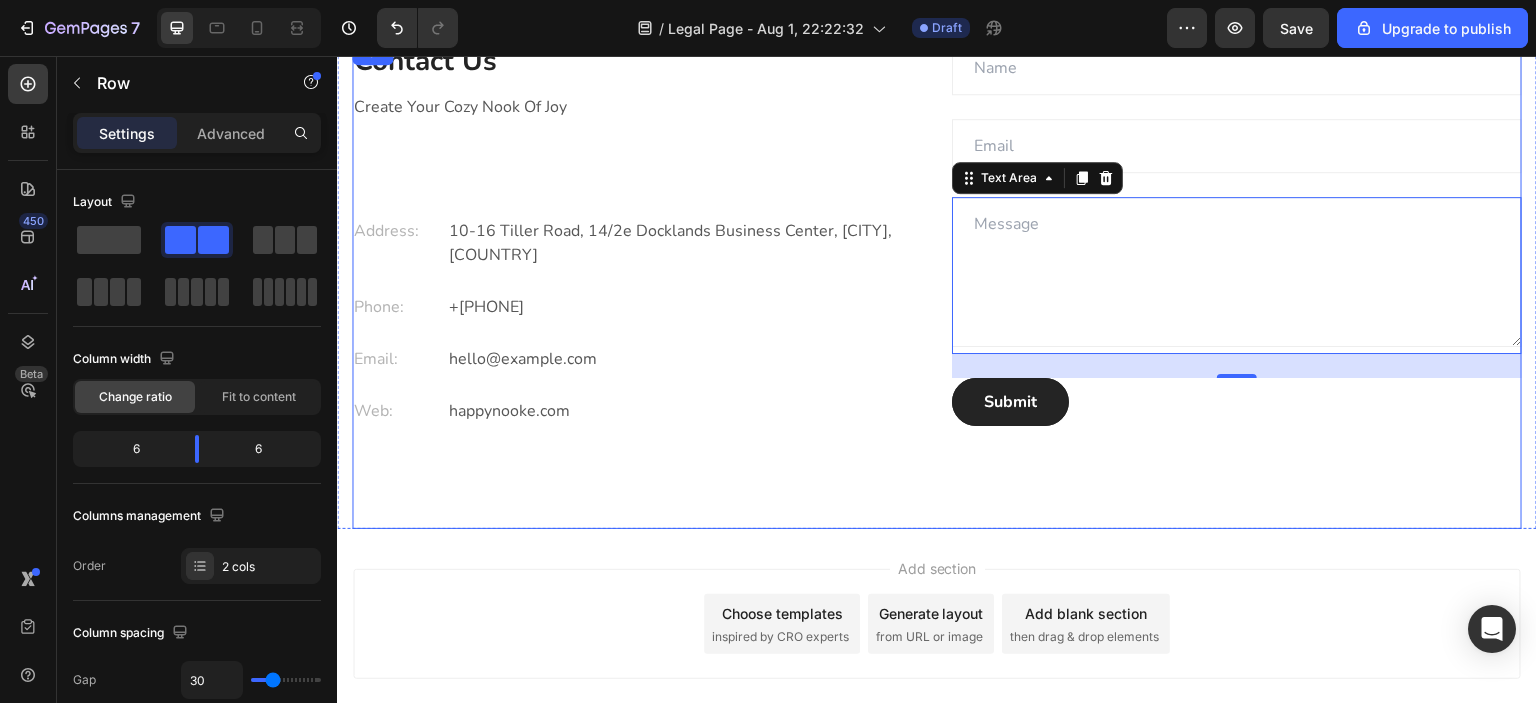 click on "Contact Us Heading Create Your Cozy Nook Of Joy Text block Address: Text block 10-16 Tiller Road, 14/2e Docklands Business Center, [CITY], [COUNTRY] Text block Row Phone: Text block +[PHONE] Text block Row Email: Text block hello@example.com Text block Row Web: Text block happynooke.com Text block Row Text Field Email Field Text Area   24 Submit Submit Button Contact Form Row" at bounding box center (937, 285) 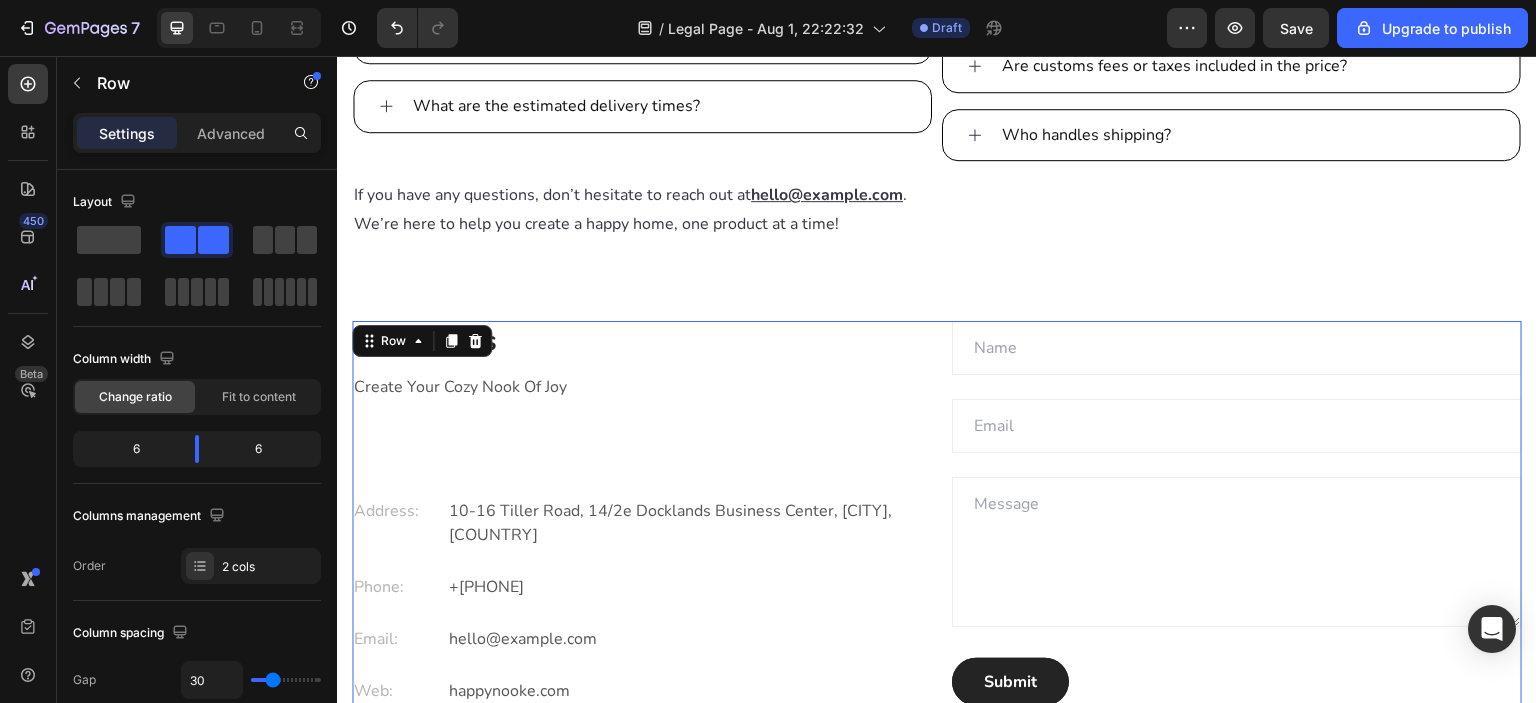 scroll, scrollTop: 3488, scrollLeft: 0, axis: vertical 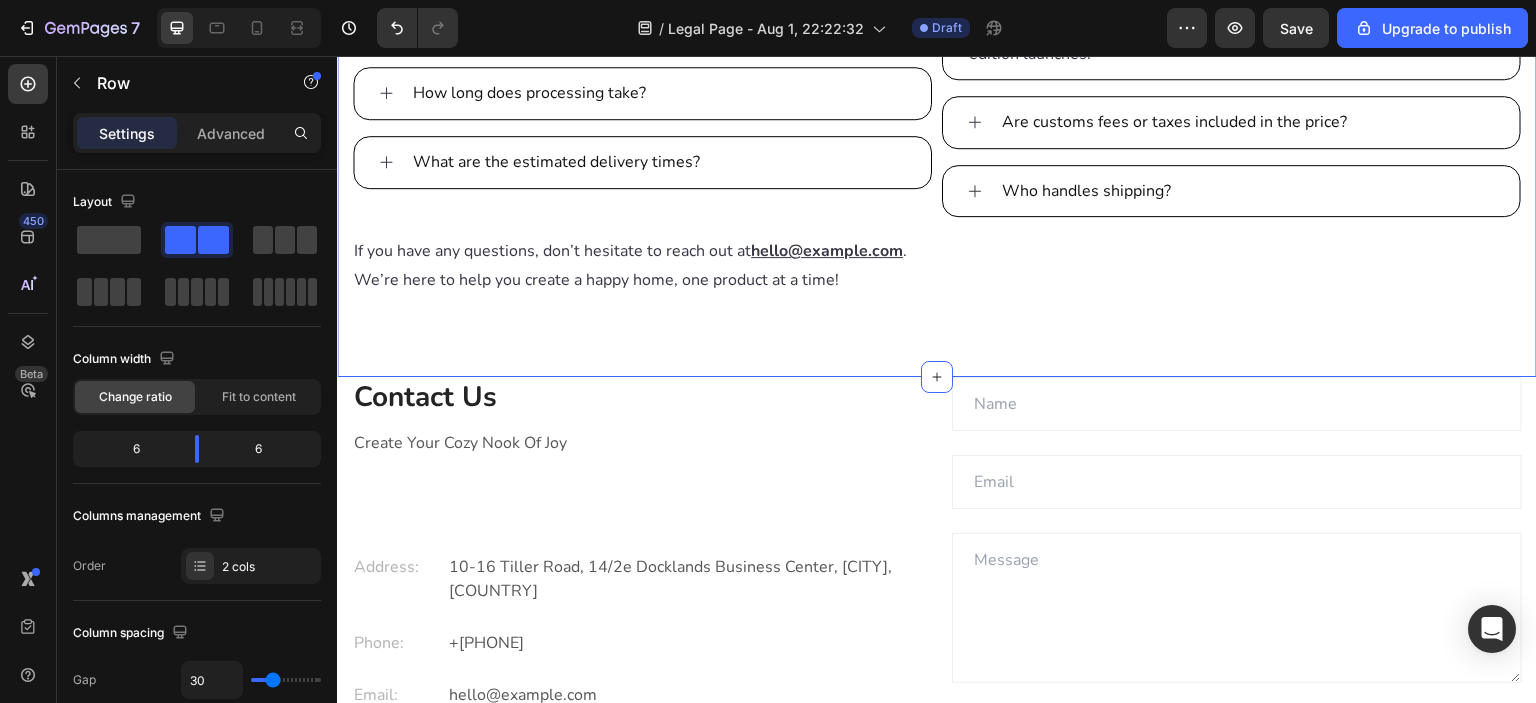 click on "Frequently Asked Questions Heading
Do you ship internationally? Yes, we ship to most countries worldwide. Text Block
How long does processing take?
What are the estimated delivery times? Accordion
Do you deliver during holidays or busy seasons? Yes, but delivery times may vary during peak holiday seasons or limited edition launches. Text Block
Are customs fees or taxes included in the price?
Who handles shipping? Accordion Row If you have any questions, don’t hesitate to reach out at  hello@example.com . We’re here to help you create a happy home, one product at a time! Text Block Section 4   You can create reusable sections Create Theme Section AI Content Write with GemAI What would you like to describe here? Tone and Voice Persuasive Product" at bounding box center (937, 123) 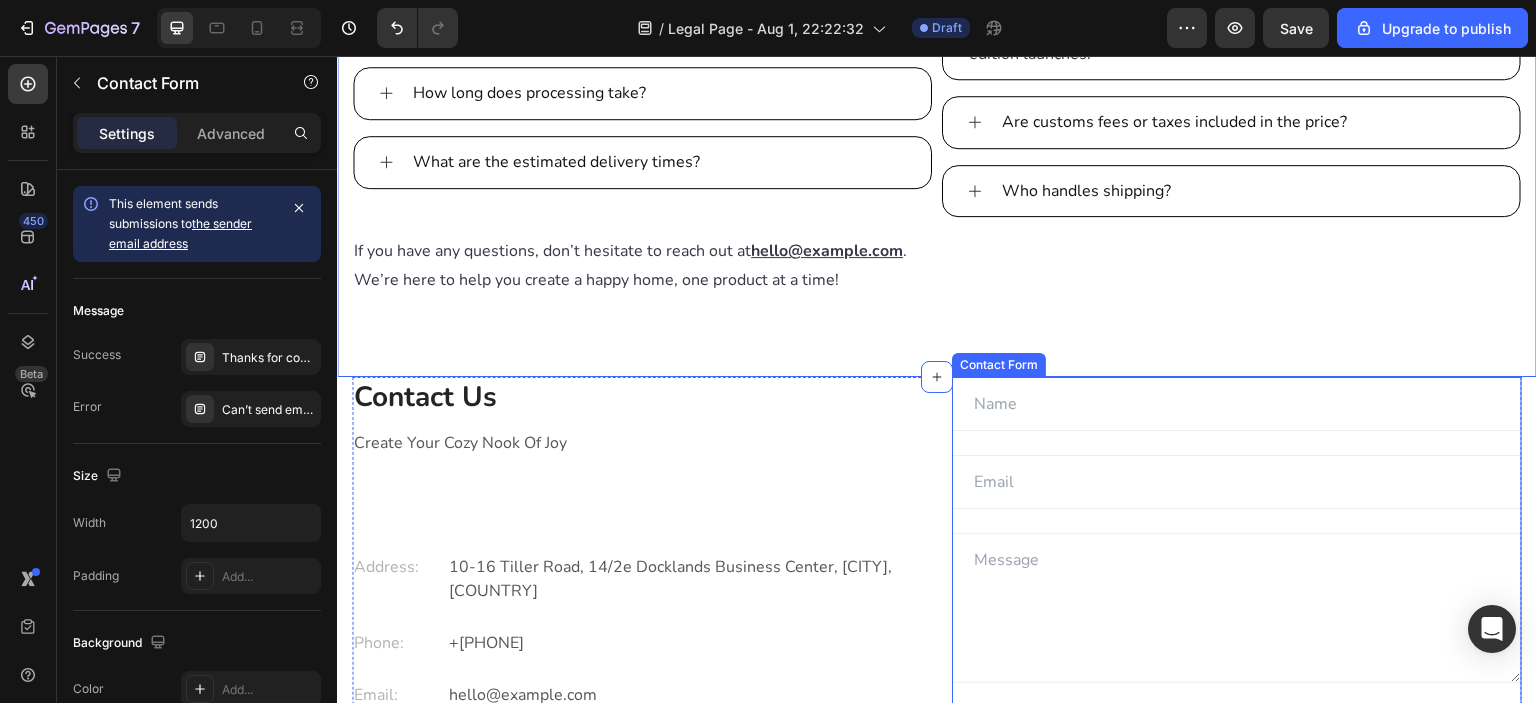 click on "Text Field Email Field Text Area Submit Submit Button Contact Form" at bounding box center (1237, 569) 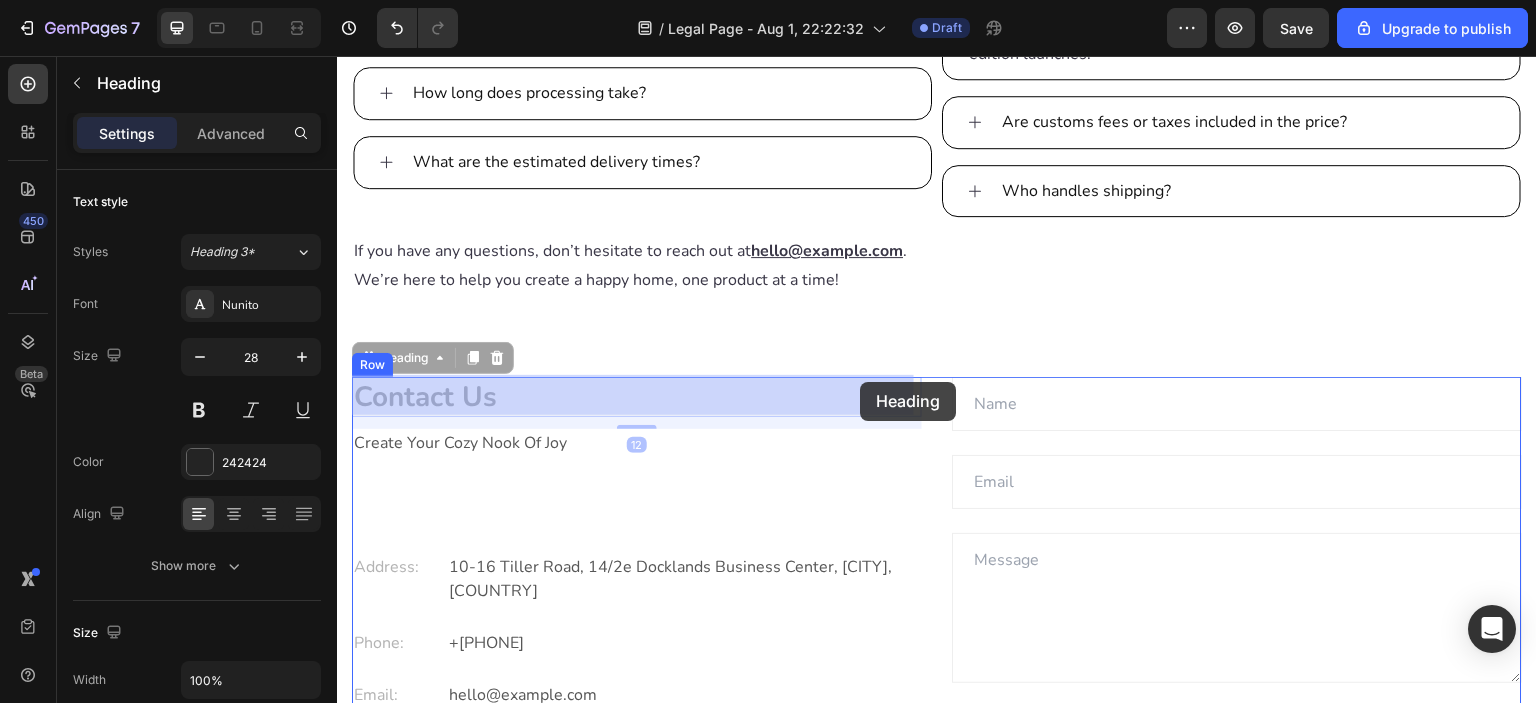 drag, startPoint x: 675, startPoint y: 401, endPoint x: 834, endPoint y: 387, distance: 159.61516 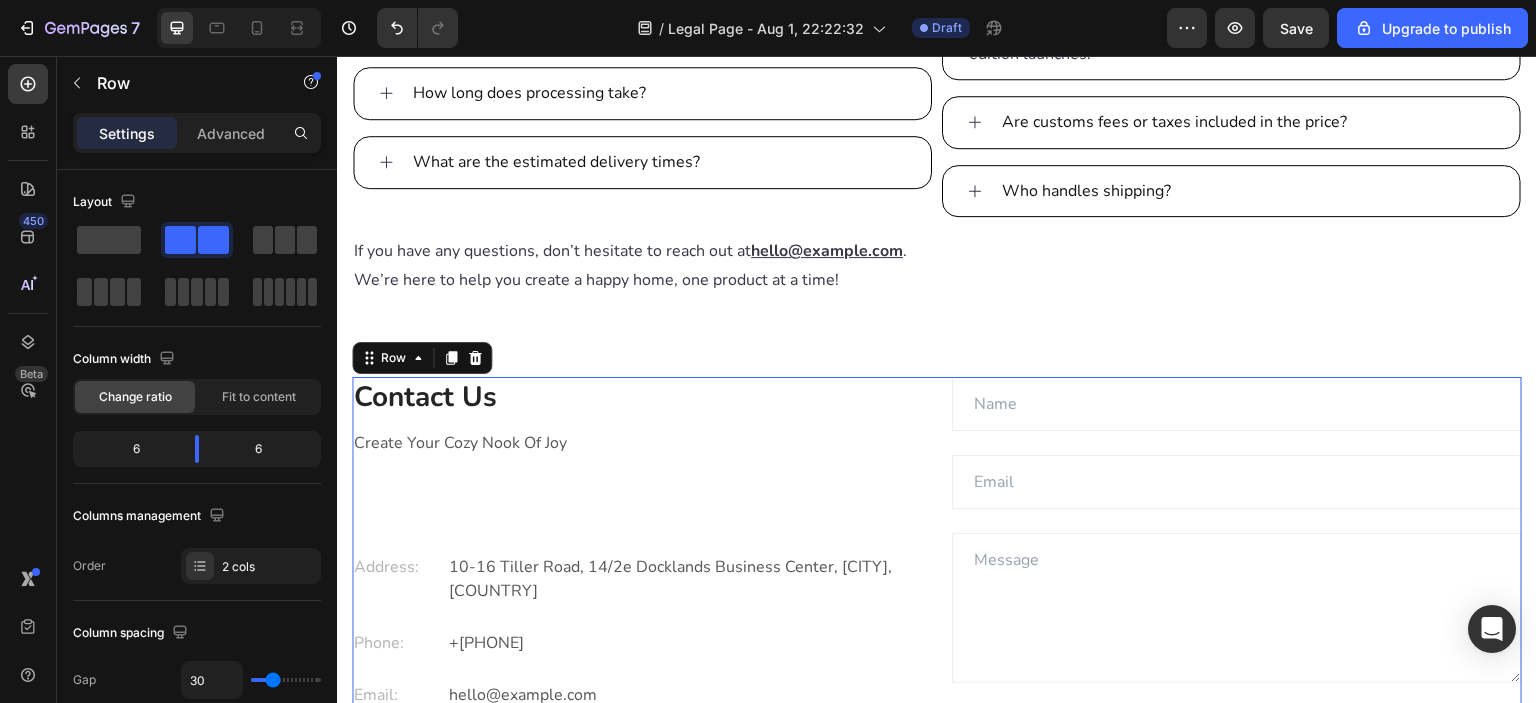 click on "Contact Us Heading Create Your Cozy Nook Of Joy Text block Address: Text block 10-16 Tiller Road, 14/2e Docklands Business Center, [CITY], [COUNTRY] Text block Row Phone: Text block +[PHONE] Text block Row Email: Text block hello@example.com Text block Row Web: Text block happynooke.com Text block Row Text Field Email Field Text Area Submit Submit Button Contact Form Row   0" at bounding box center (937, 621) 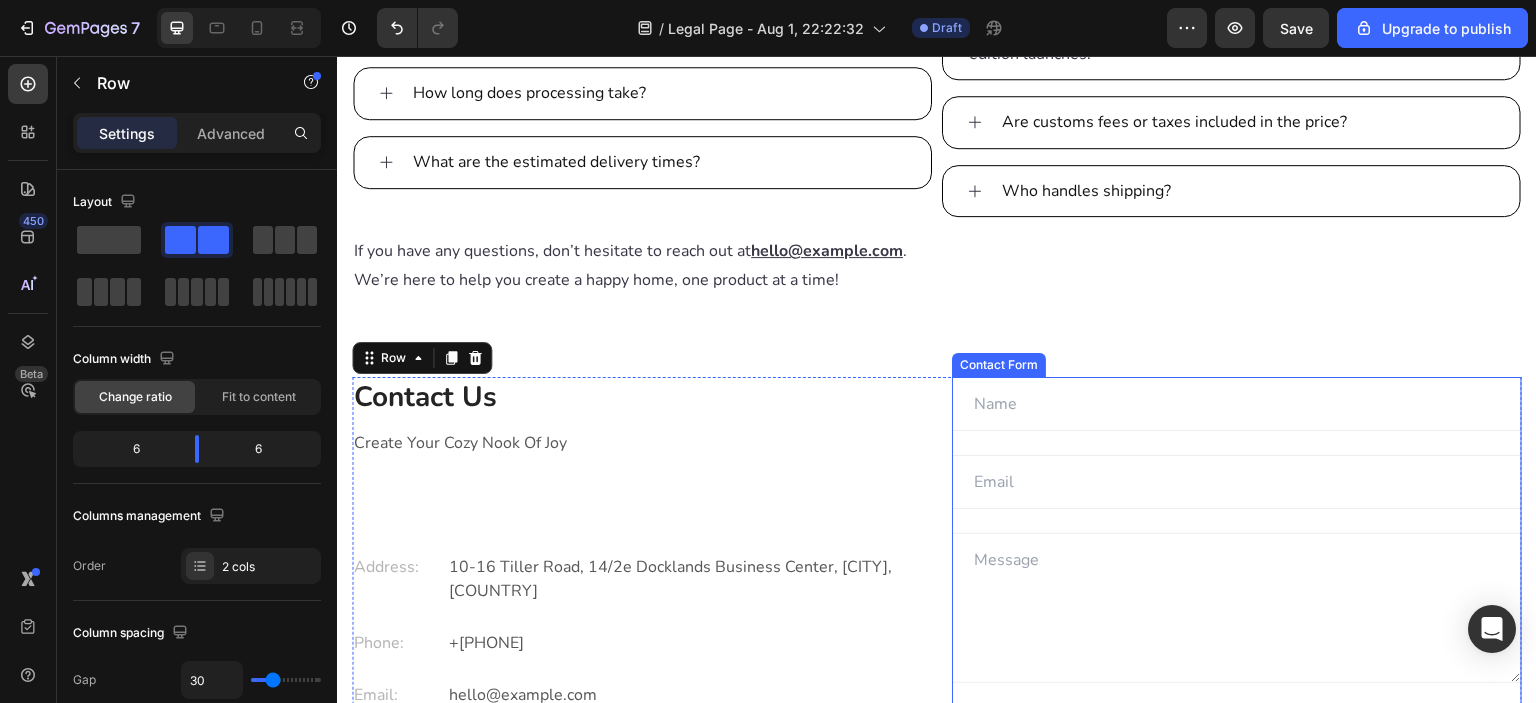 click on "Text Field Email Field Text Area Submit Submit Button Contact Form" at bounding box center (1237, 569) 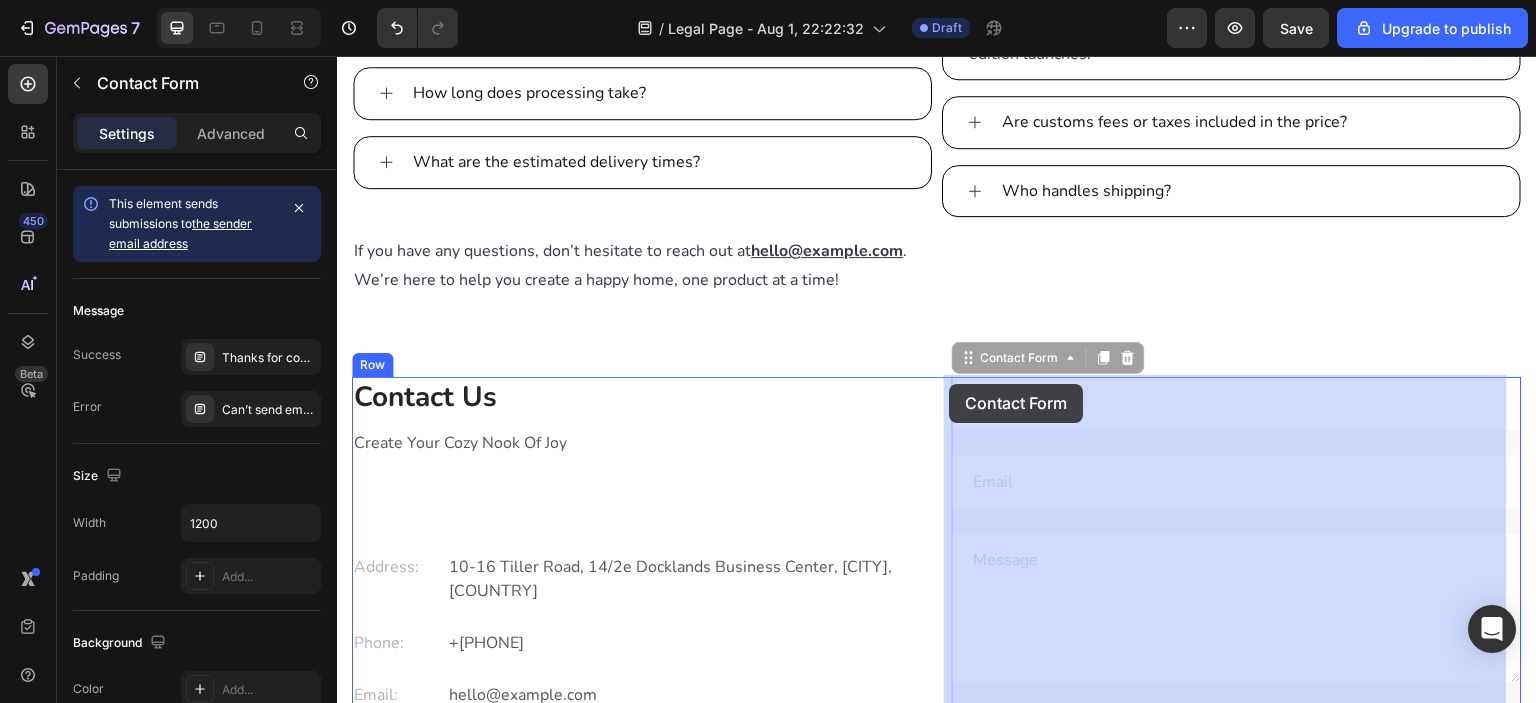 drag, startPoint x: 958, startPoint y: 356, endPoint x: 950, endPoint y: 384, distance: 29.12044 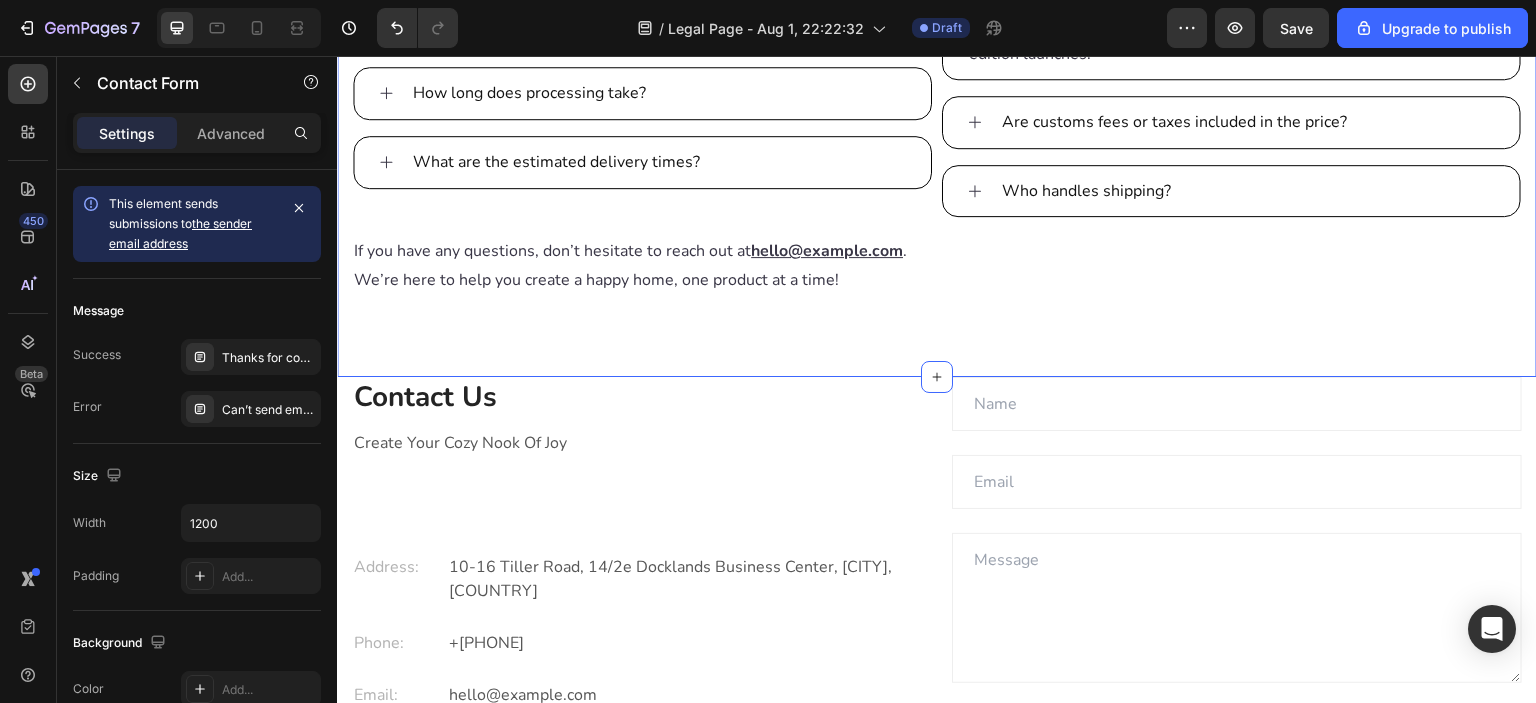 click on "Frequently Asked Questions Heading
Do you ship internationally? Yes, we ship to most countries worldwide. Text Block
How long does processing take?
What are the estimated delivery times? Accordion
Do you deliver during holidays or busy seasons? Yes, but delivery times may vary during peak holiday seasons or limited edition launches. Text Block
Are customs fees or taxes included in the price?
Who handles shipping? Accordion Row If you have any questions, don’t hesitate to reach out at  hello@example.com . We’re here to help you create a happy home, one product at a time! Text Block Section 4   You can create reusable sections Create Theme Section AI Content Write with GemAI What would you like to describe here? Tone and Voice Persuasive Product" at bounding box center (937, 123) 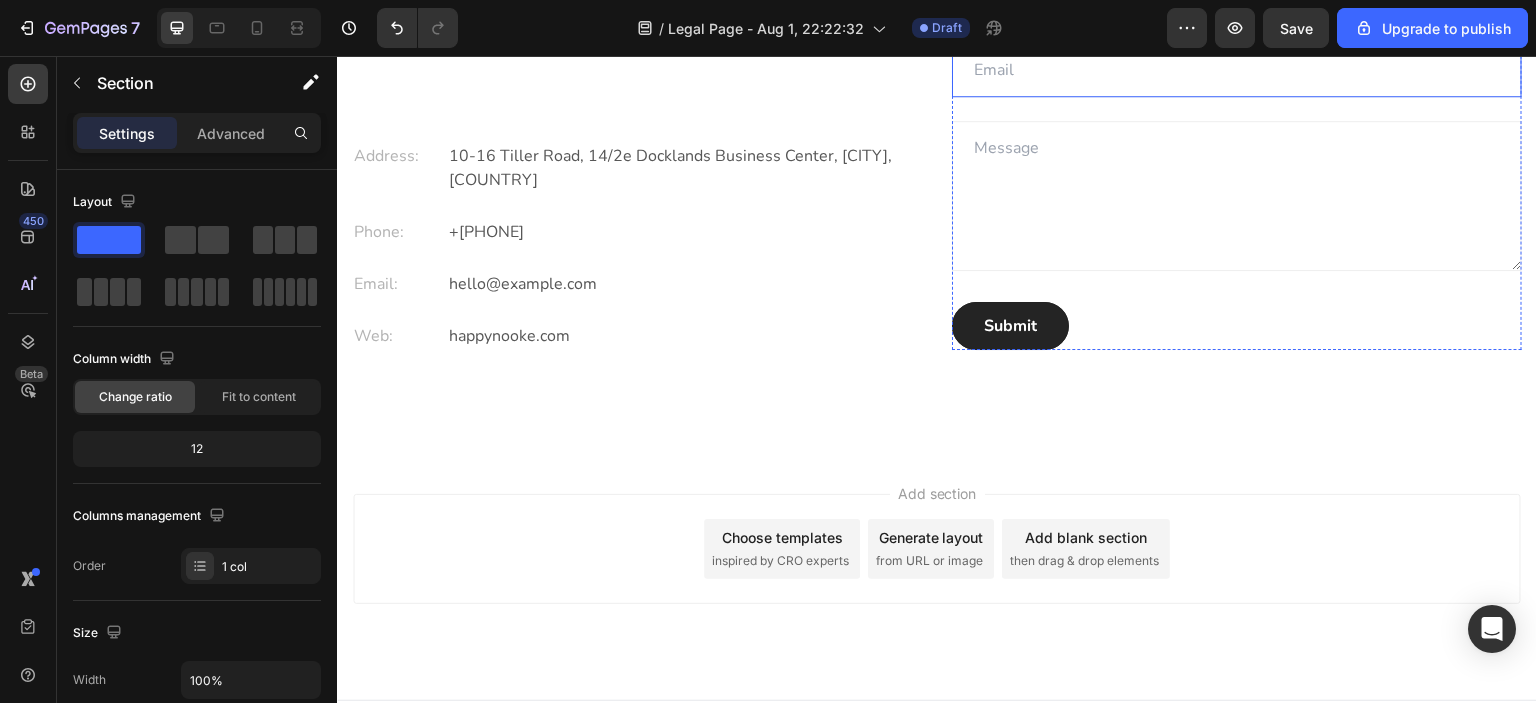 scroll, scrollTop: 3655, scrollLeft: 0, axis: vertical 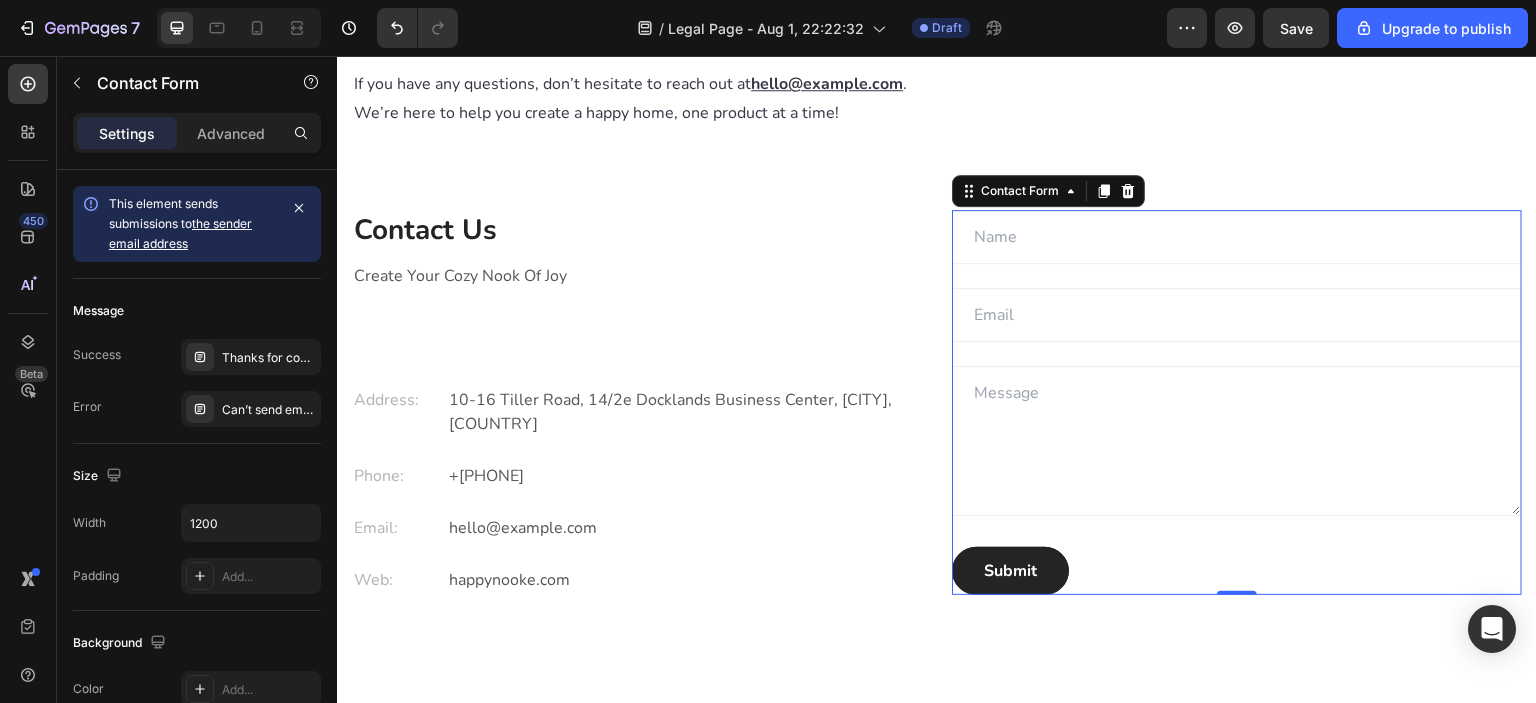 click on "Text Field Email Field Text Area Submit Submit Button Contact Form   0" at bounding box center (1237, 402) 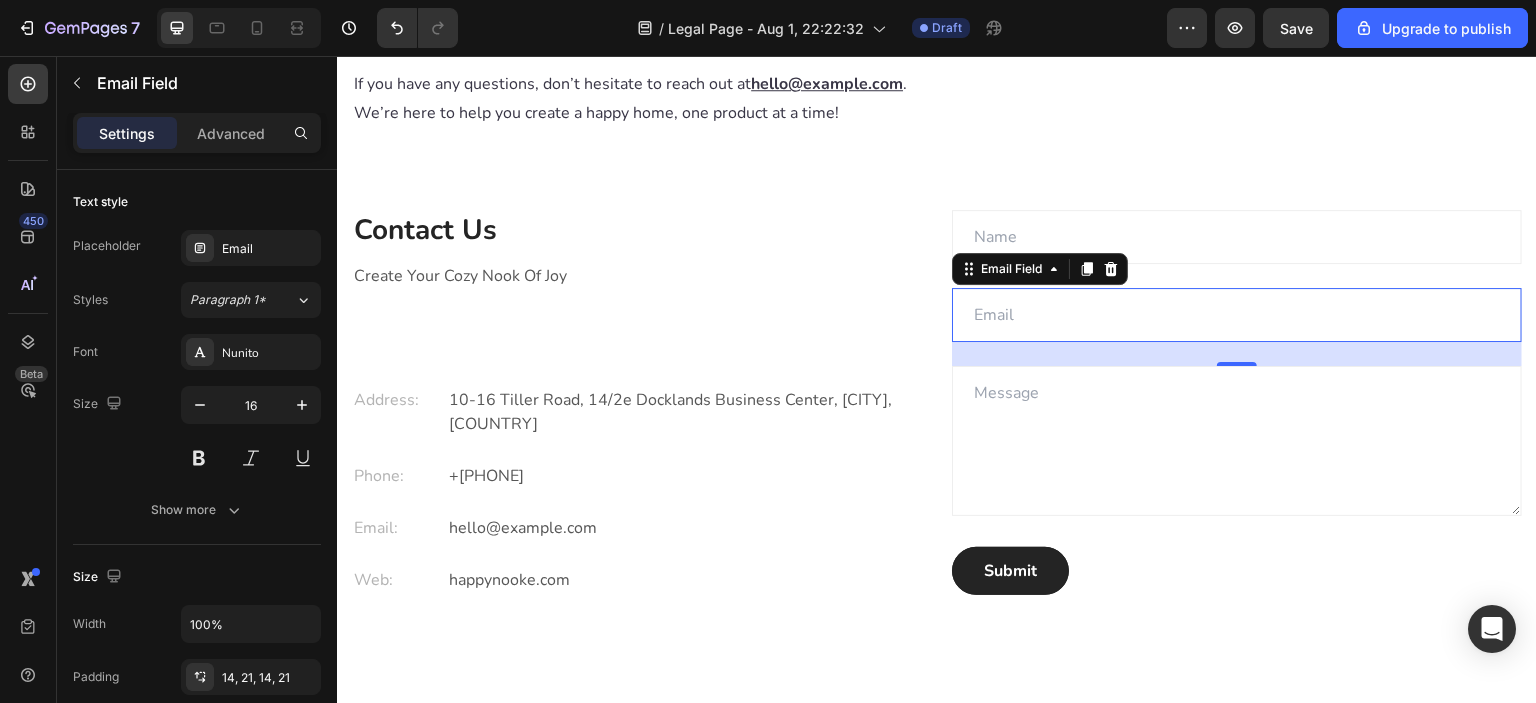 click at bounding box center (1237, 315) 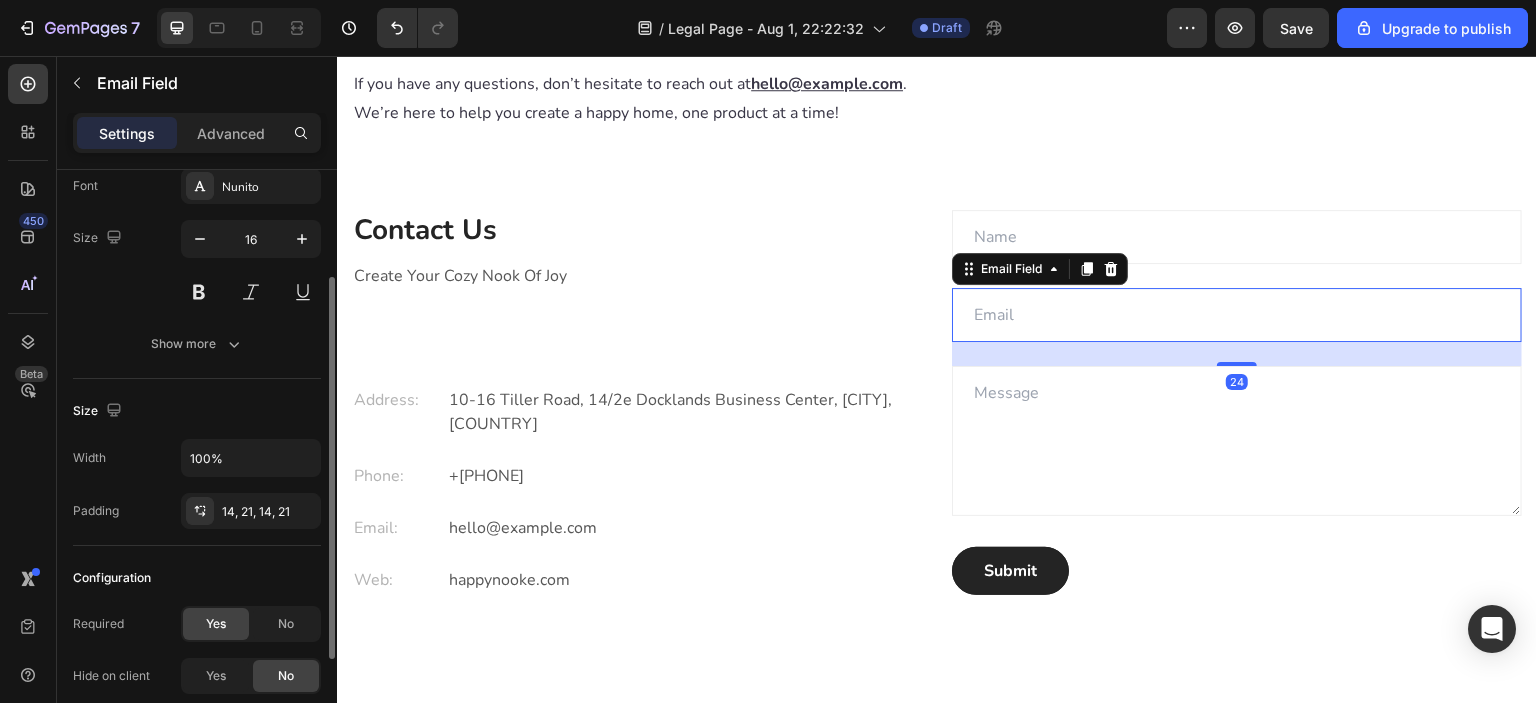 scroll, scrollTop: 320, scrollLeft: 0, axis: vertical 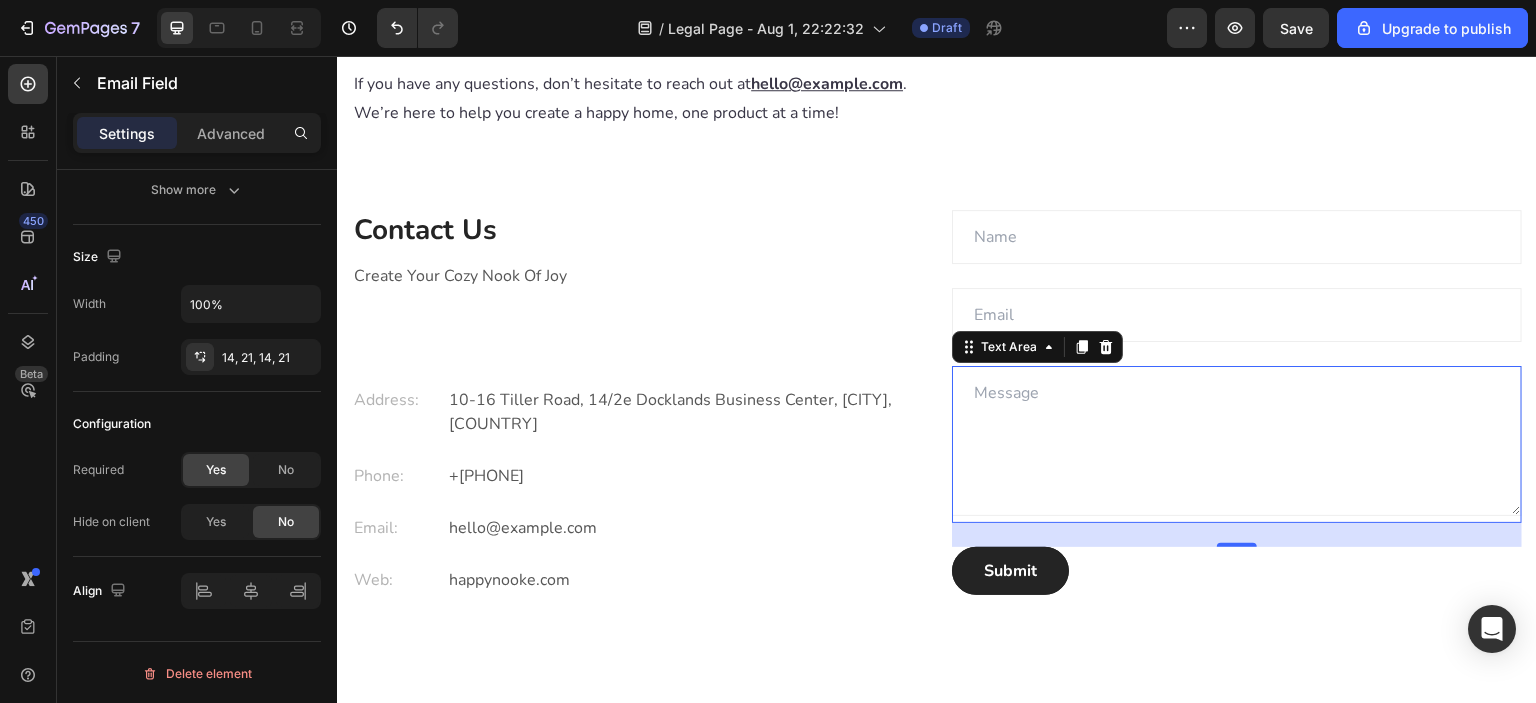 click on "Text Area   0" at bounding box center (1237, 444) 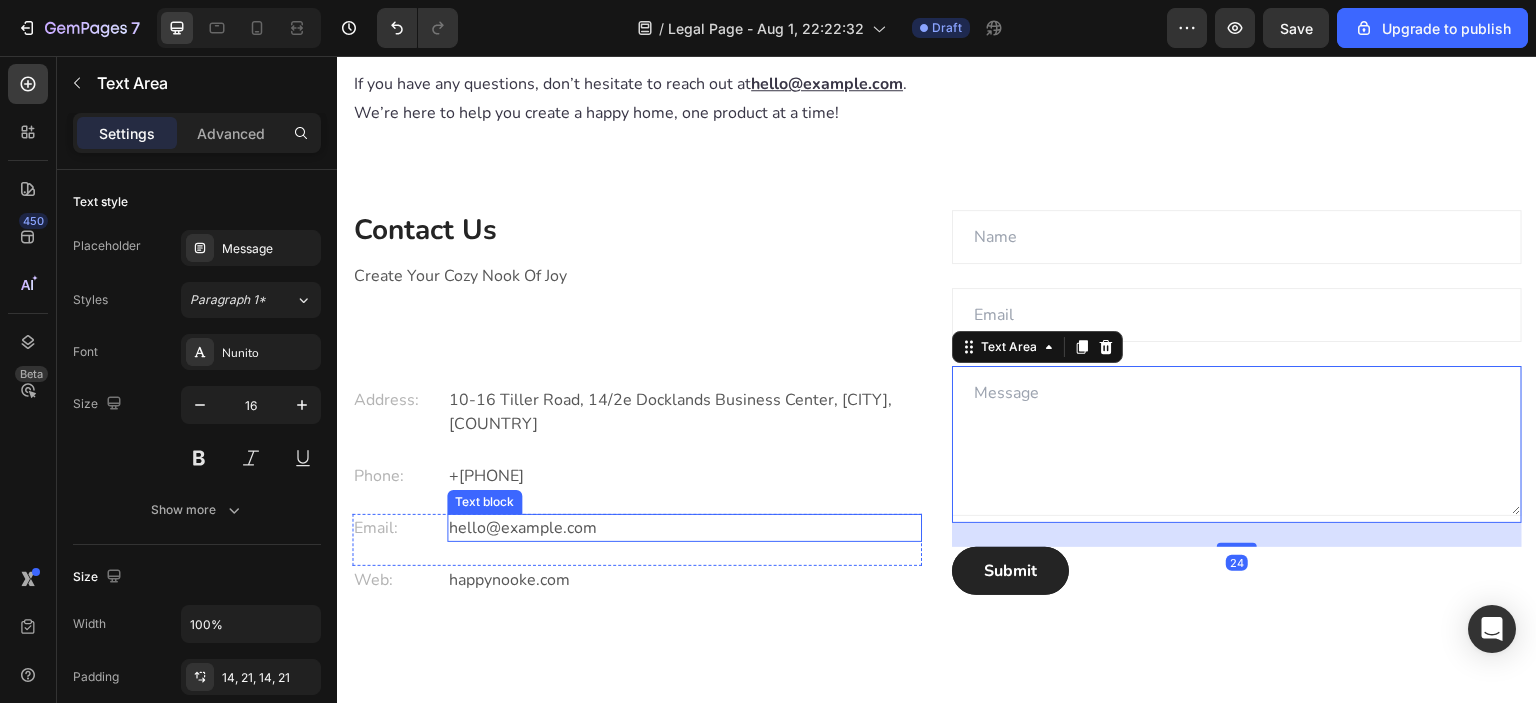 click on "hello@example.com" at bounding box center (684, 528) 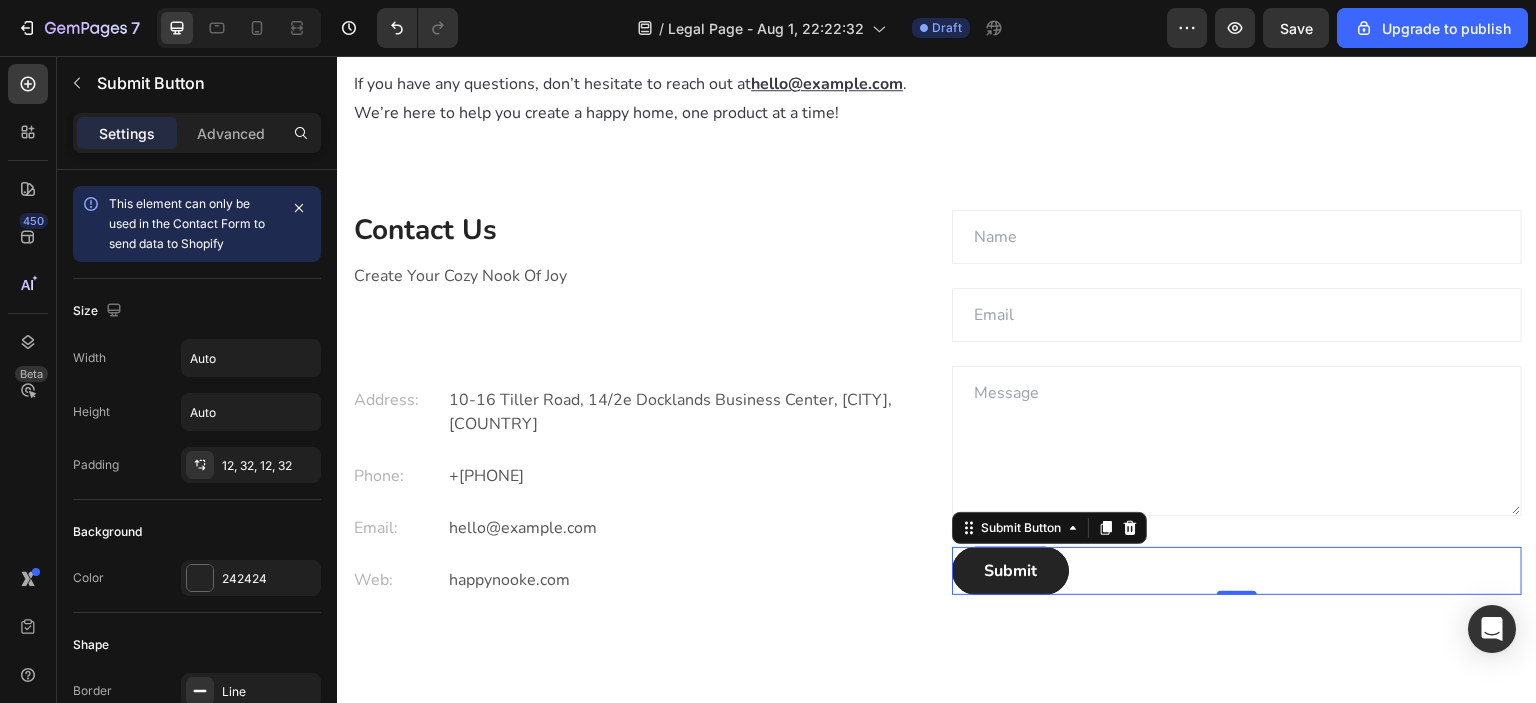 click on "Submit Submit Button   0" at bounding box center (1237, 571) 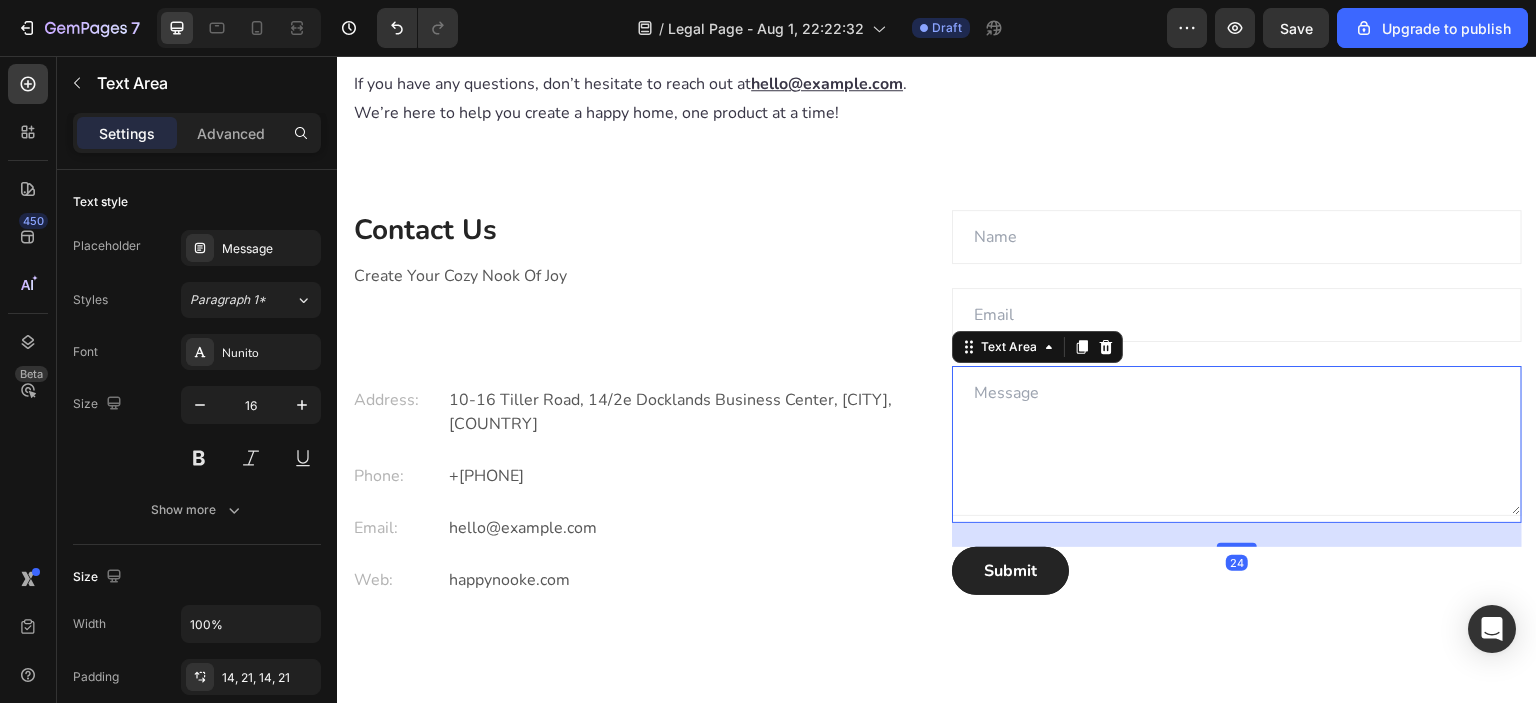click on "Text Area   24" at bounding box center [1237, 444] 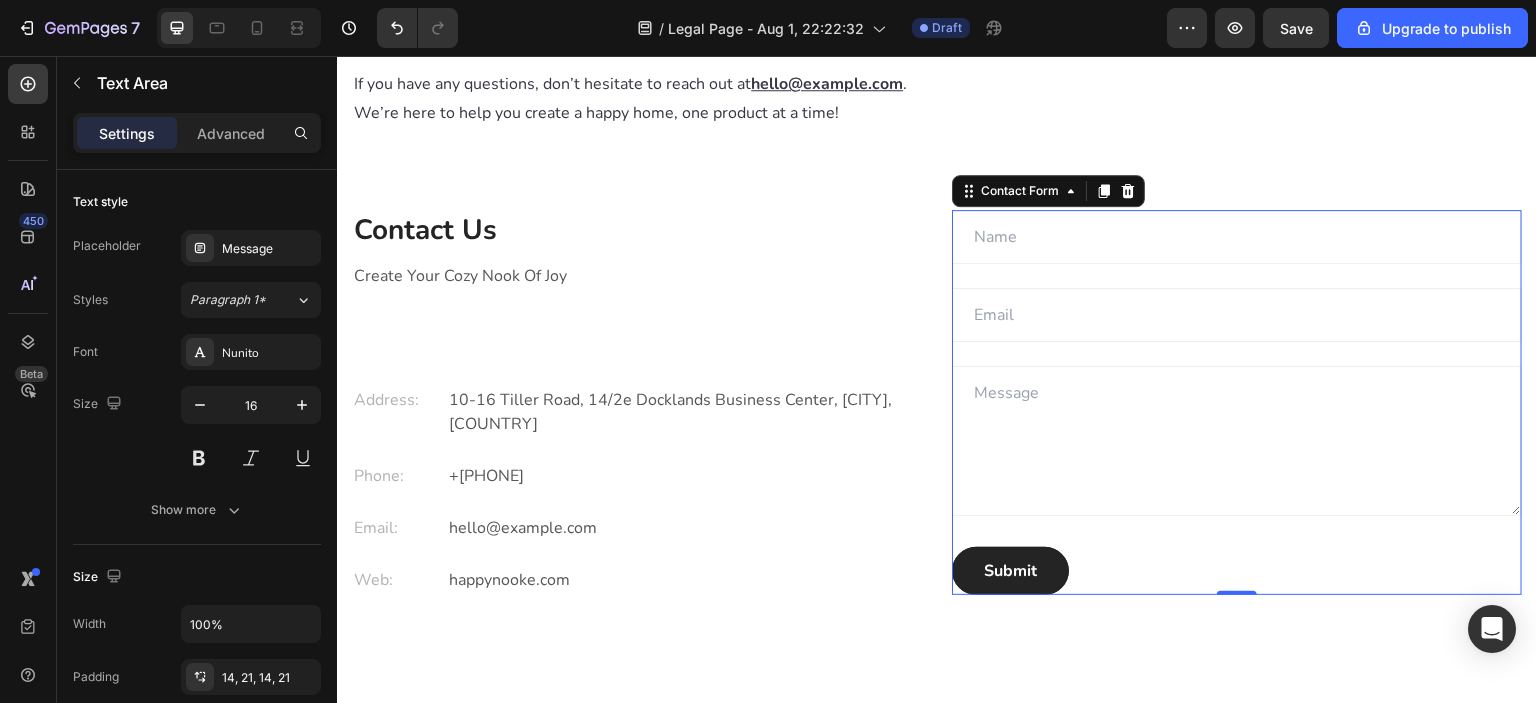 click on "Text Field Email Field Text Area Submit Submit Button Contact Form   0" at bounding box center [1237, 402] 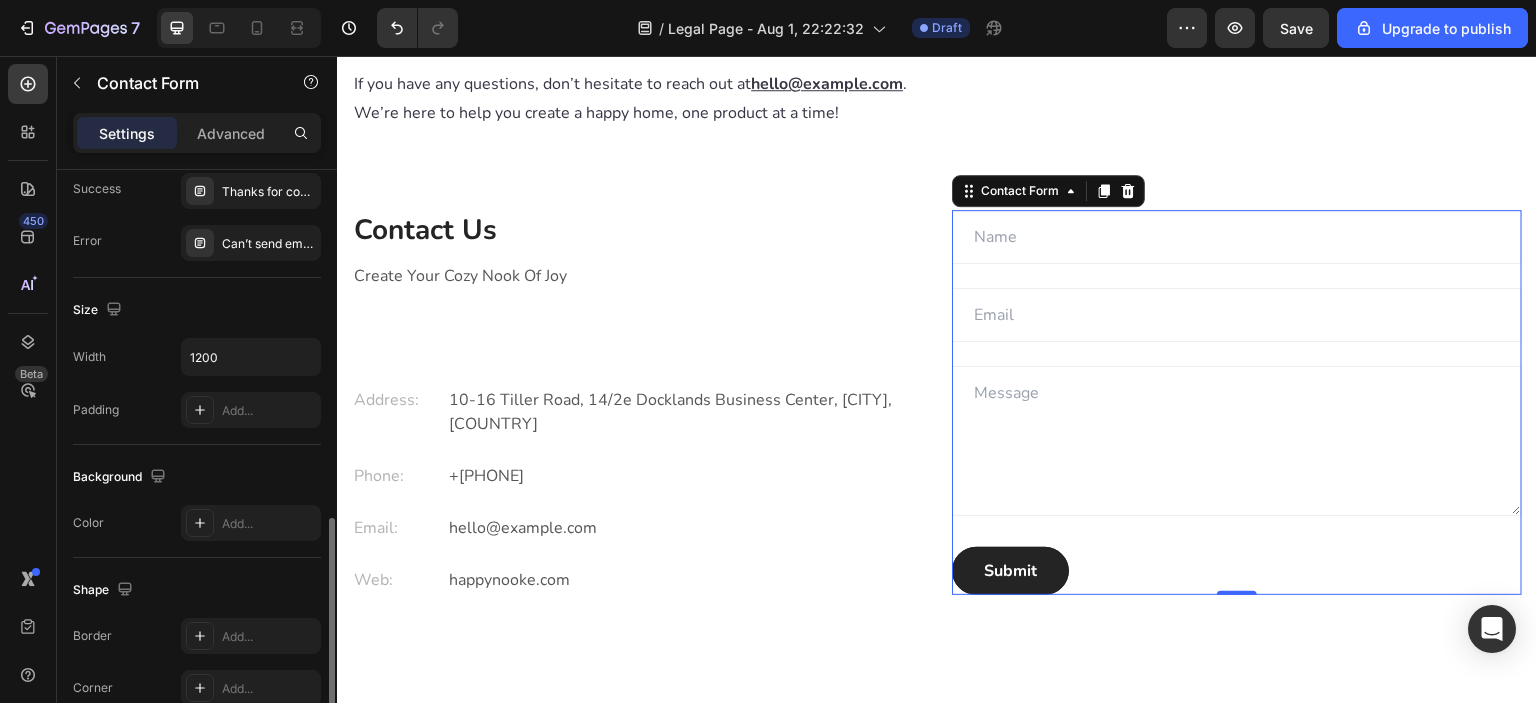 scroll, scrollTop: 332, scrollLeft: 0, axis: vertical 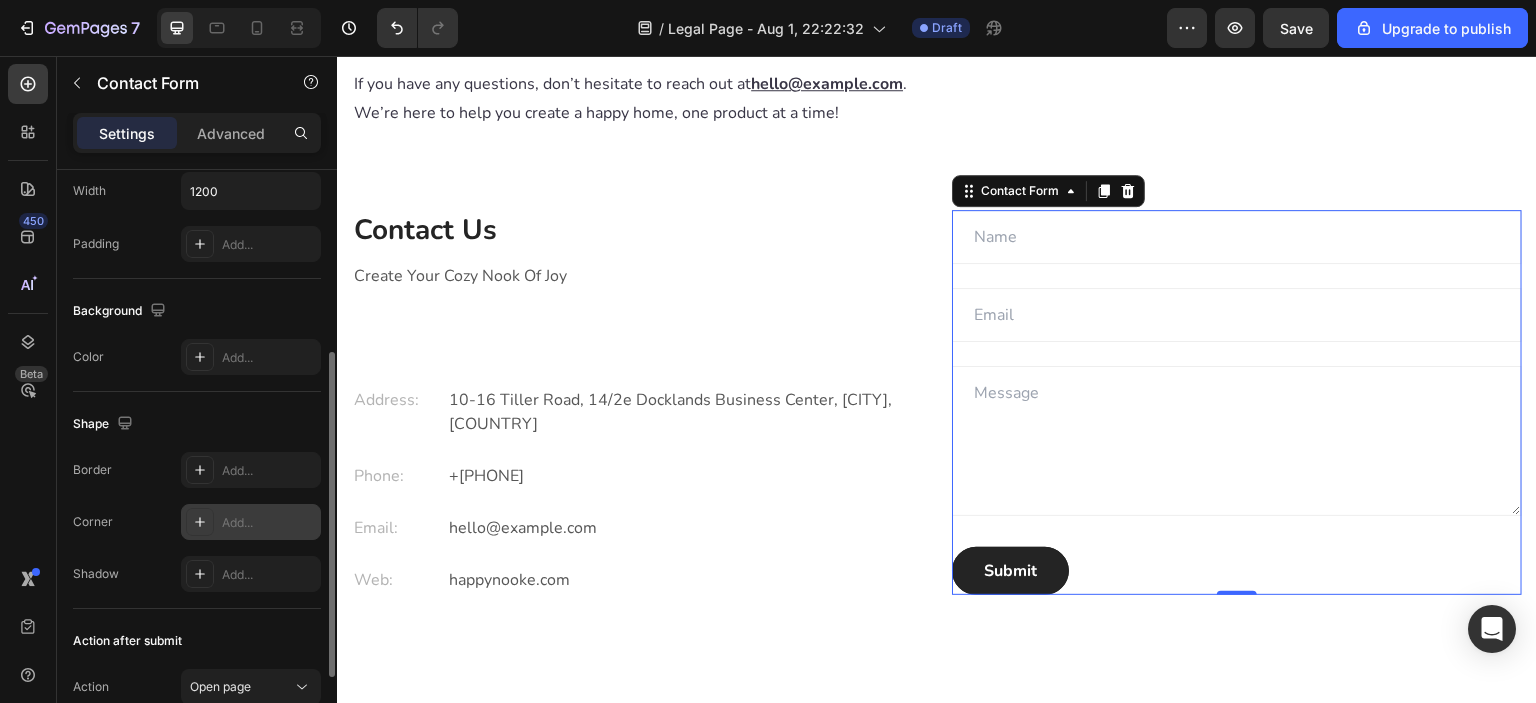 click on "Add..." at bounding box center (269, 523) 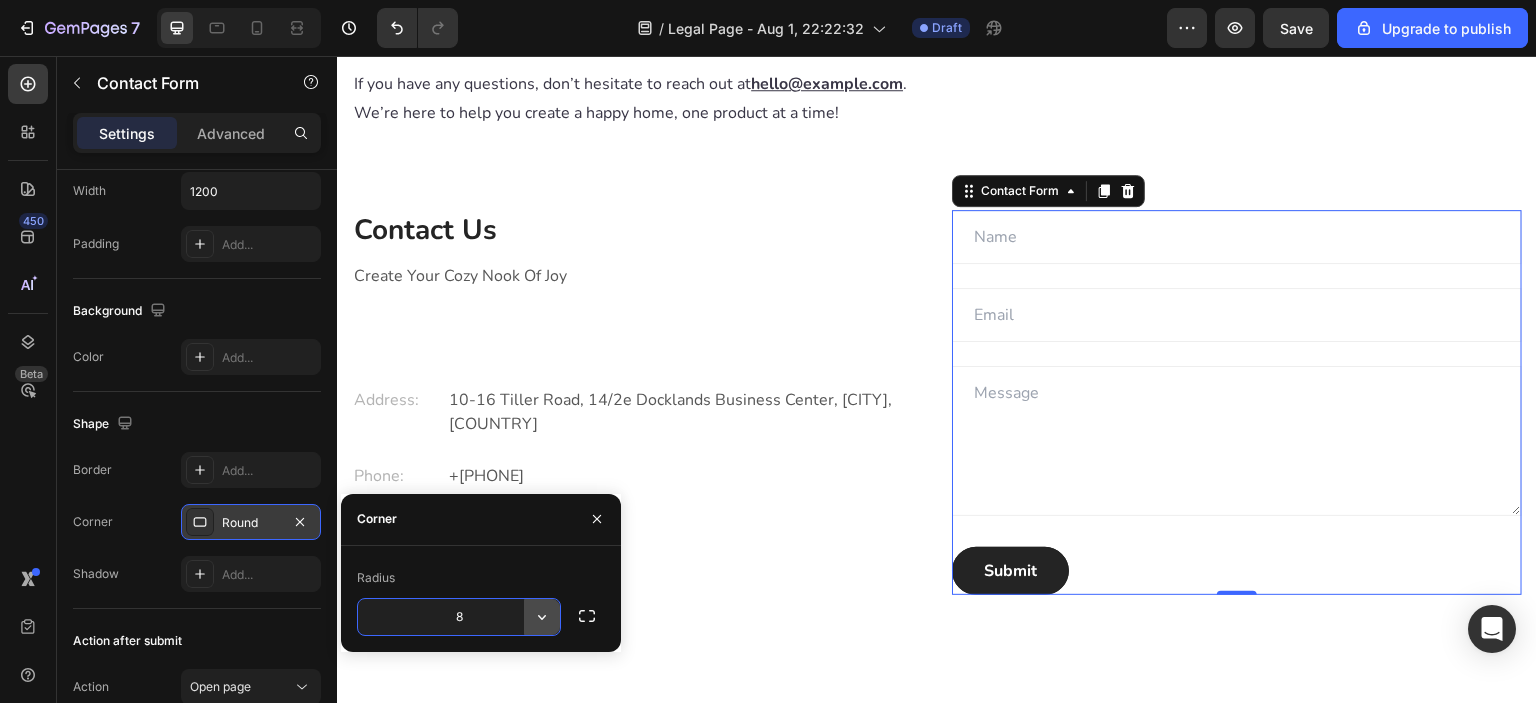click 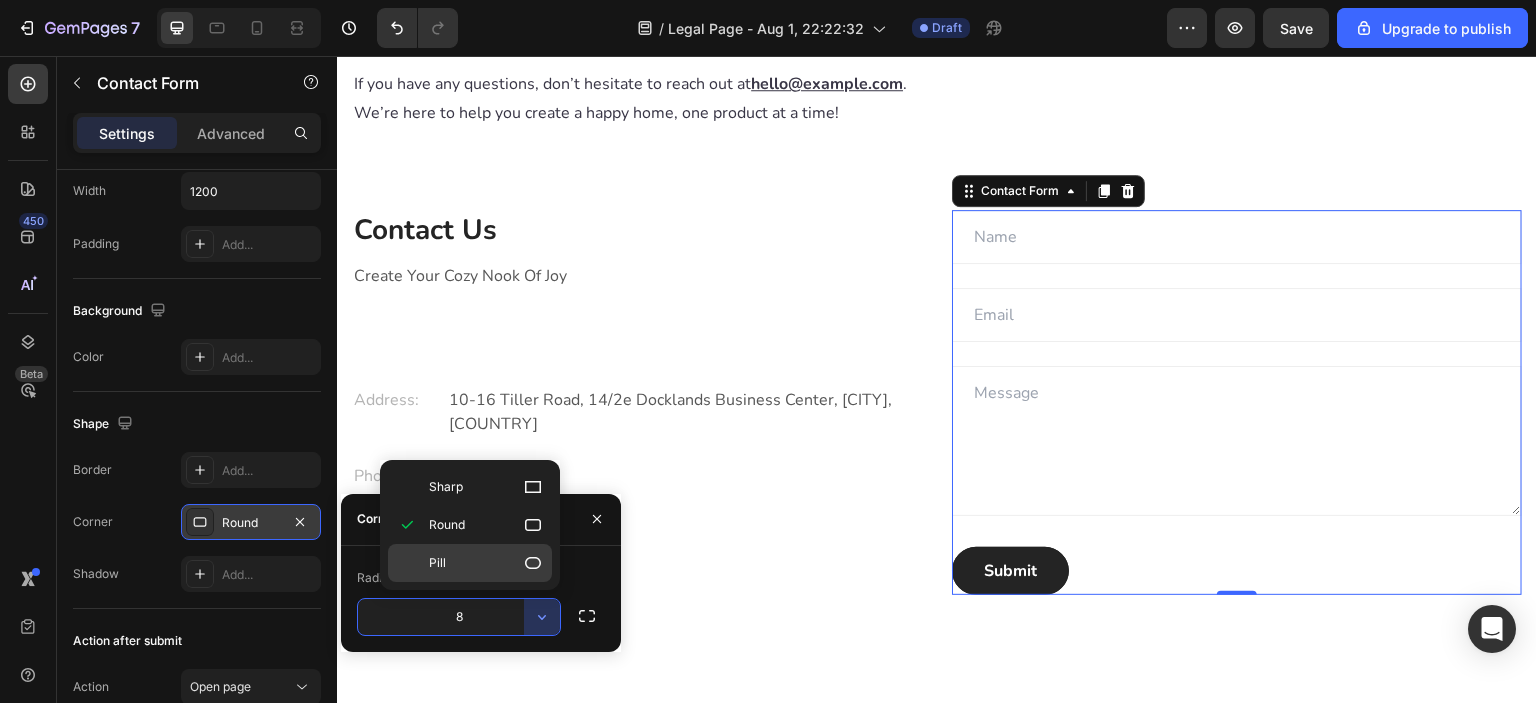 click on "Pill" at bounding box center (486, 563) 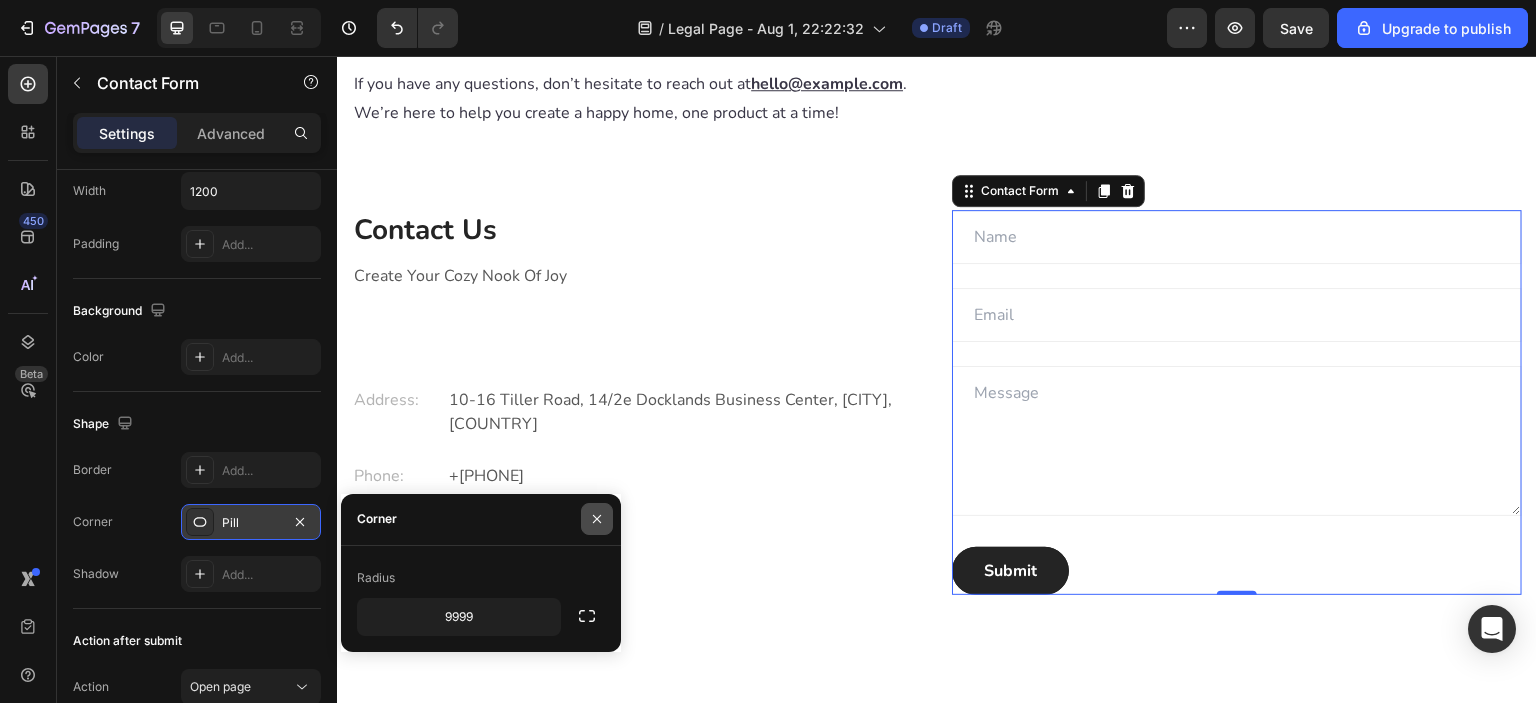 click 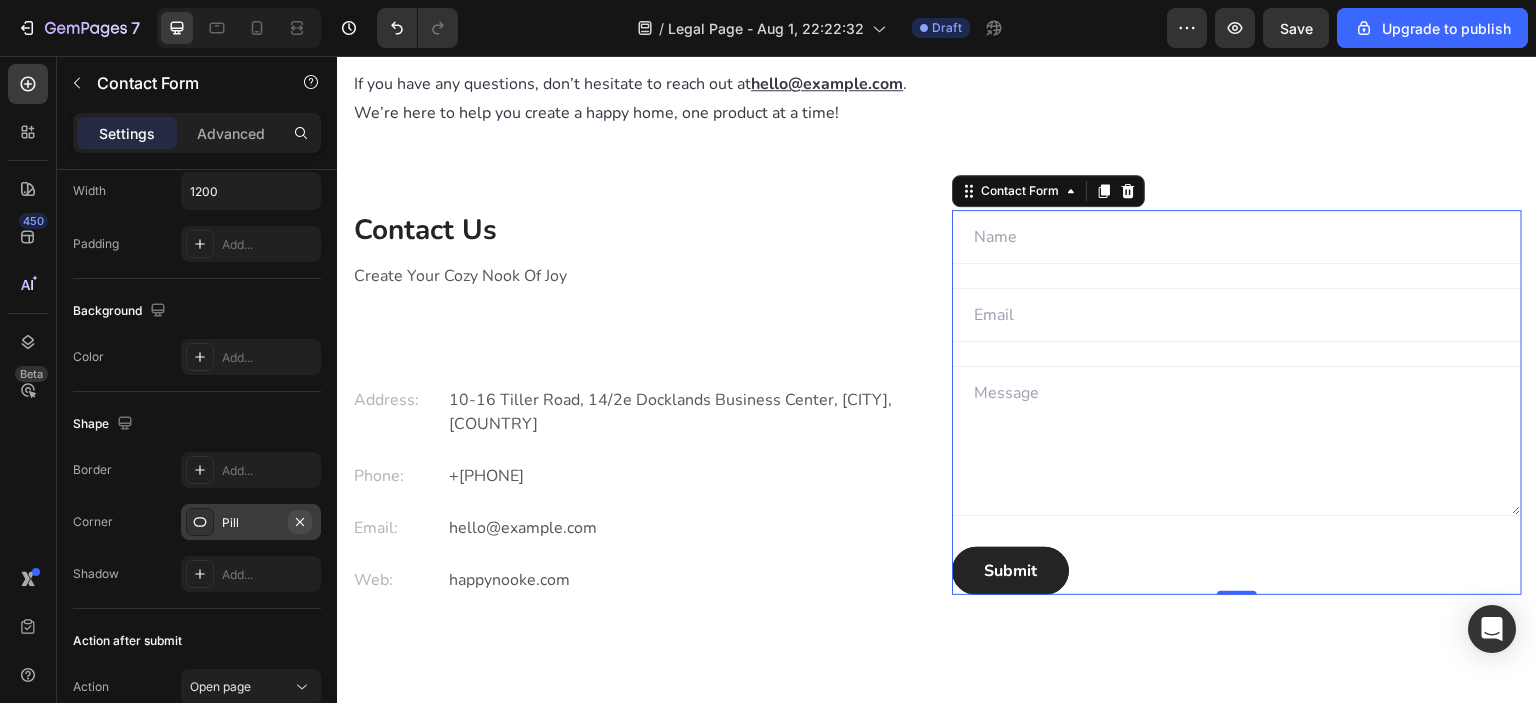 click 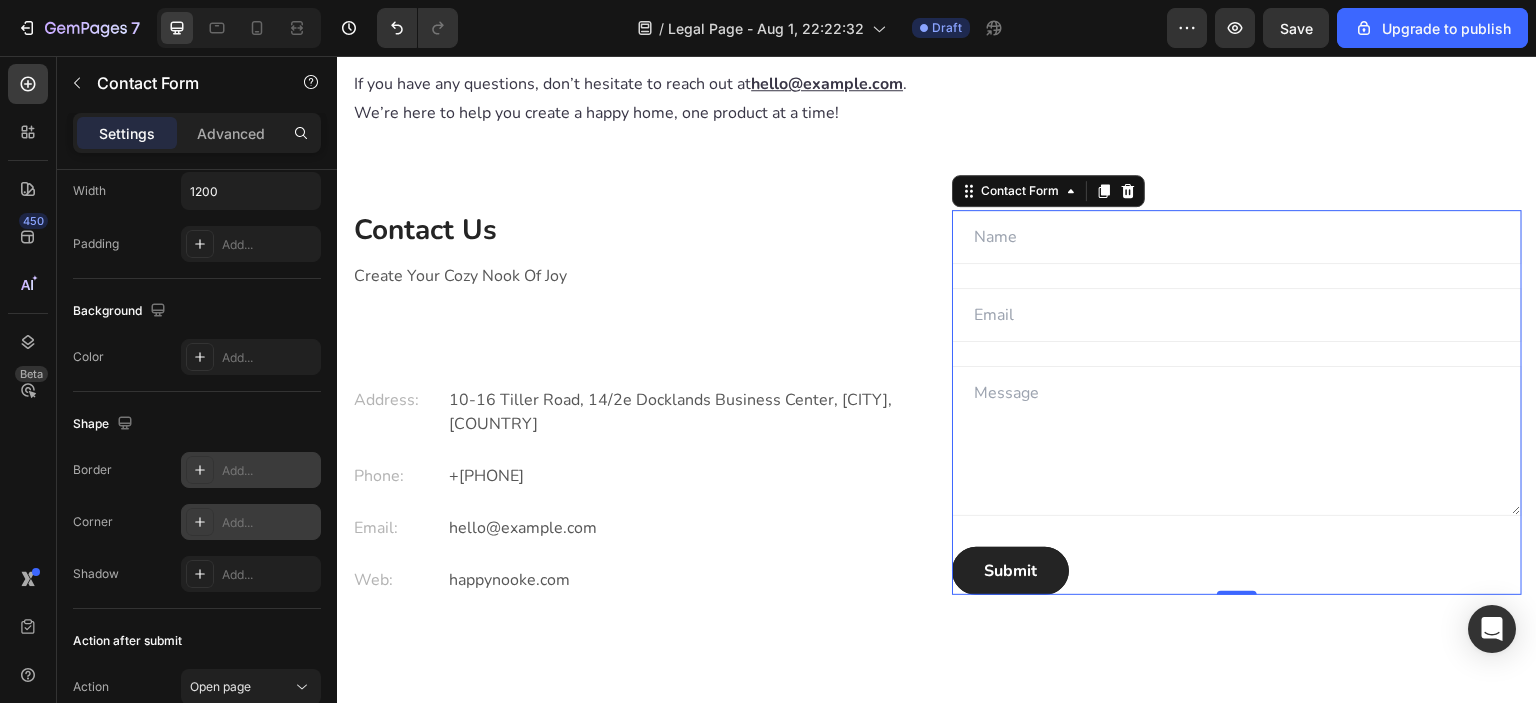 click on "Add..." at bounding box center (269, 471) 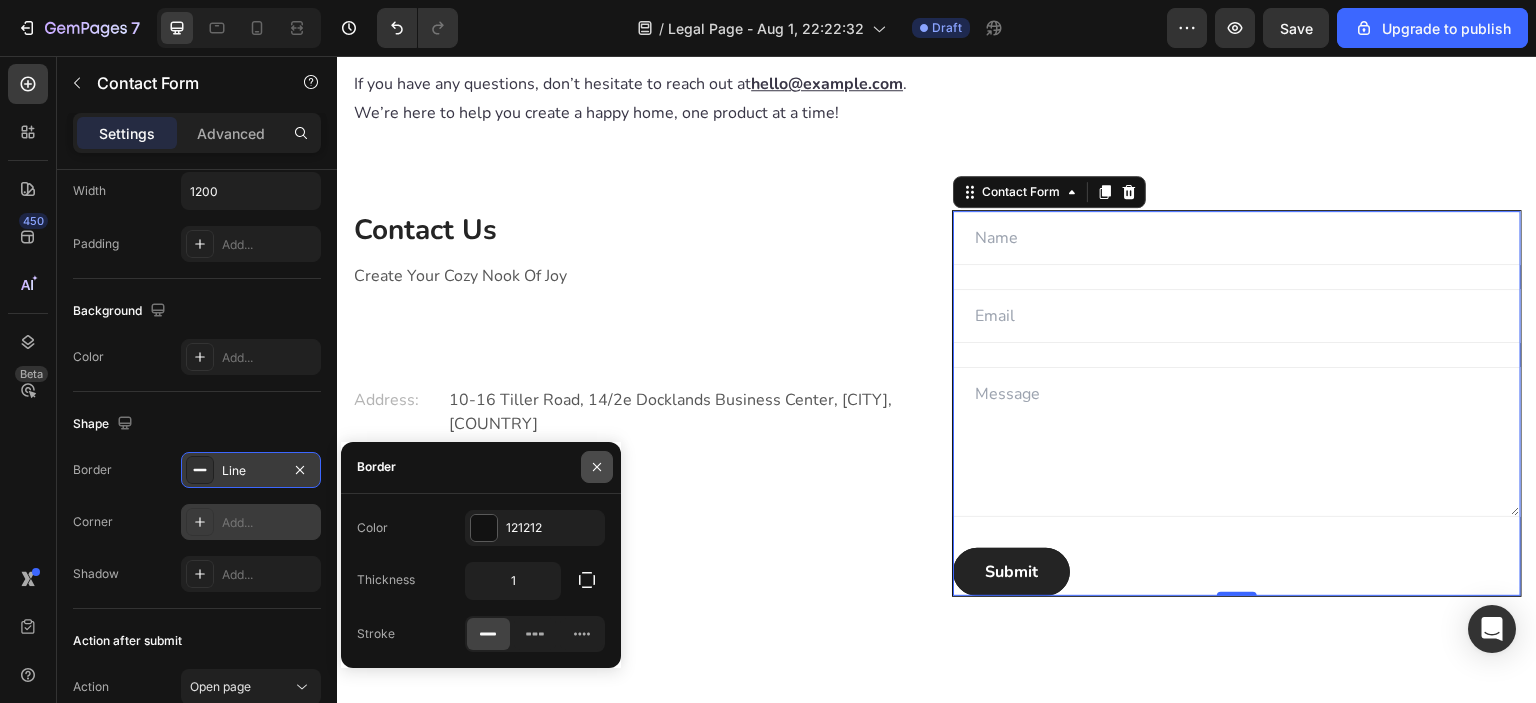 click 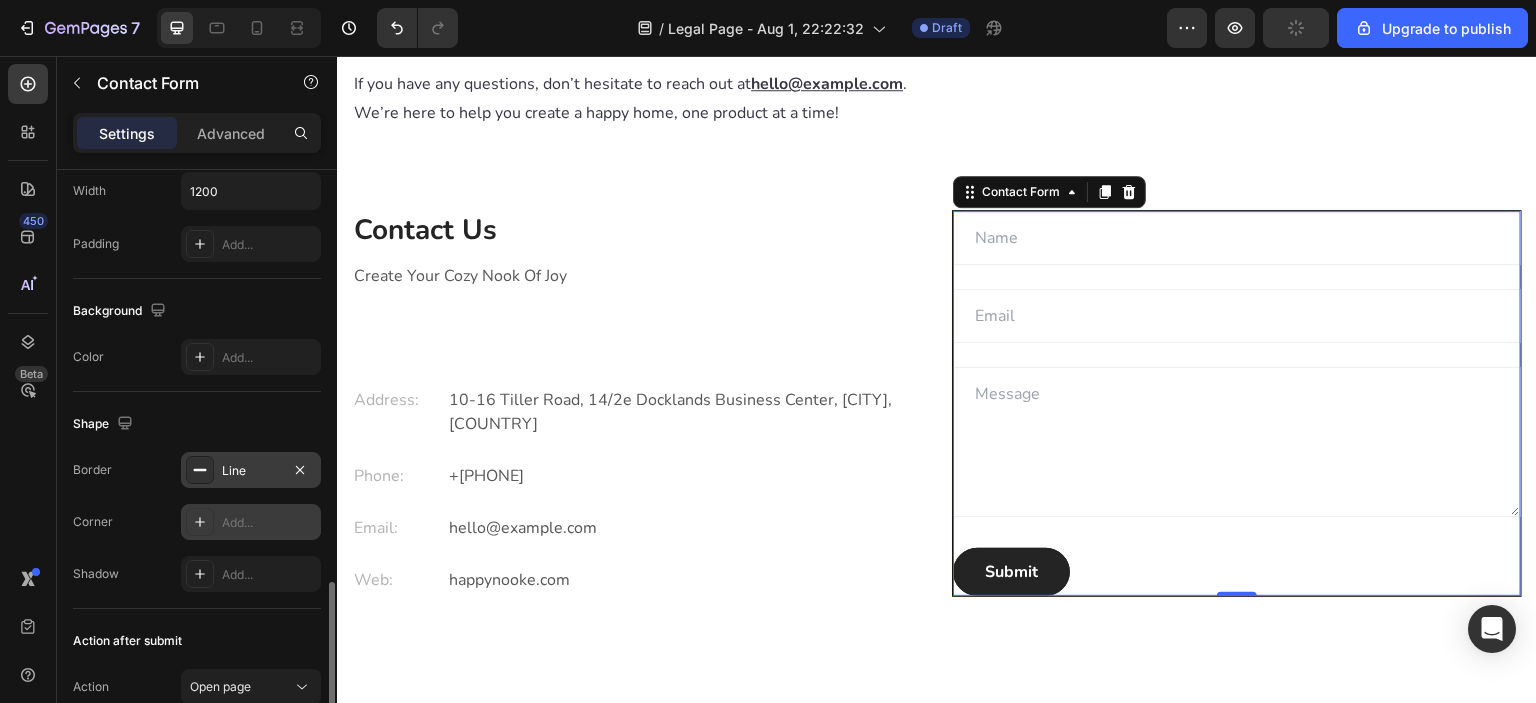 scroll, scrollTop: 480, scrollLeft: 0, axis: vertical 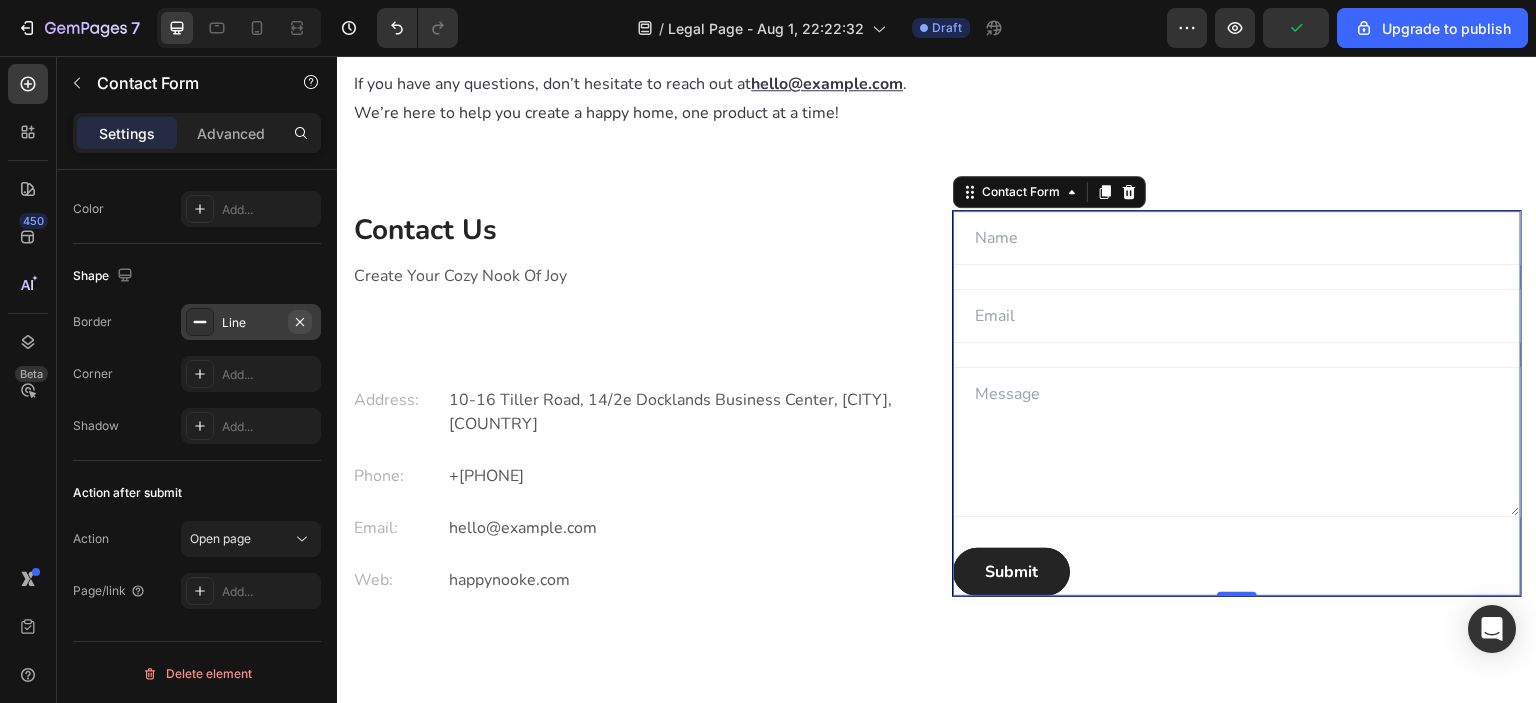 click 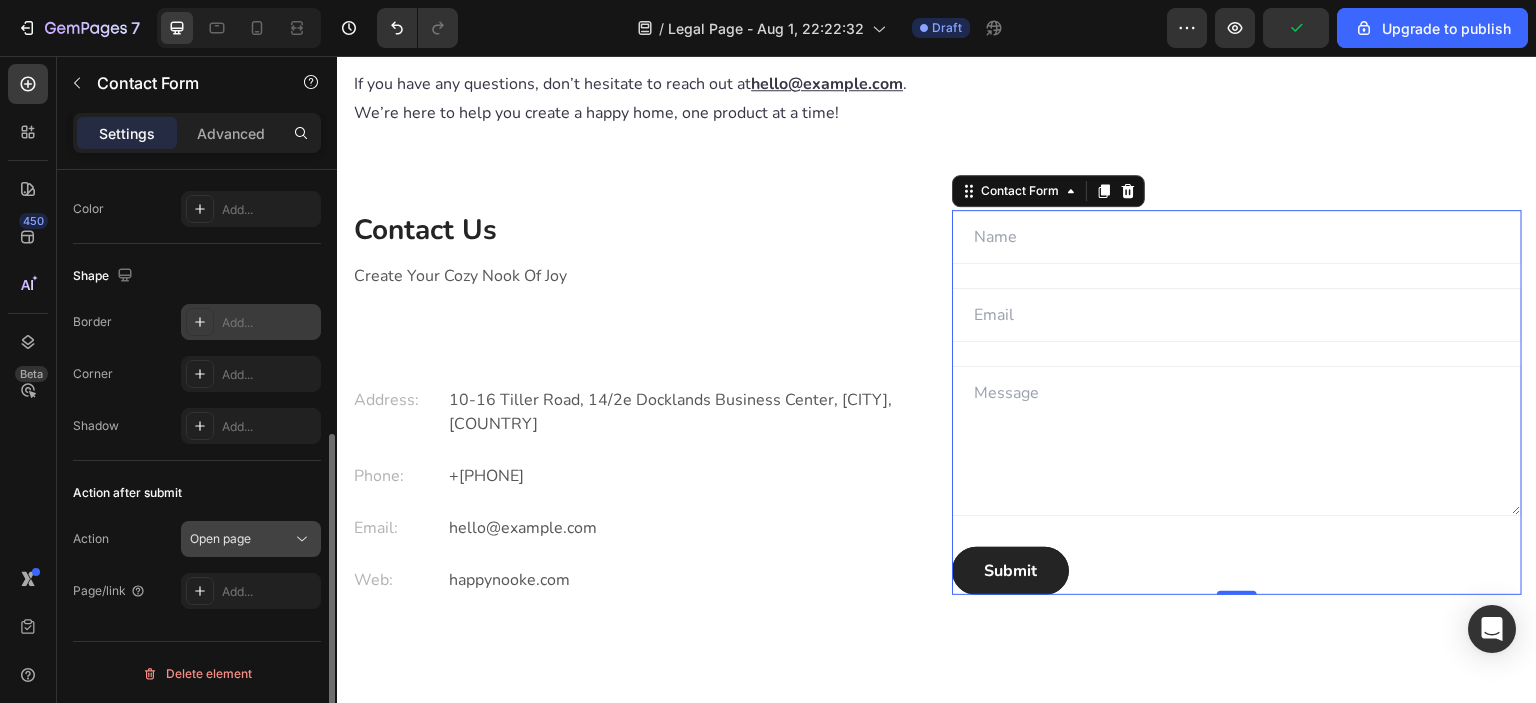click on "Open page" at bounding box center (241, 539) 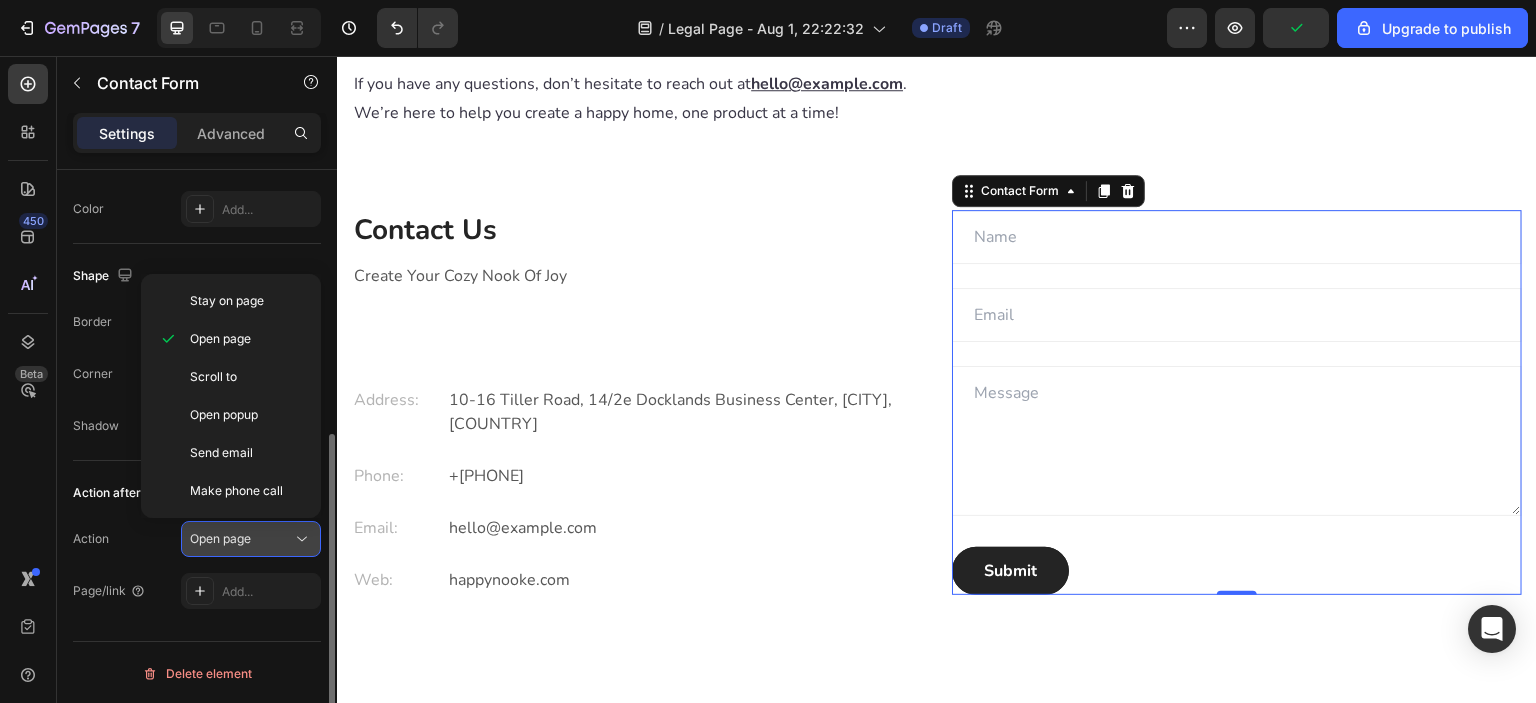 click on "Open page" at bounding box center [241, 539] 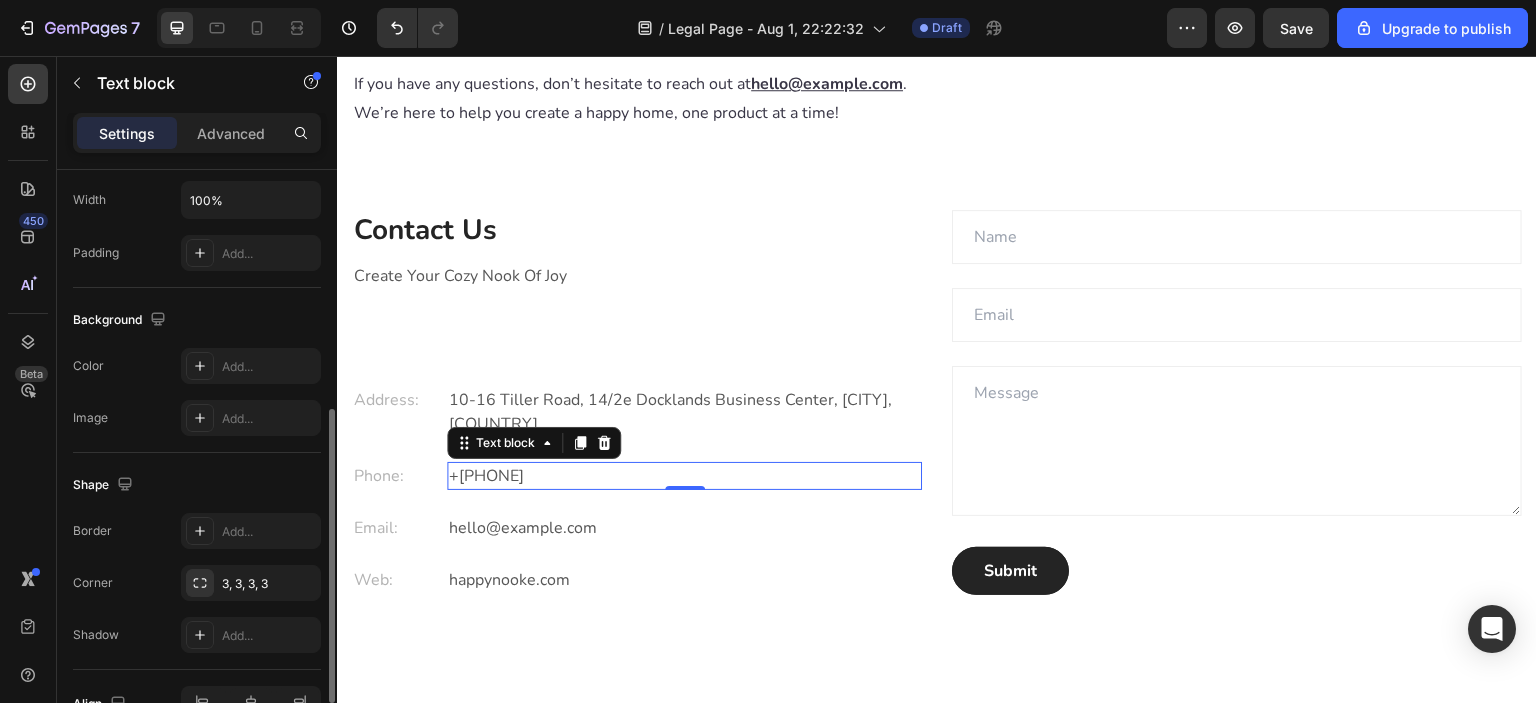 click on "+[PHONE]" at bounding box center [684, 476] 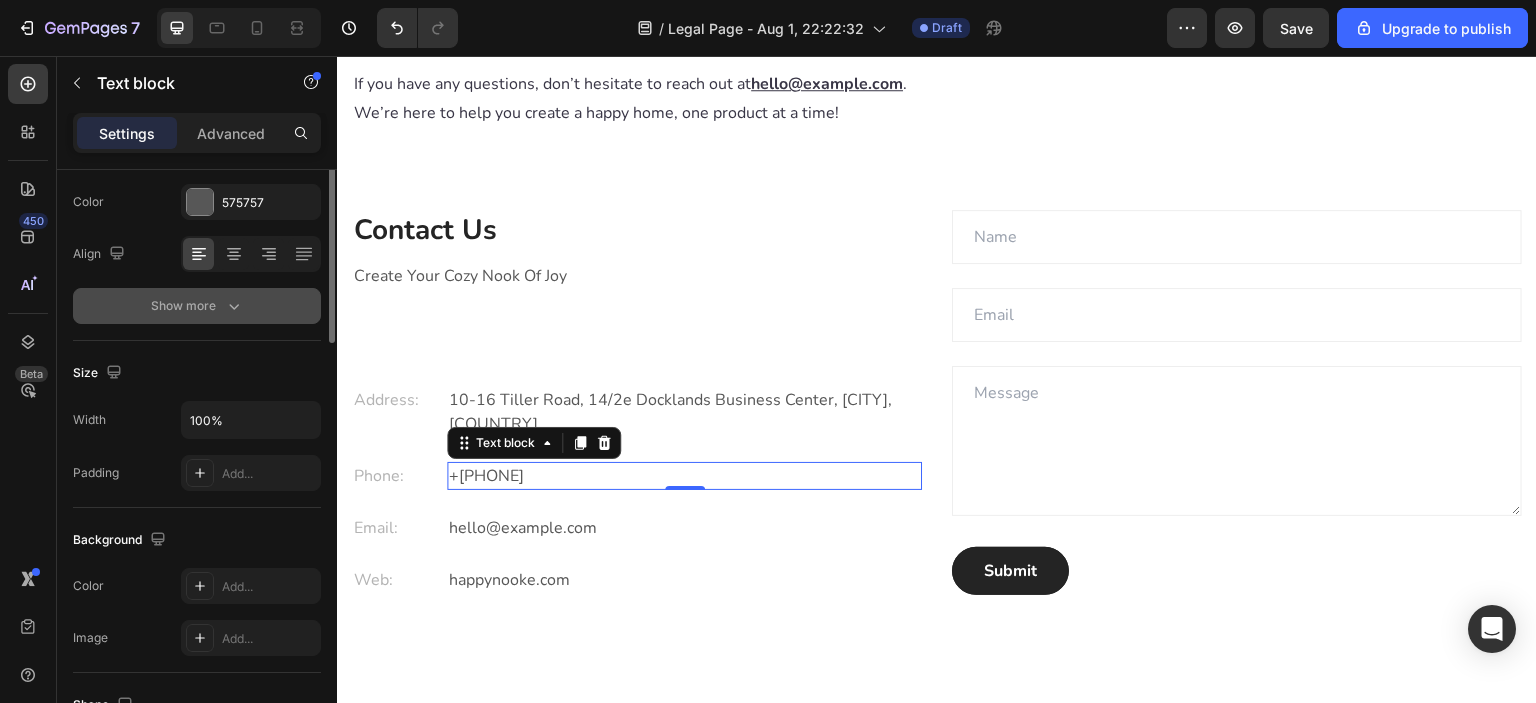 scroll, scrollTop: 0, scrollLeft: 0, axis: both 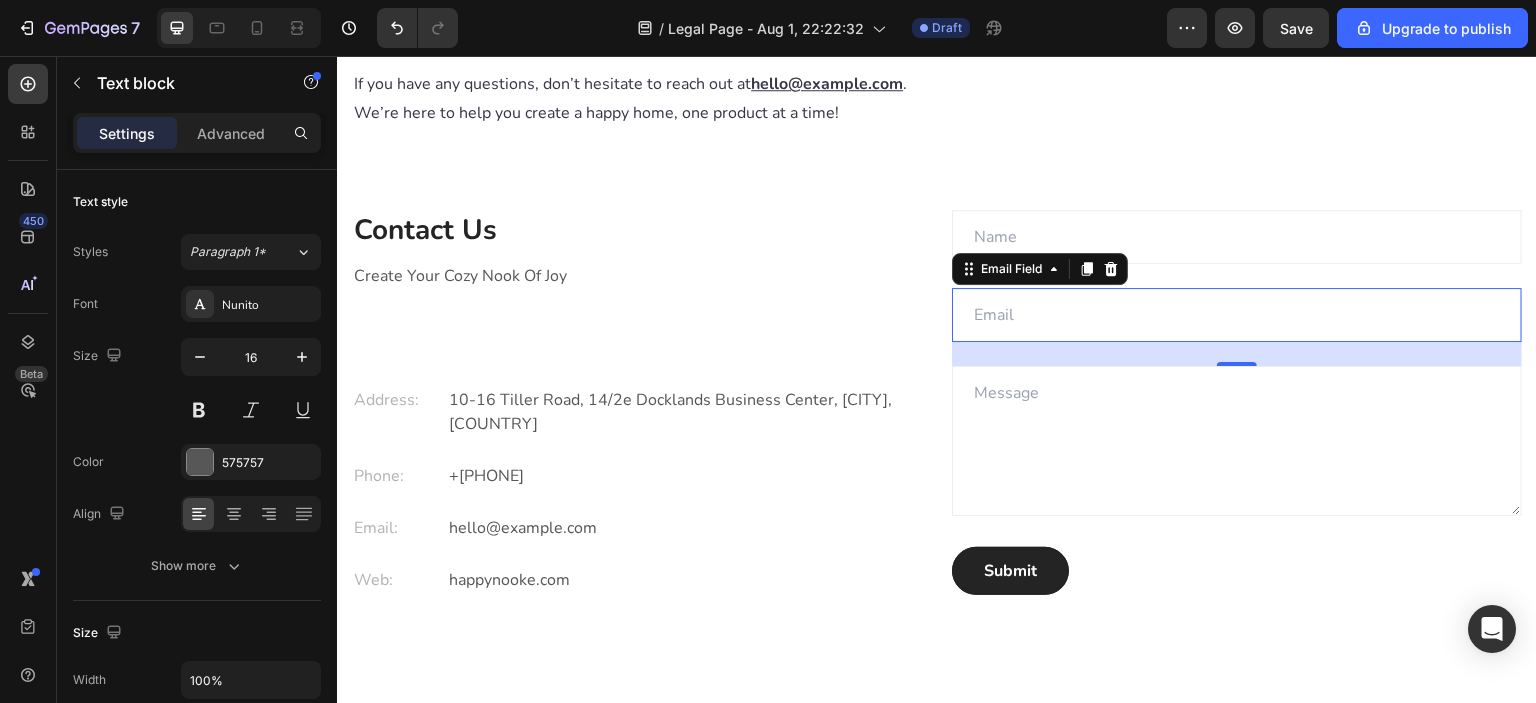 click at bounding box center [1237, 315] 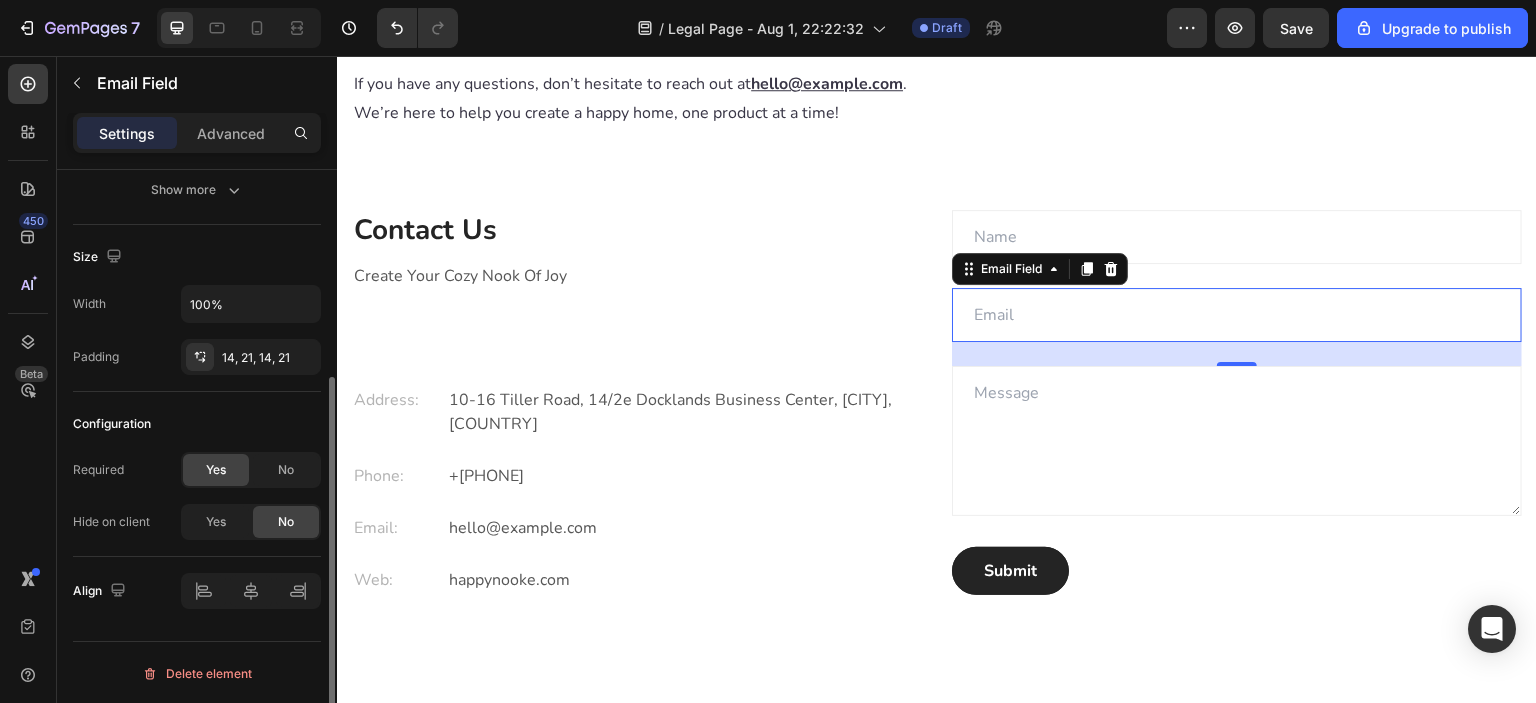 scroll, scrollTop: 0, scrollLeft: 0, axis: both 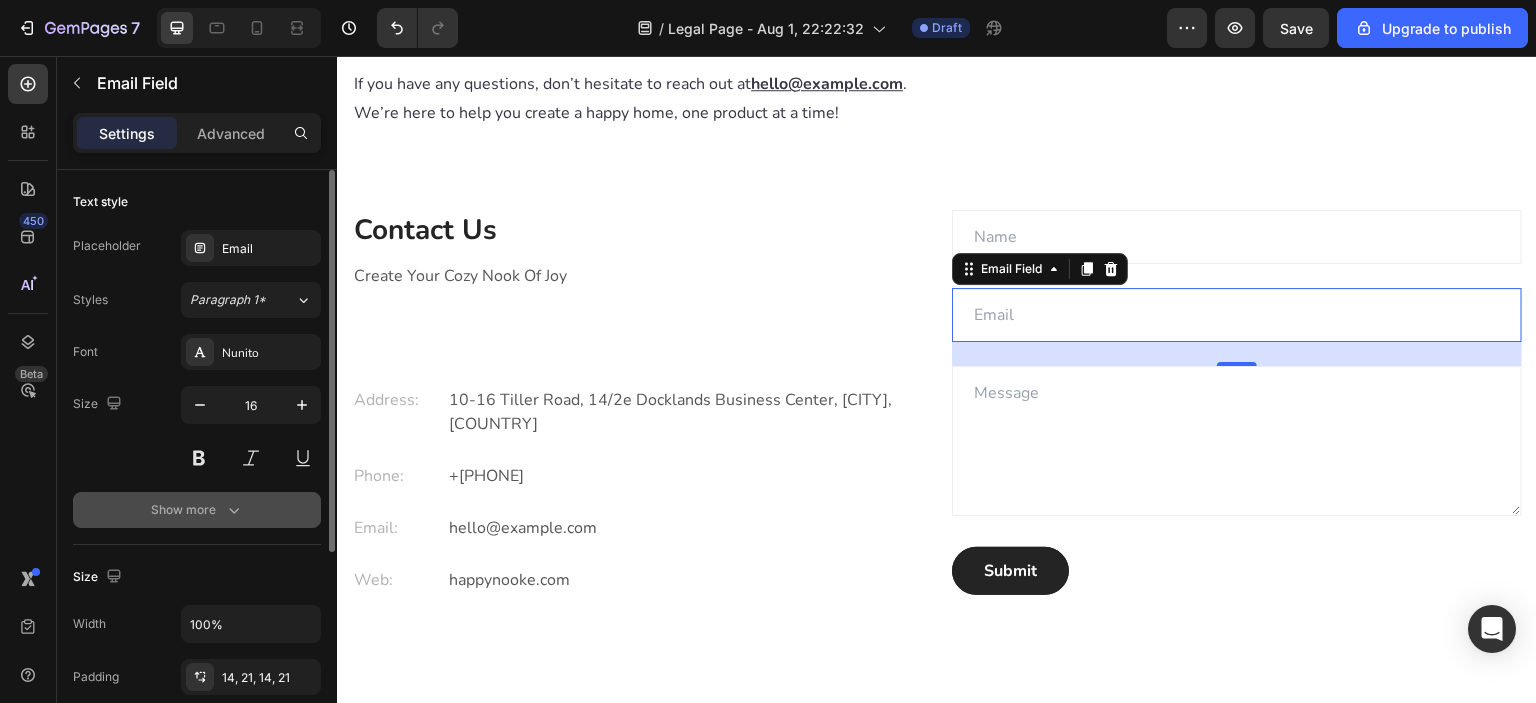 click on "Show more" at bounding box center [197, 510] 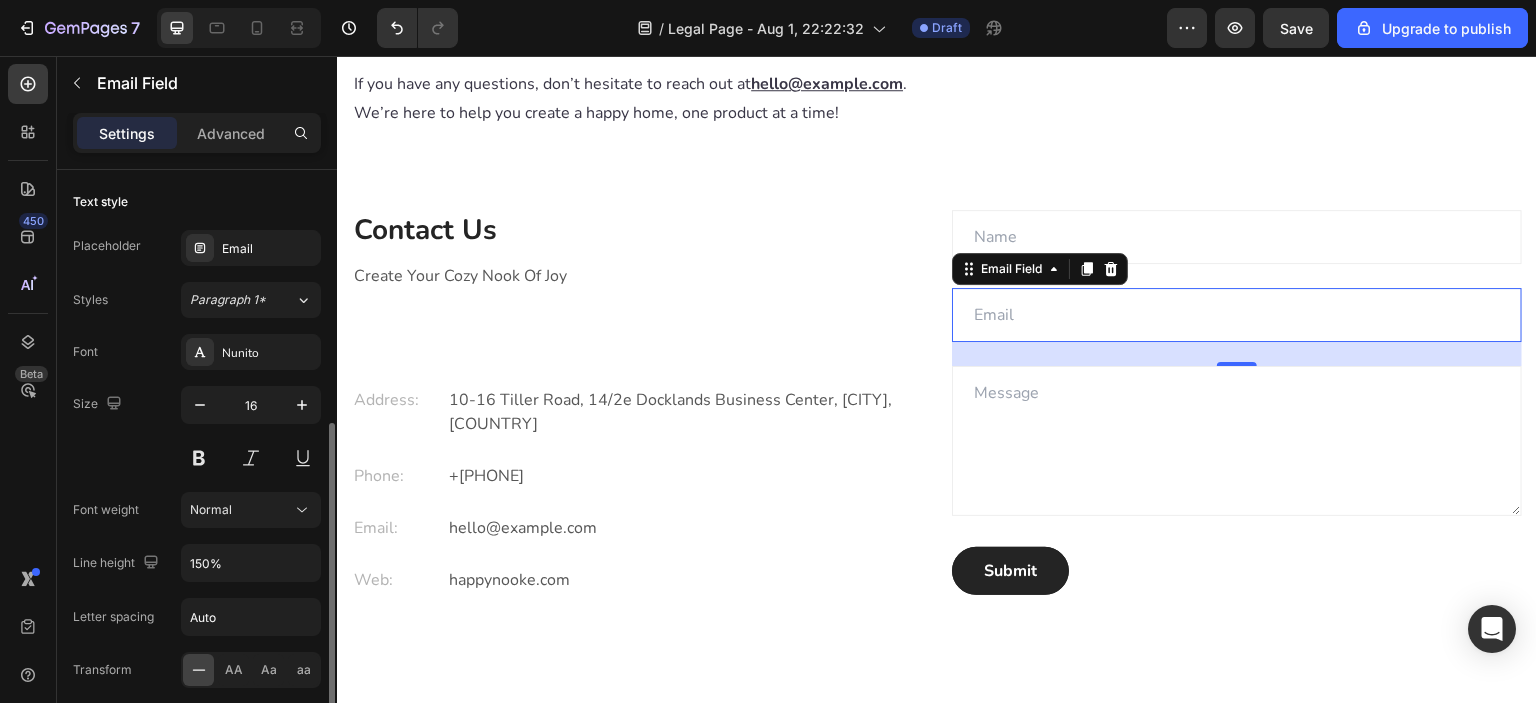 scroll, scrollTop: 166, scrollLeft: 0, axis: vertical 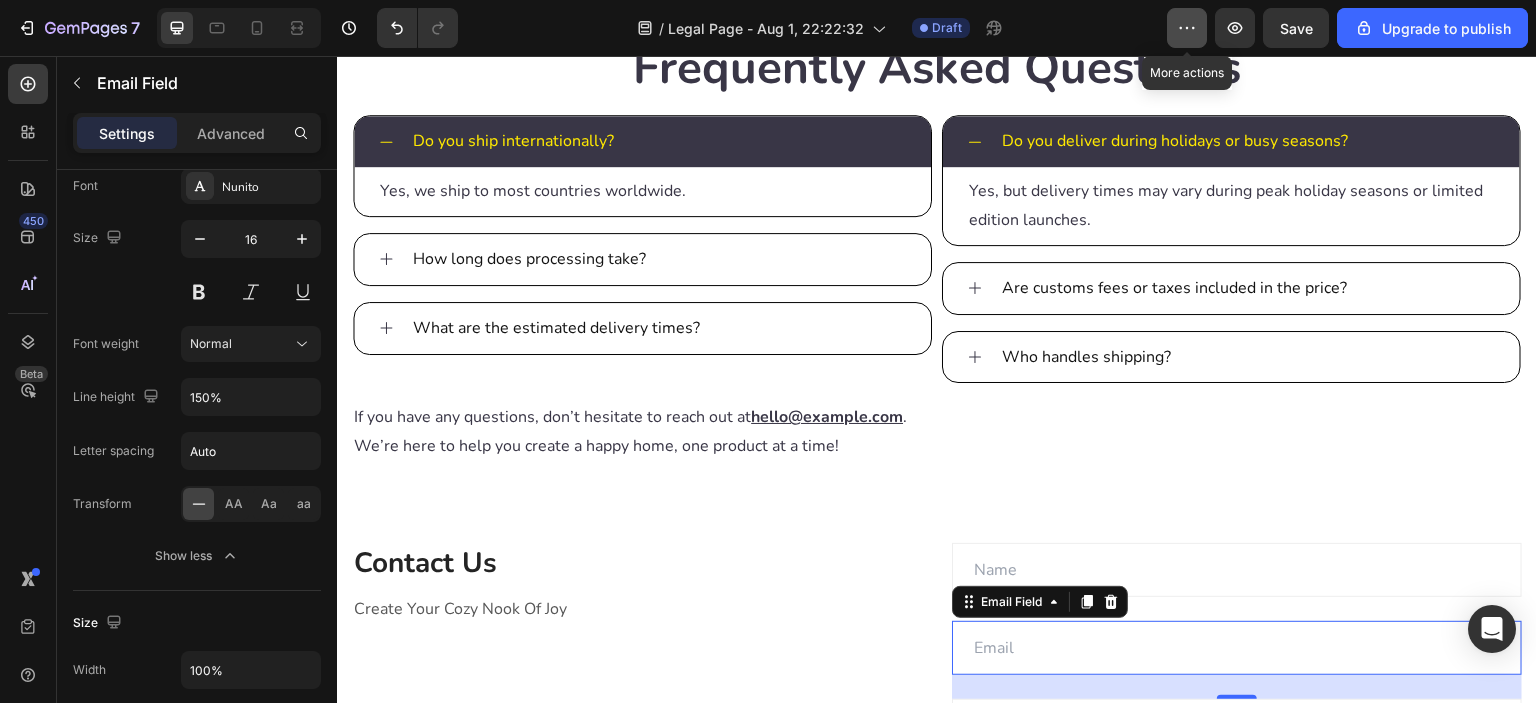 click 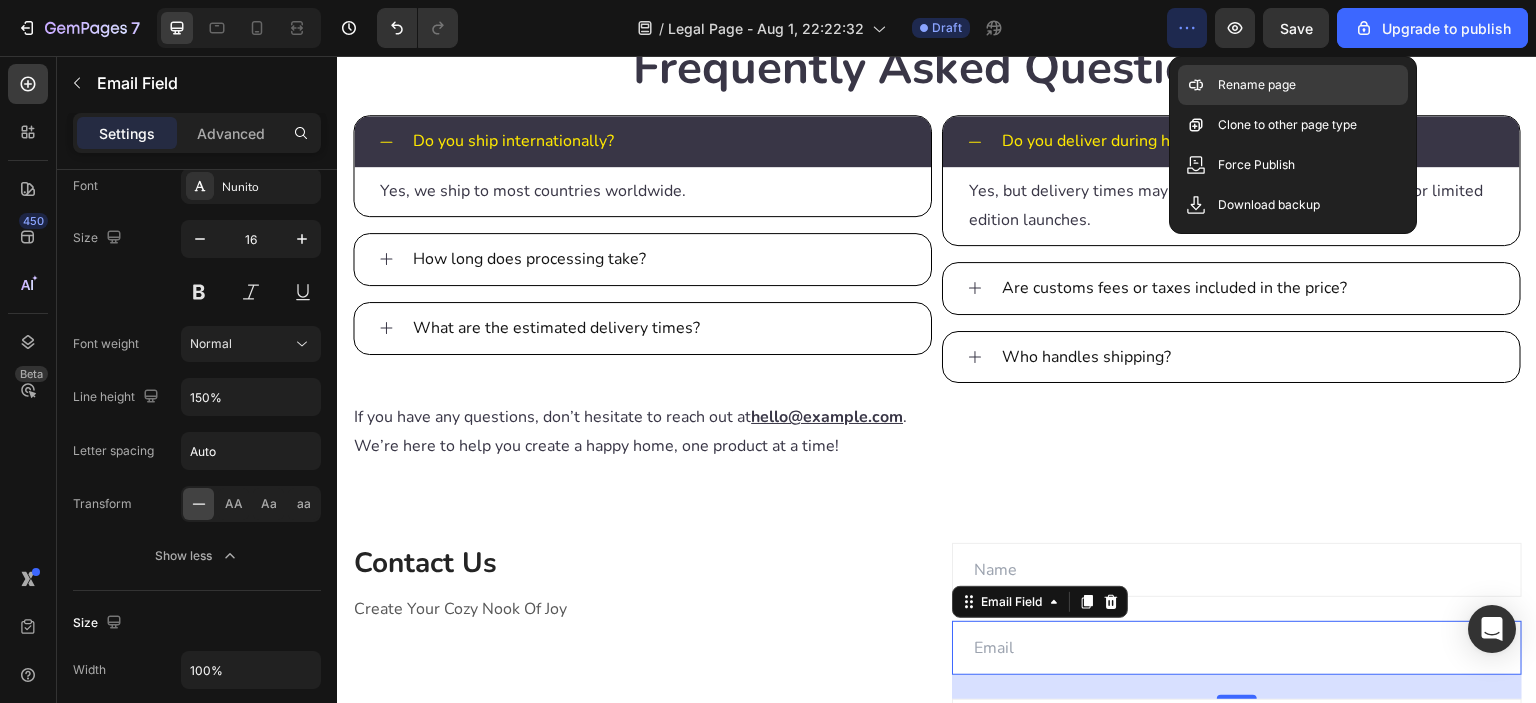 click on "Rename page" at bounding box center (1257, 85) 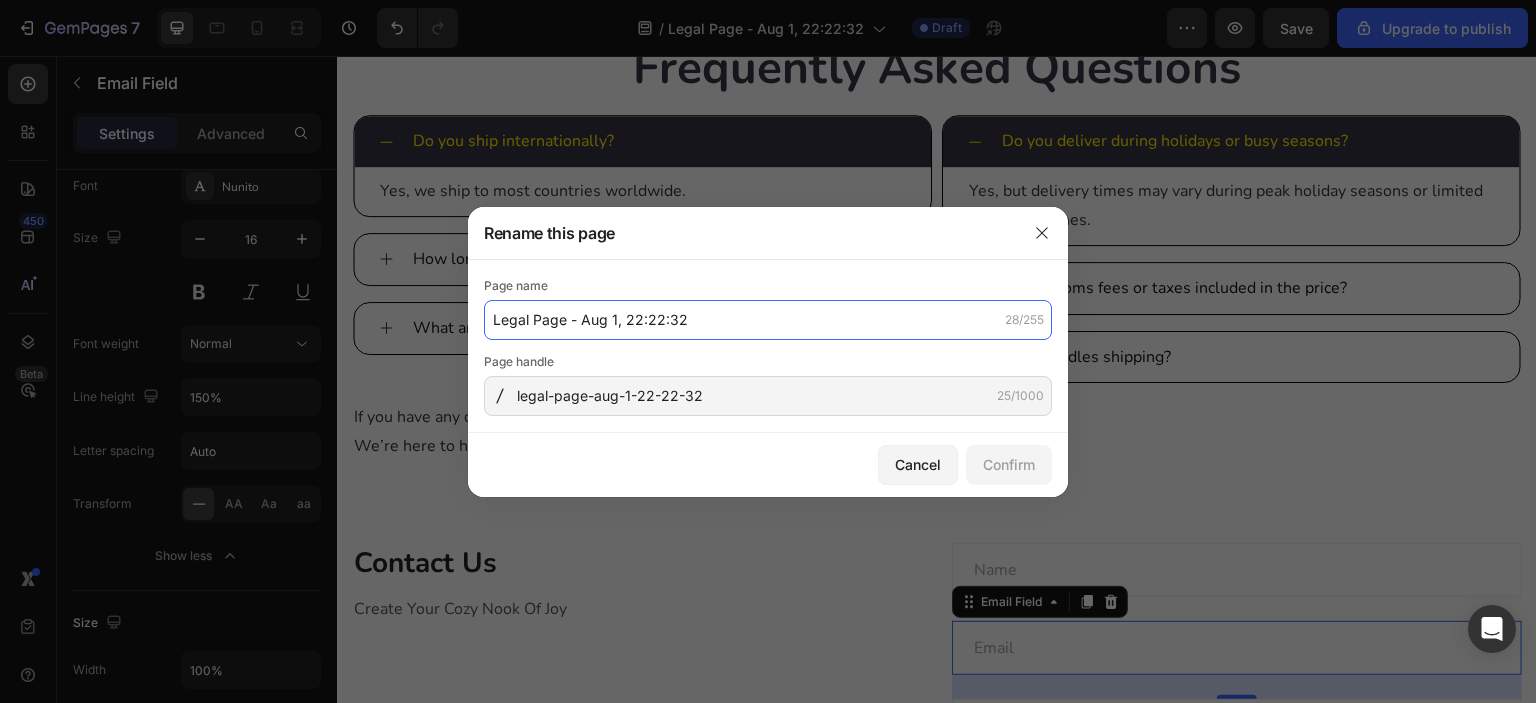 paste on "Shipping Policy" 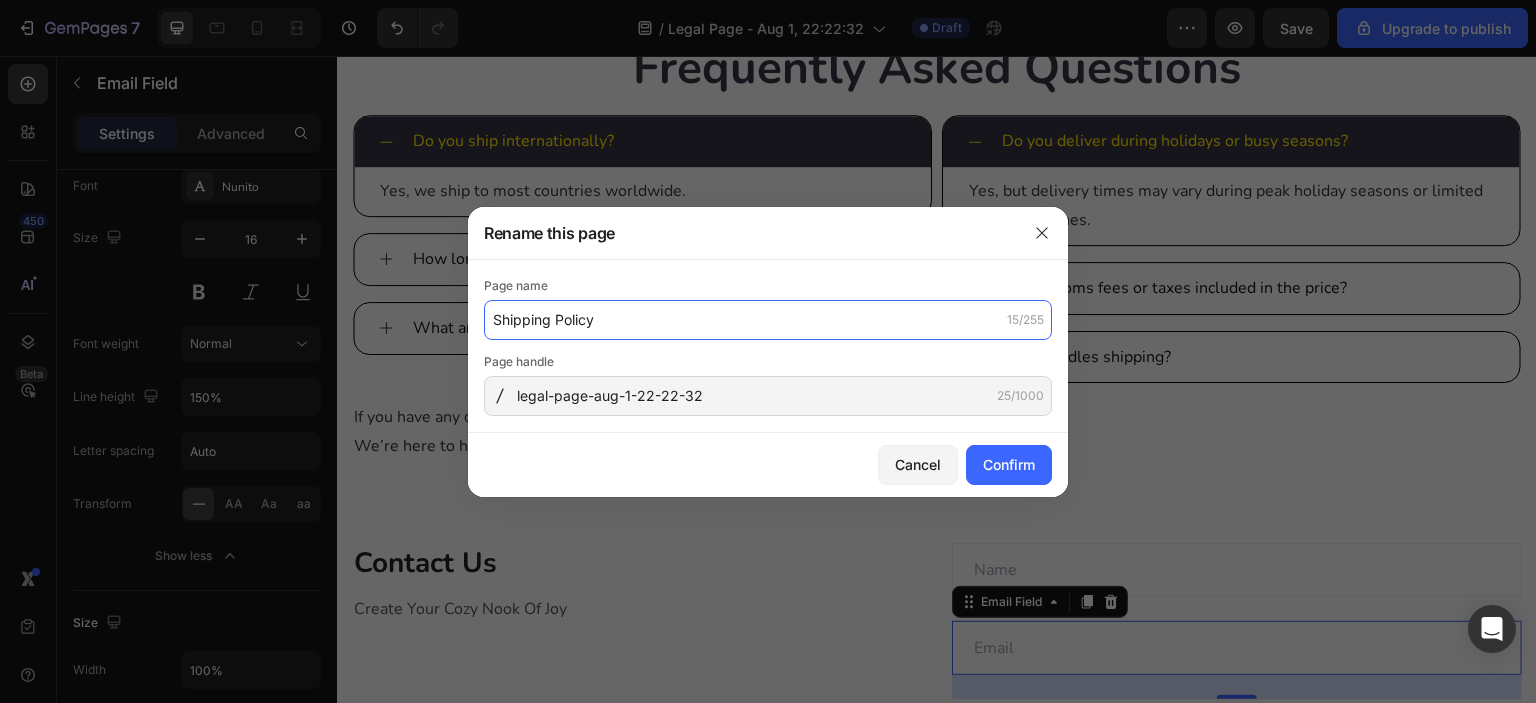type on "Shipping Policy" 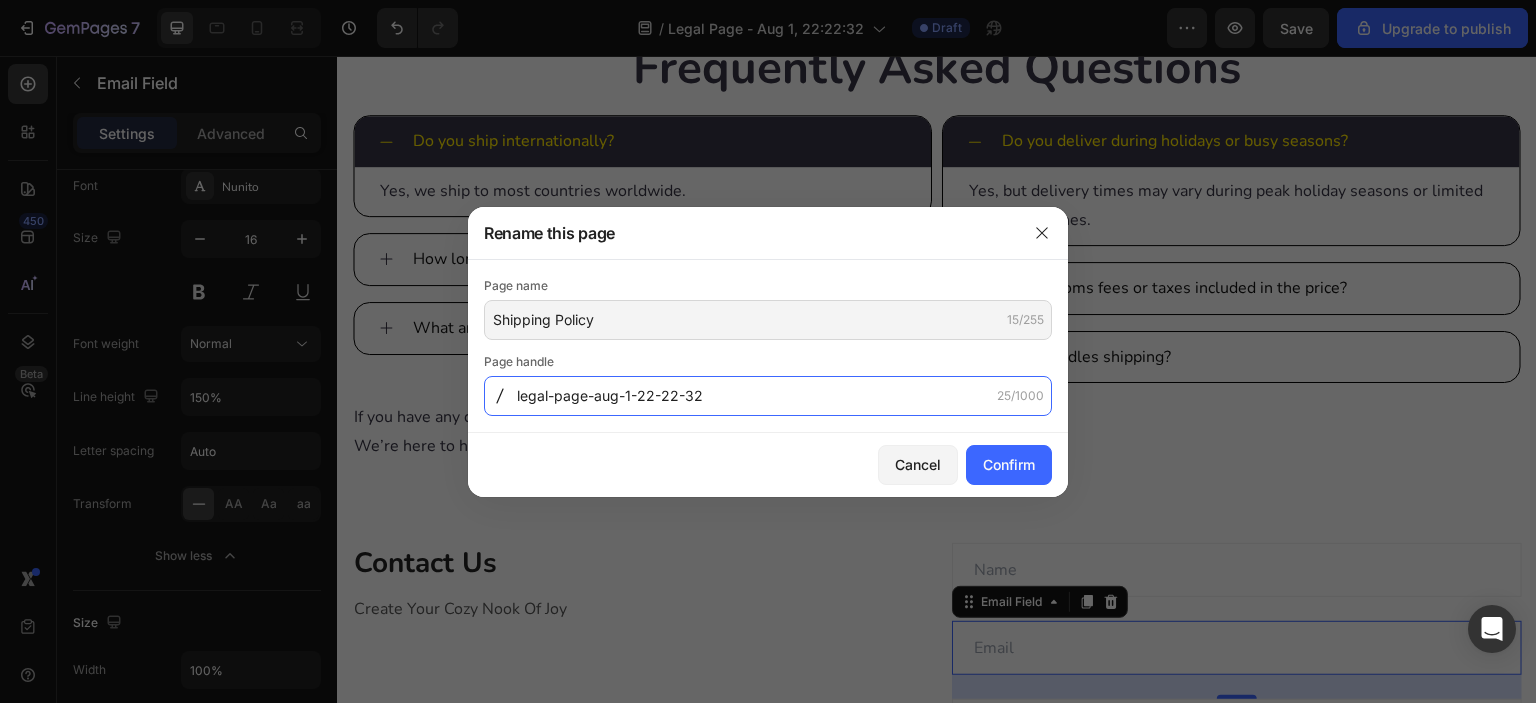 click on "legal-page-aug-1-22-22-32" 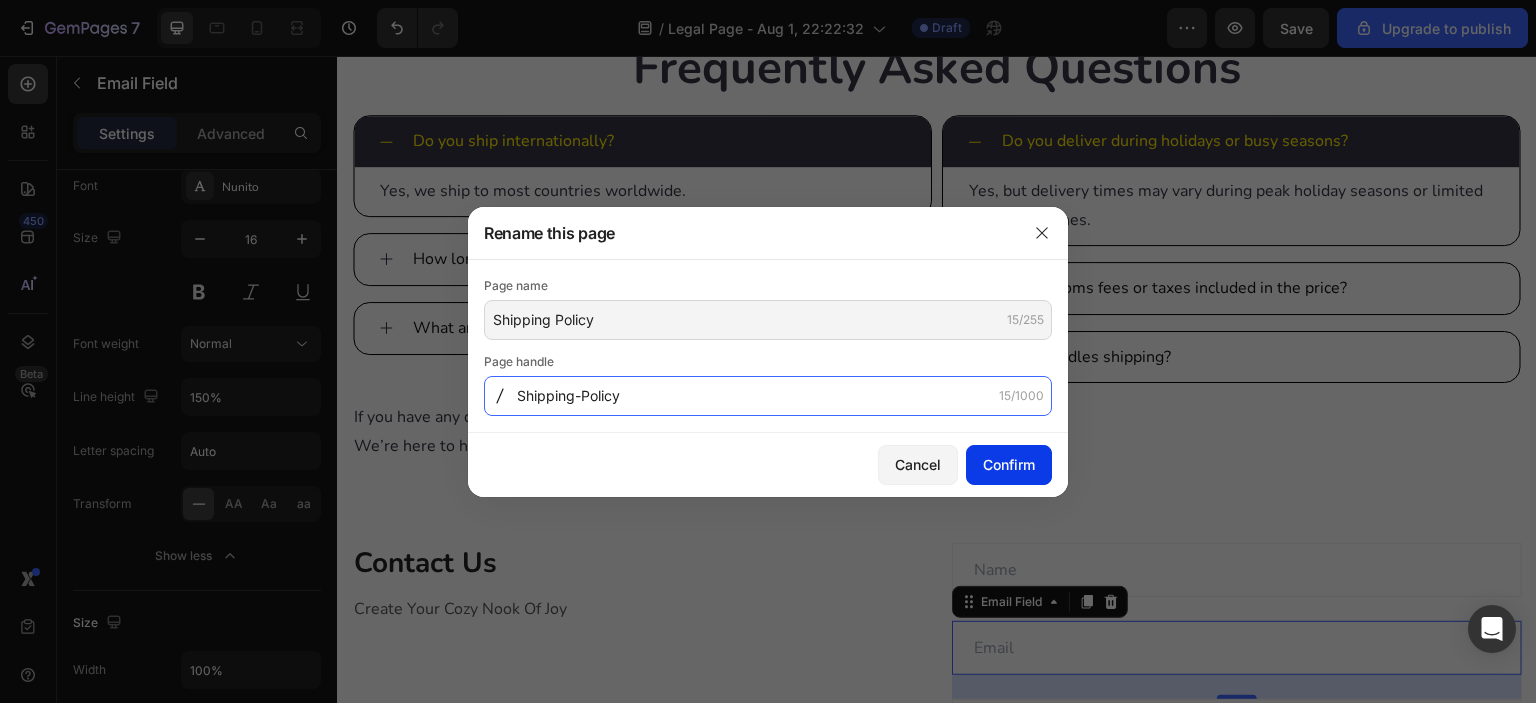 type on "Shipping-Policy" 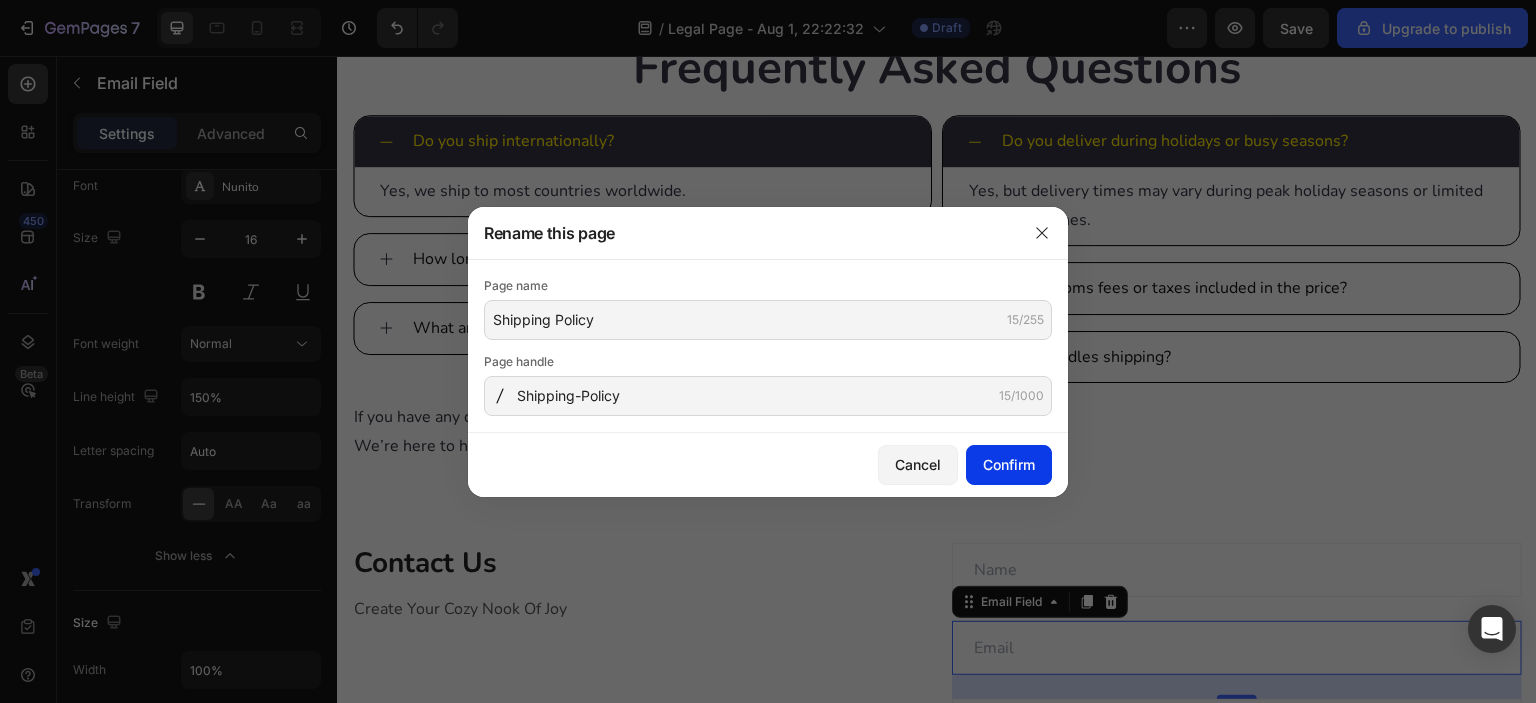 click on "Confirm" at bounding box center (1009, 464) 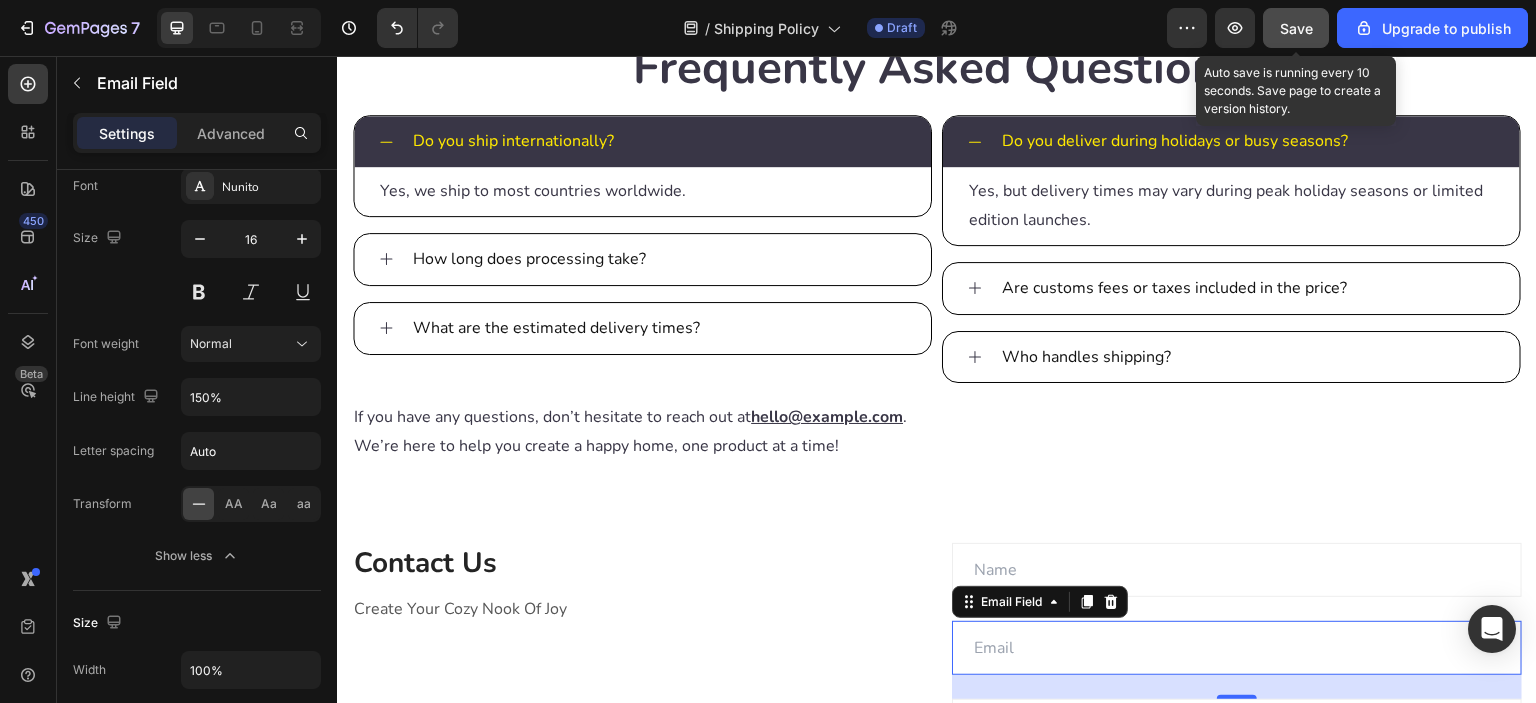 click on "Save" at bounding box center [1296, 28] 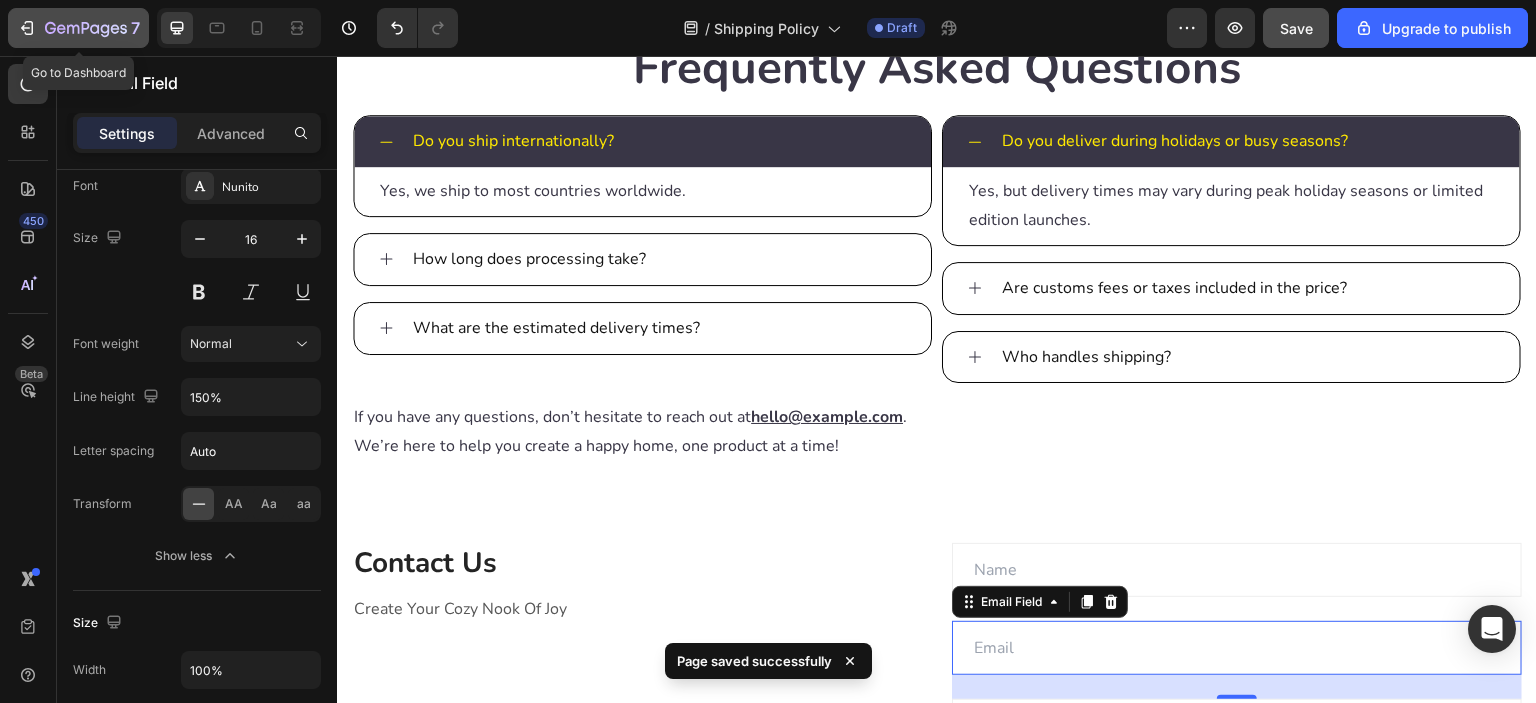 click on "7" 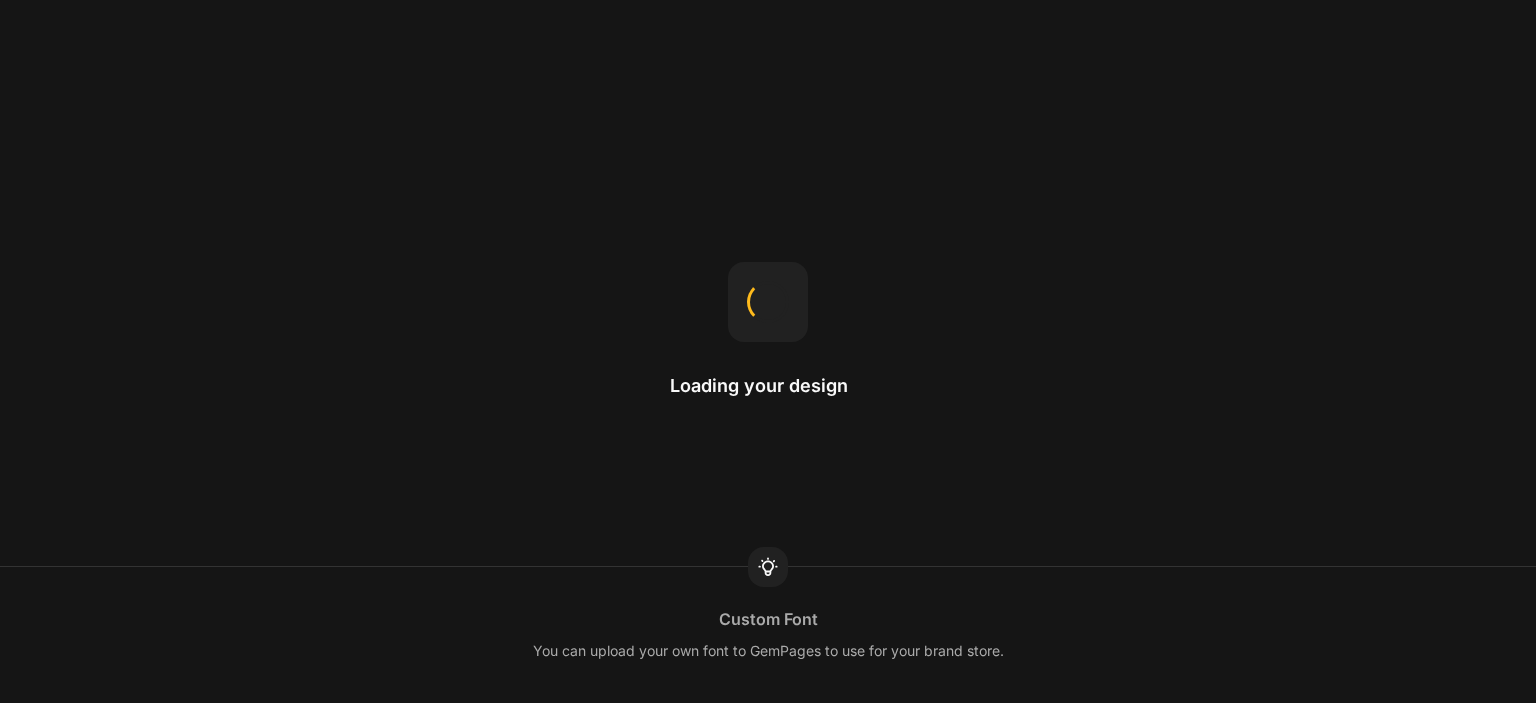 scroll, scrollTop: 0, scrollLeft: 0, axis: both 